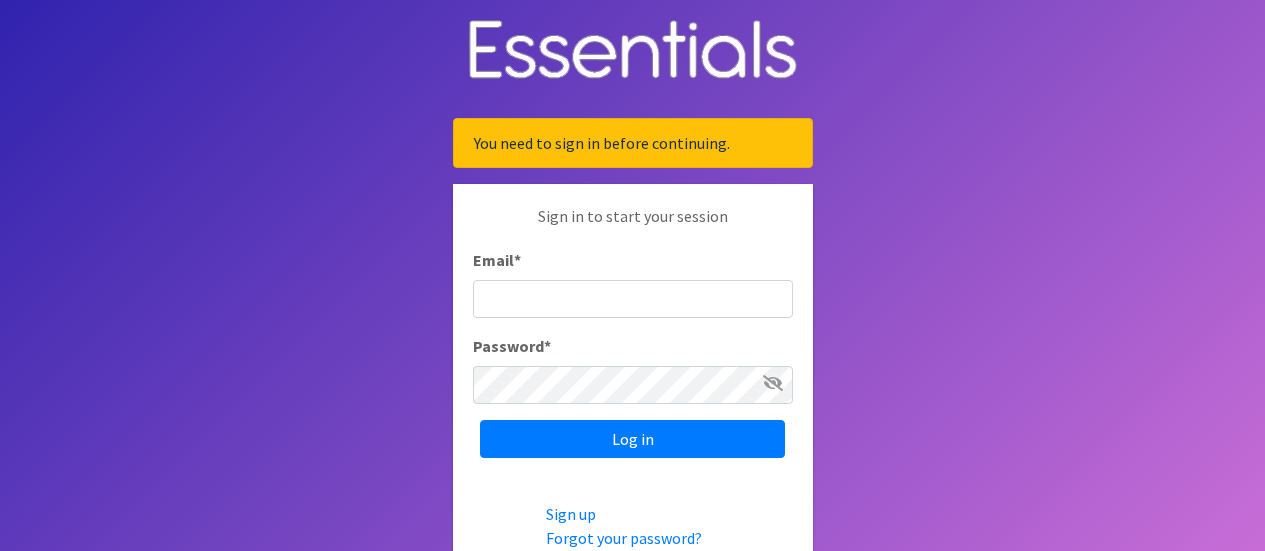 scroll, scrollTop: 0, scrollLeft: 0, axis: both 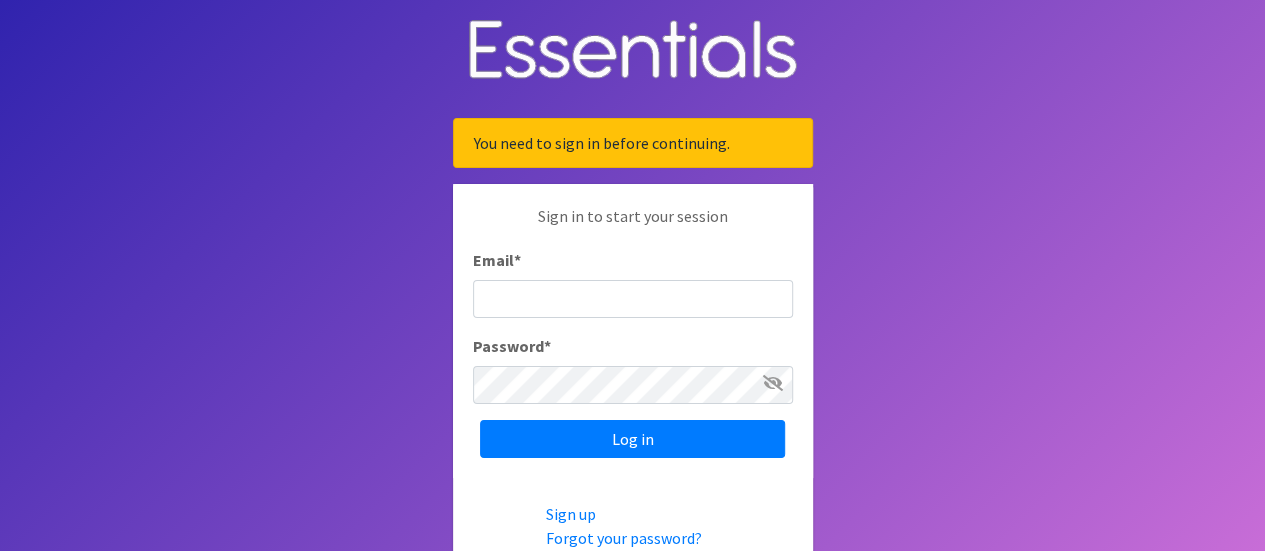 click on "Email  *" at bounding box center (633, 299) 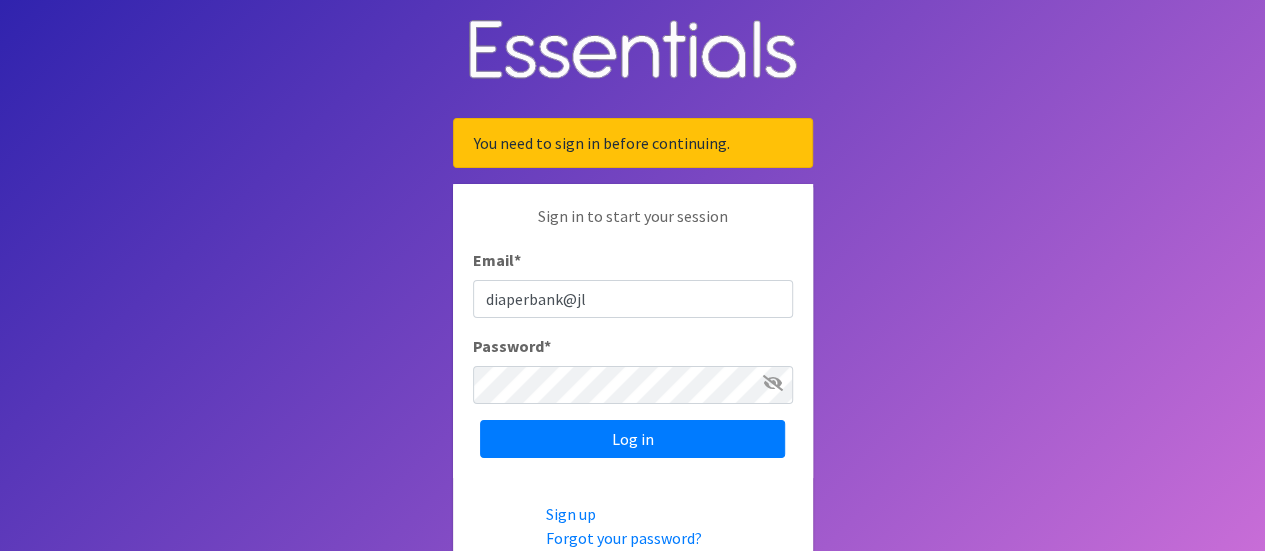 type on "diaperbank@jlcharleston.org" 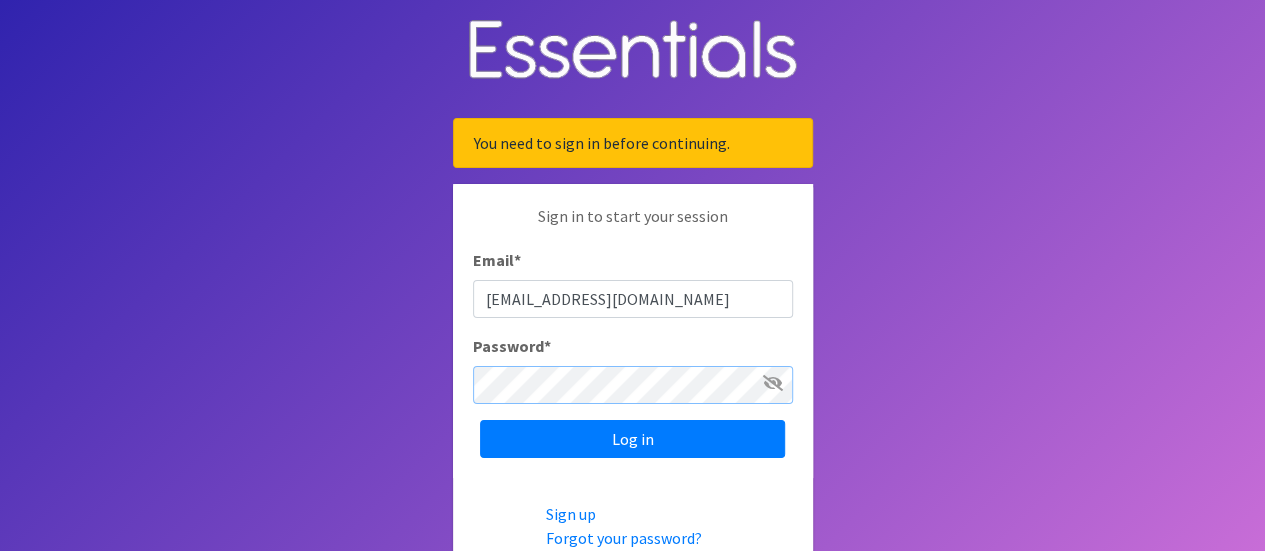 click on "Log in" at bounding box center [632, 439] 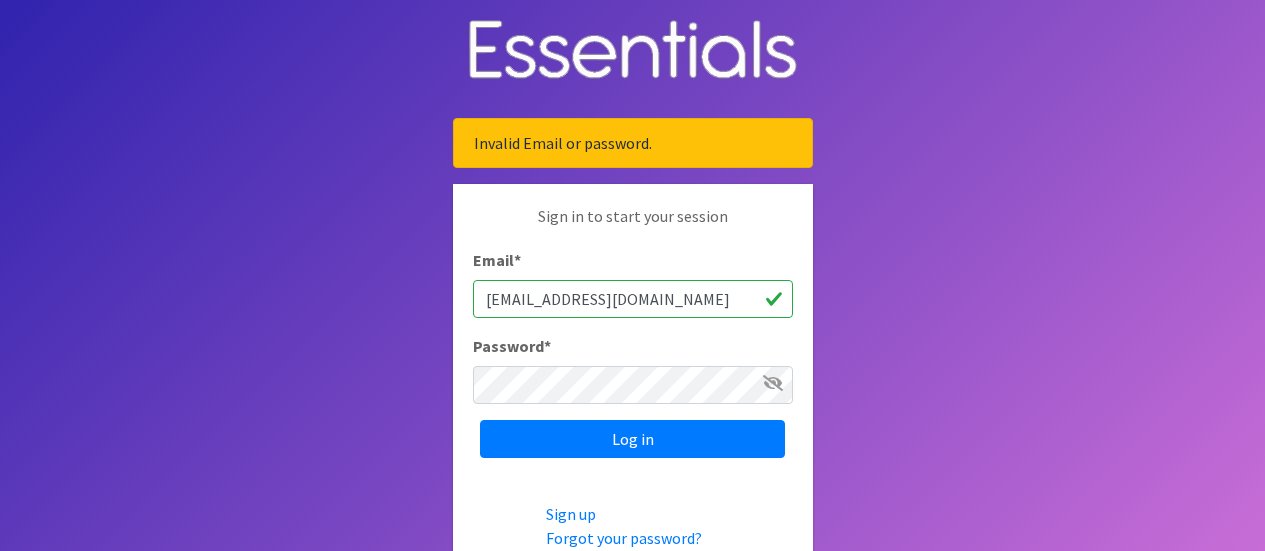scroll, scrollTop: 0, scrollLeft: 0, axis: both 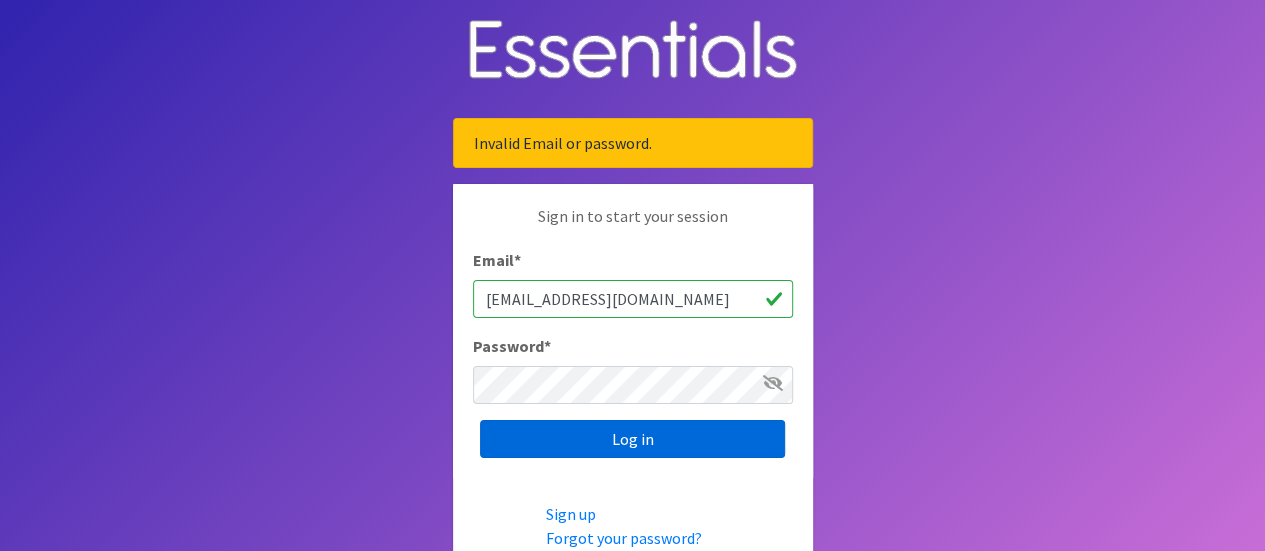 click on "Log in" at bounding box center [632, 439] 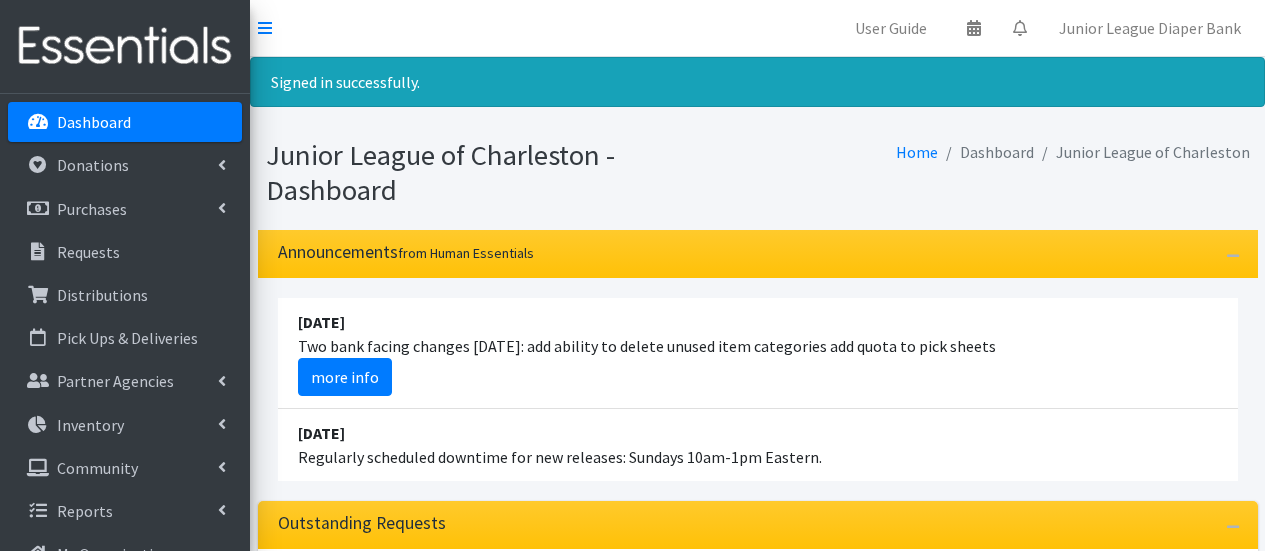 scroll, scrollTop: 0, scrollLeft: 0, axis: both 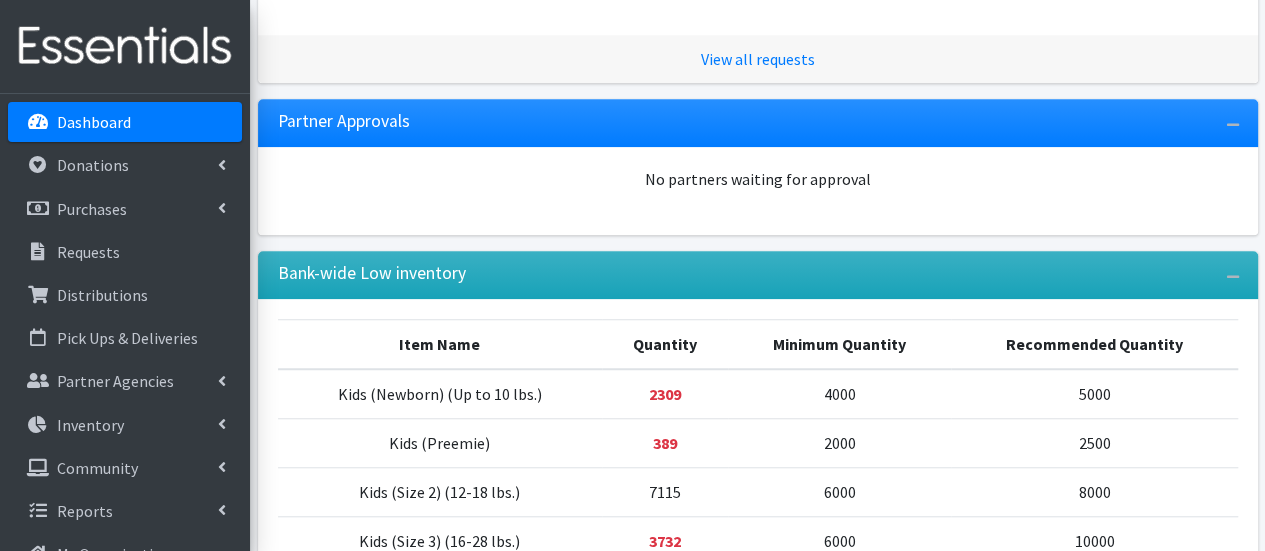 drag, startPoint x: 252, startPoint y: 140, endPoint x: 243, endPoint y: 175, distance: 36.138622 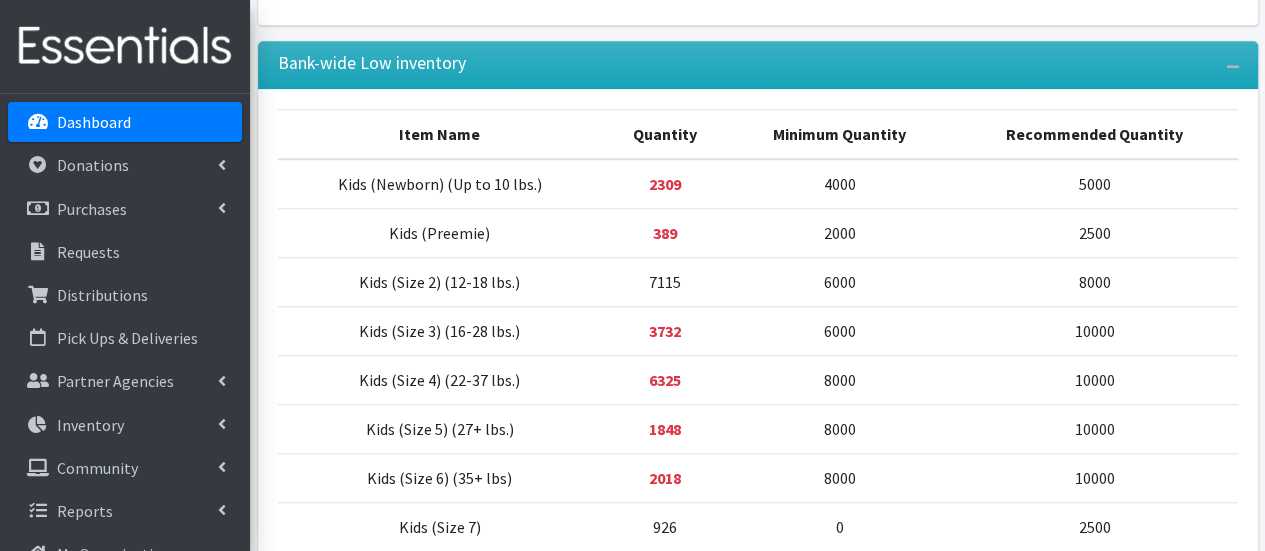 scroll, scrollTop: 813, scrollLeft: 0, axis: vertical 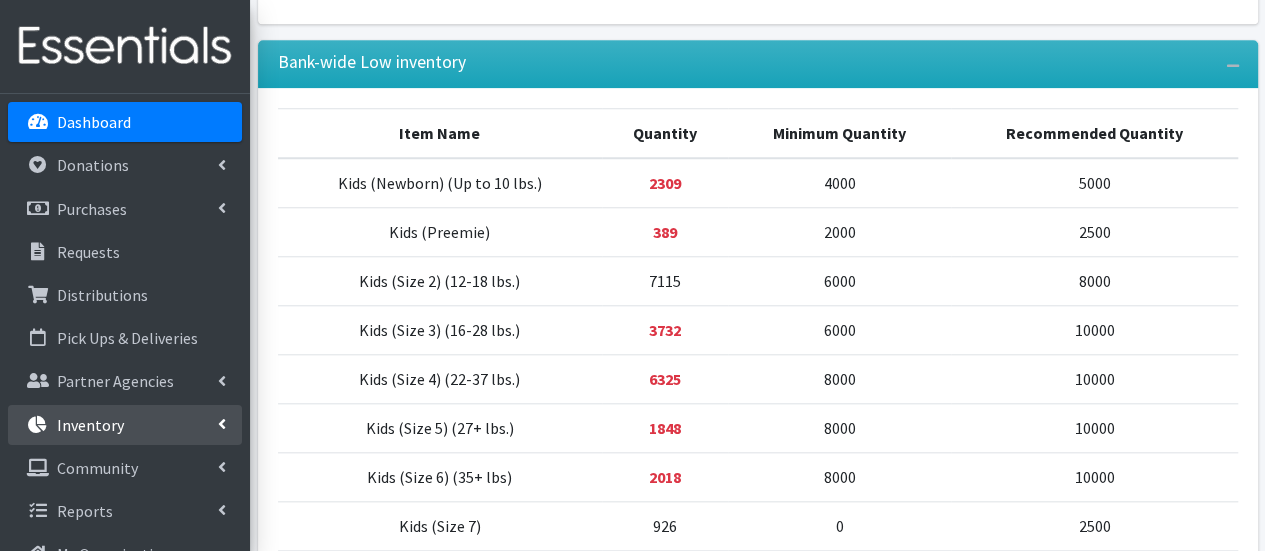 click on "Inventory" at bounding box center [90, 425] 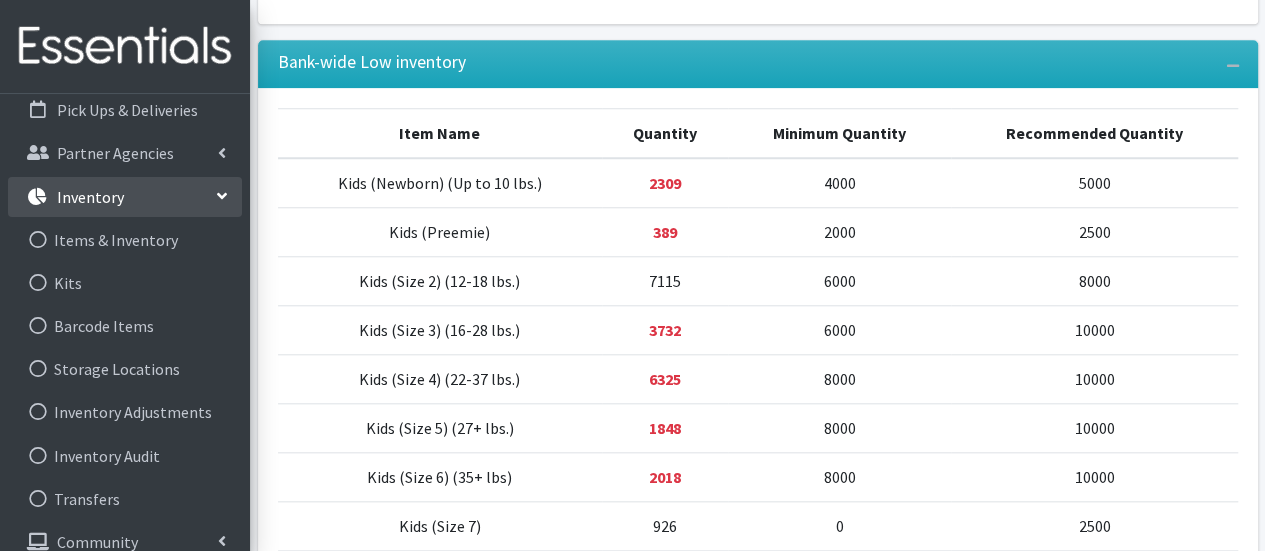 scroll, scrollTop: 239, scrollLeft: 0, axis: vertical 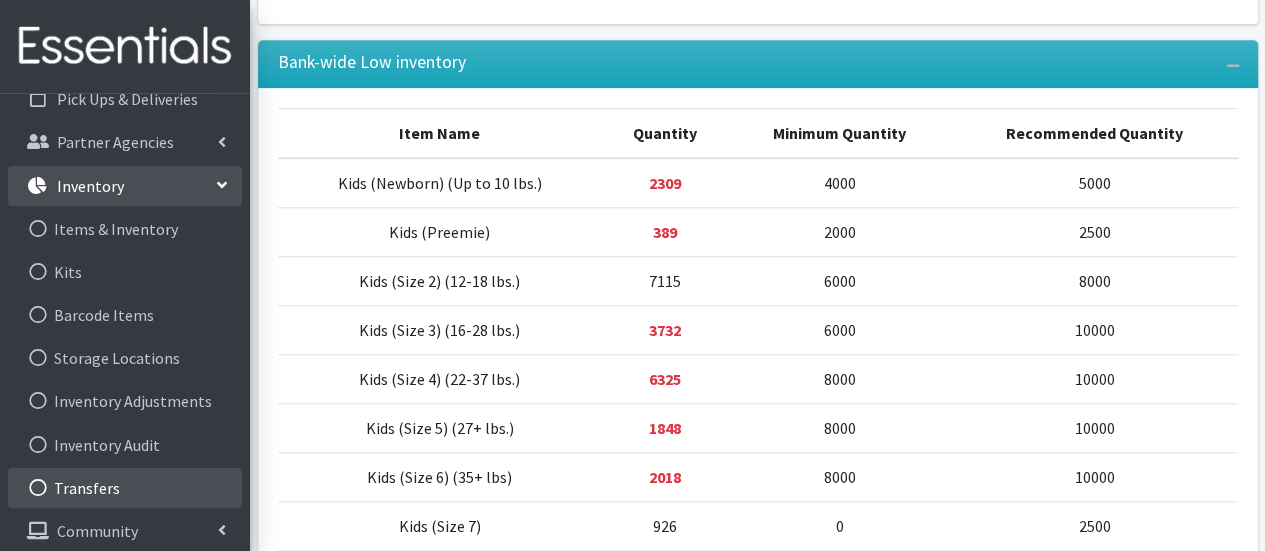 click on "Transfers" at bounding box center [125, 488] 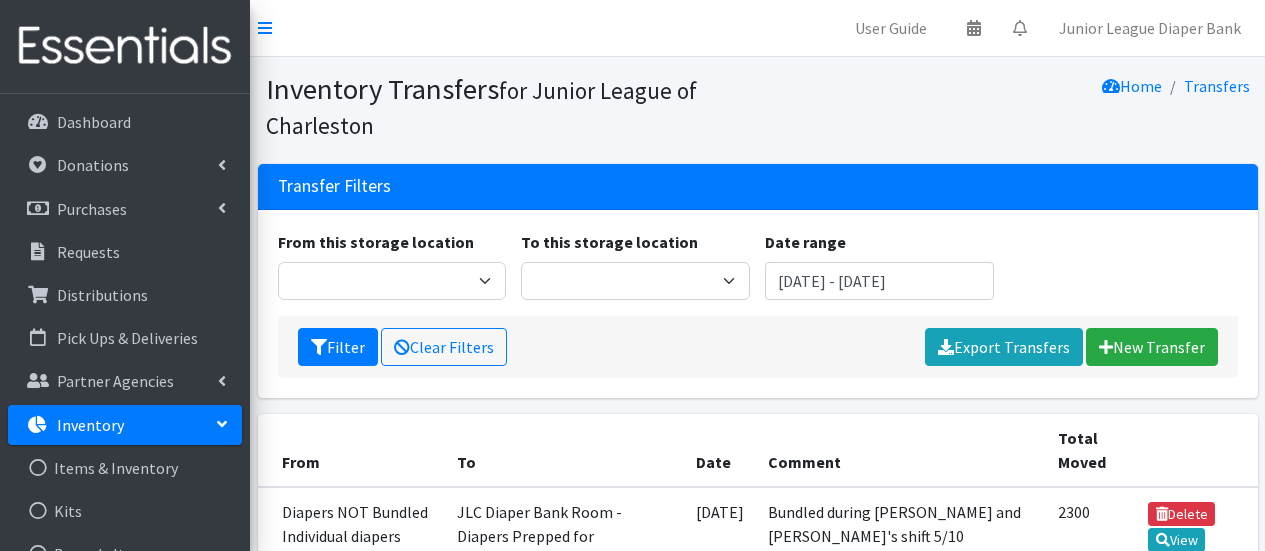 scroll, scrollTop: 0, scrollLeft: 0, axis: both 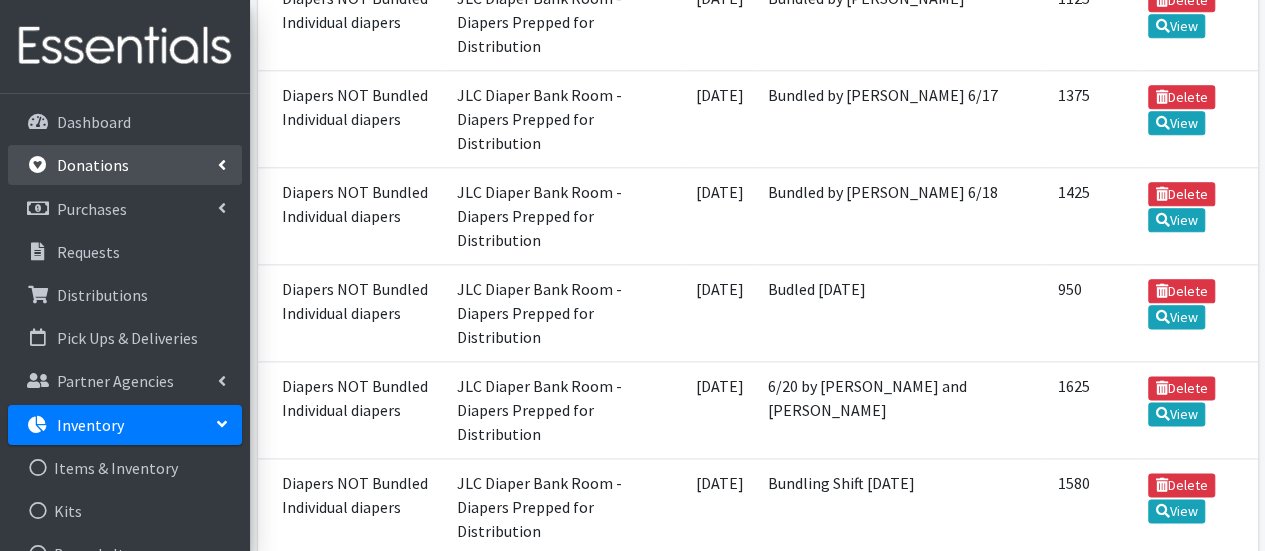 click on "Donations" at bounding box center [93, 165] 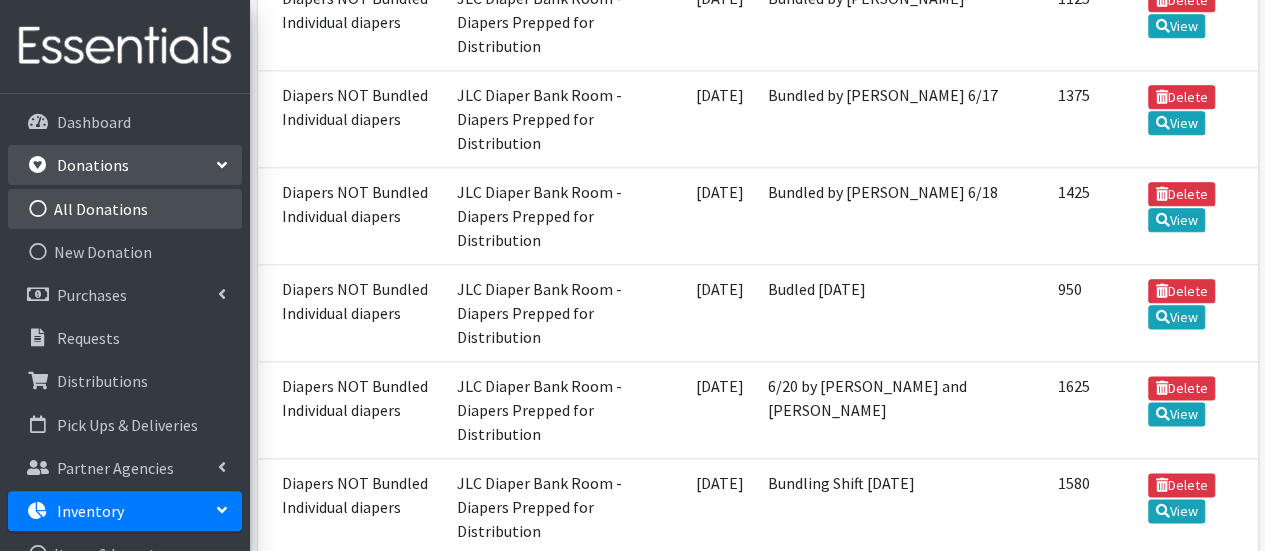 click on "All Donations" at bounding box center (125, 209) 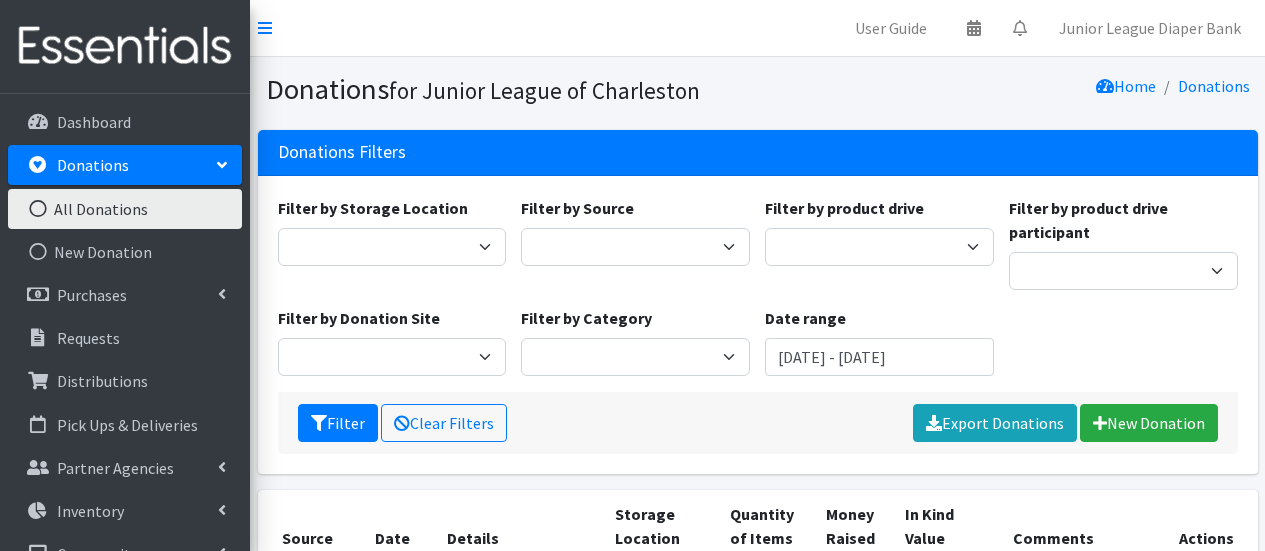 scroll, scrollTop: 0, scrollLeft: 0, axis: both 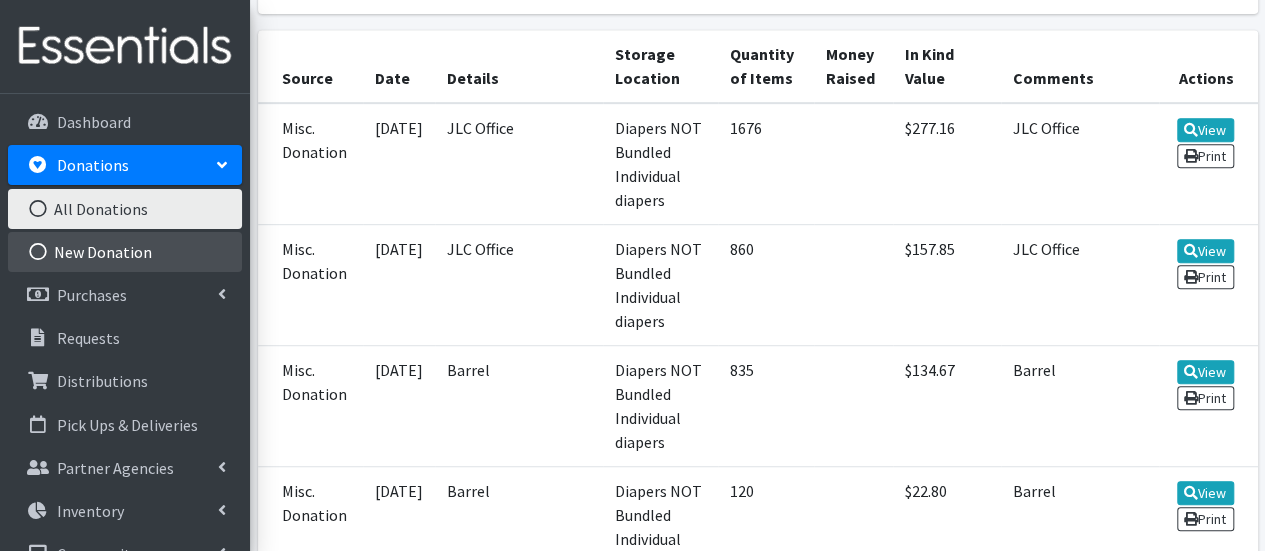 click on "New Donation" at bounding box center (125, 252) 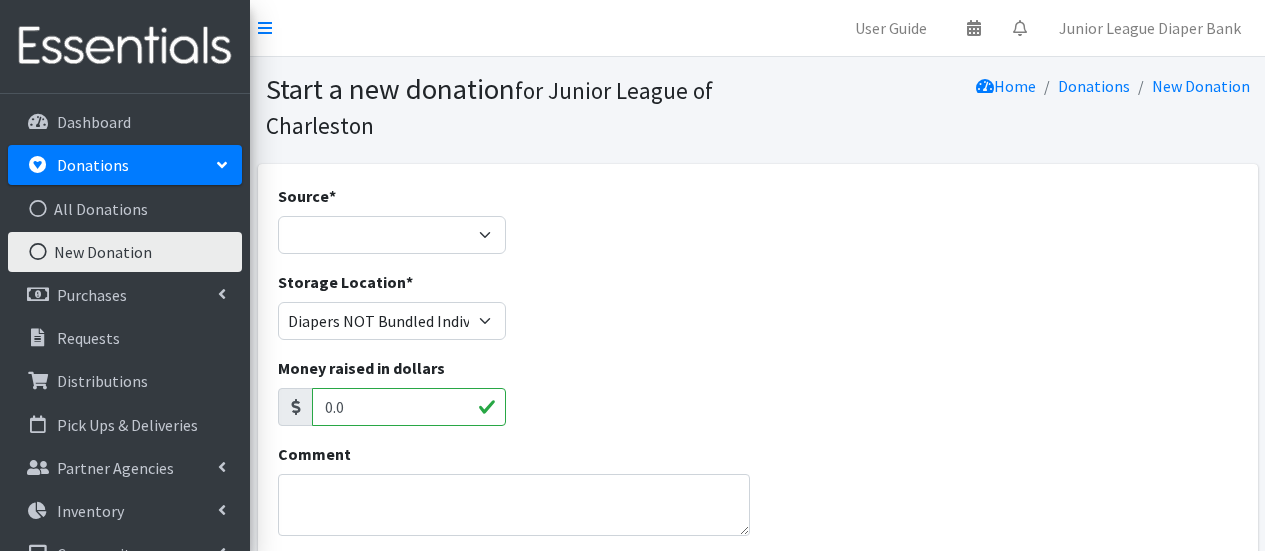 scroll, scrollTop: 0, scrollLeft: 0, axis: both 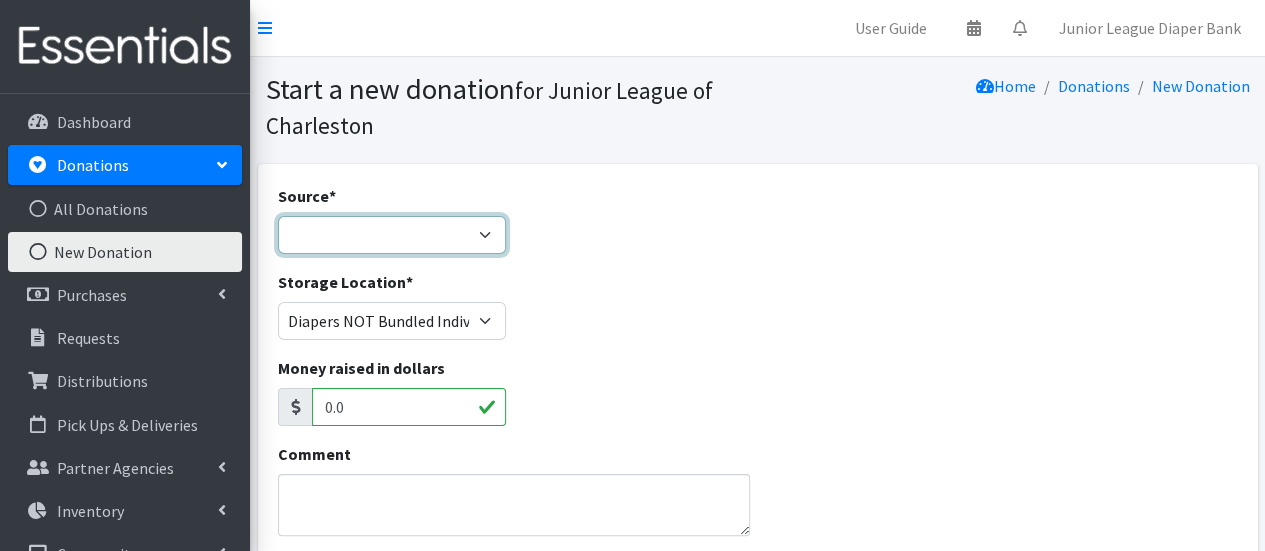 click on "Product Drive
Manufacturer
Donation Site
Misc. Donation" at bounding box center (392, 235) 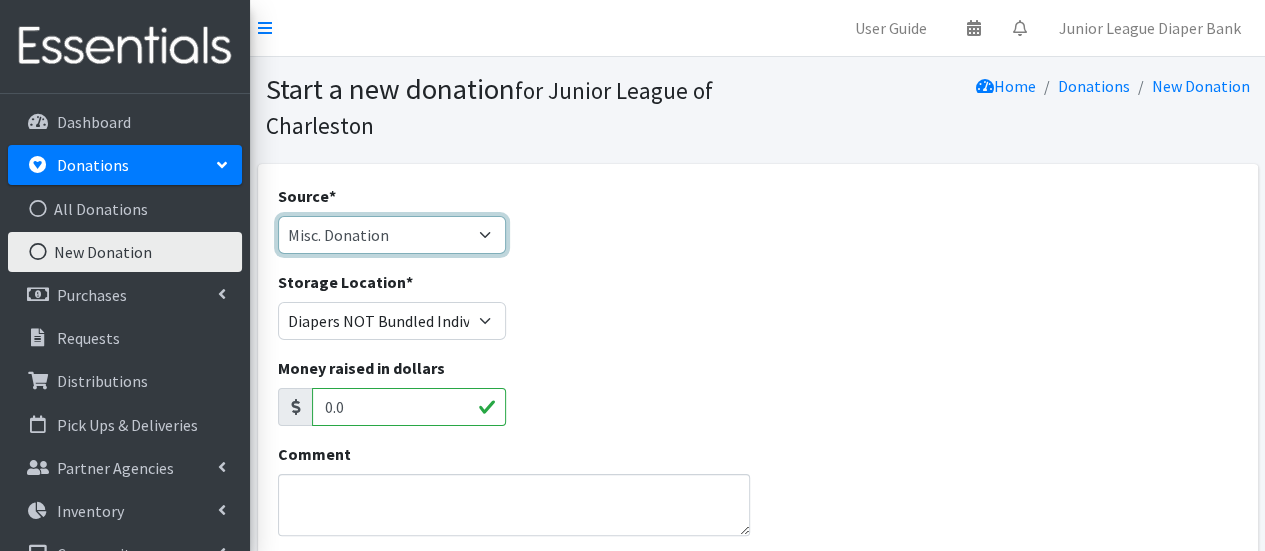 click on "Product Drive
Manufacturer
Donation Site
Misc. Donation" at bounding box center (392, 235) 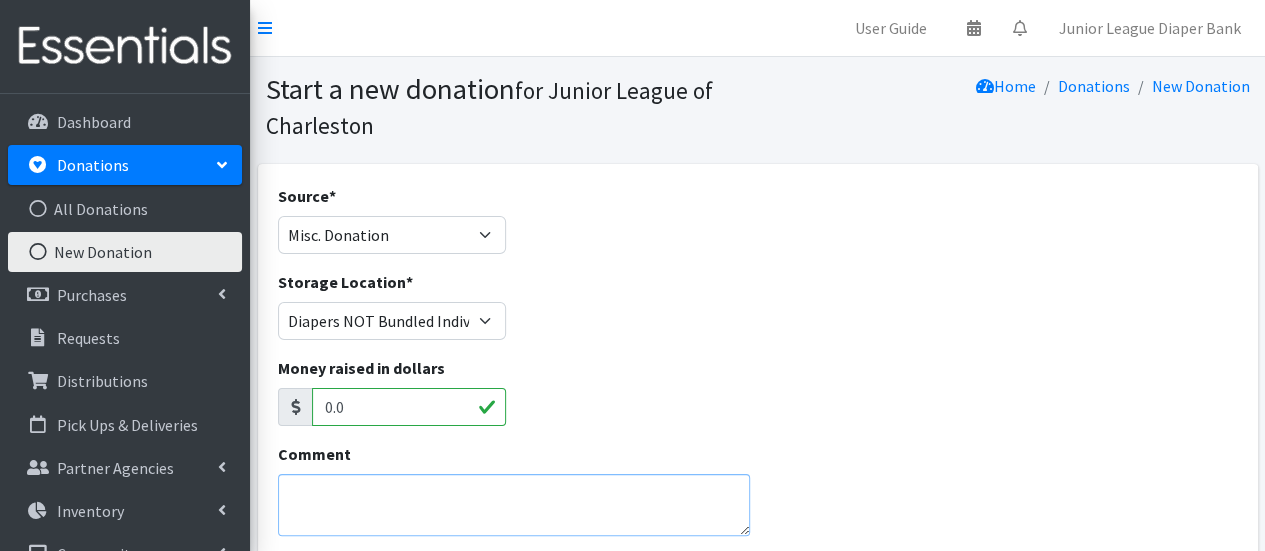 click on "Comment" at bounding box center (514, 505) 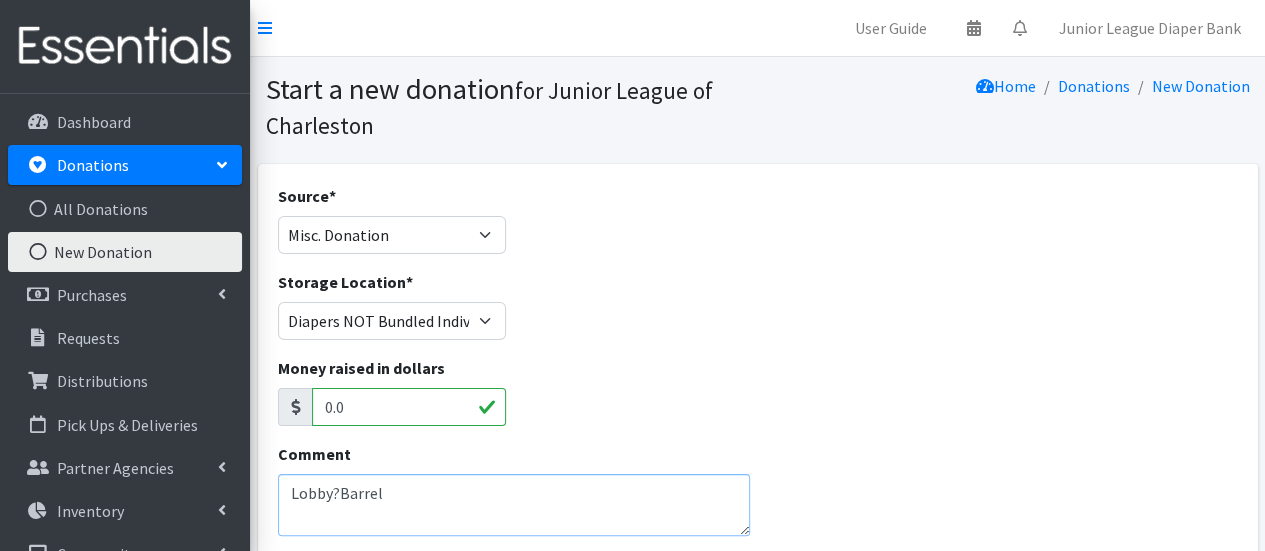 click on "Lobby?Barrel" at bounding box center [514, 505] 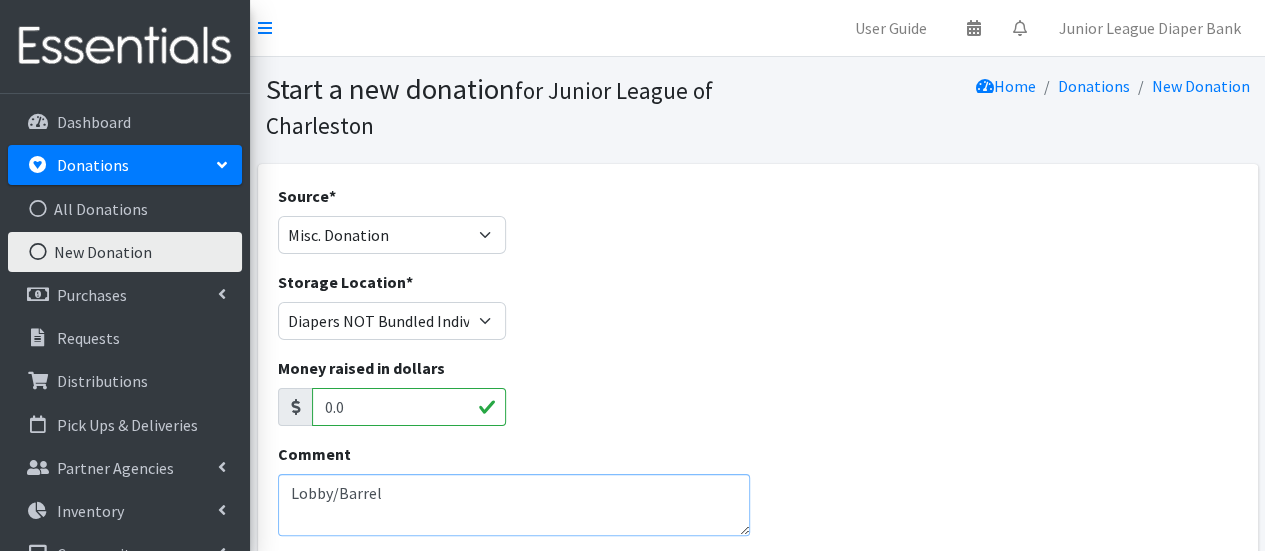 click on "Lobby/Barrel" at bounding box center (514, 505) 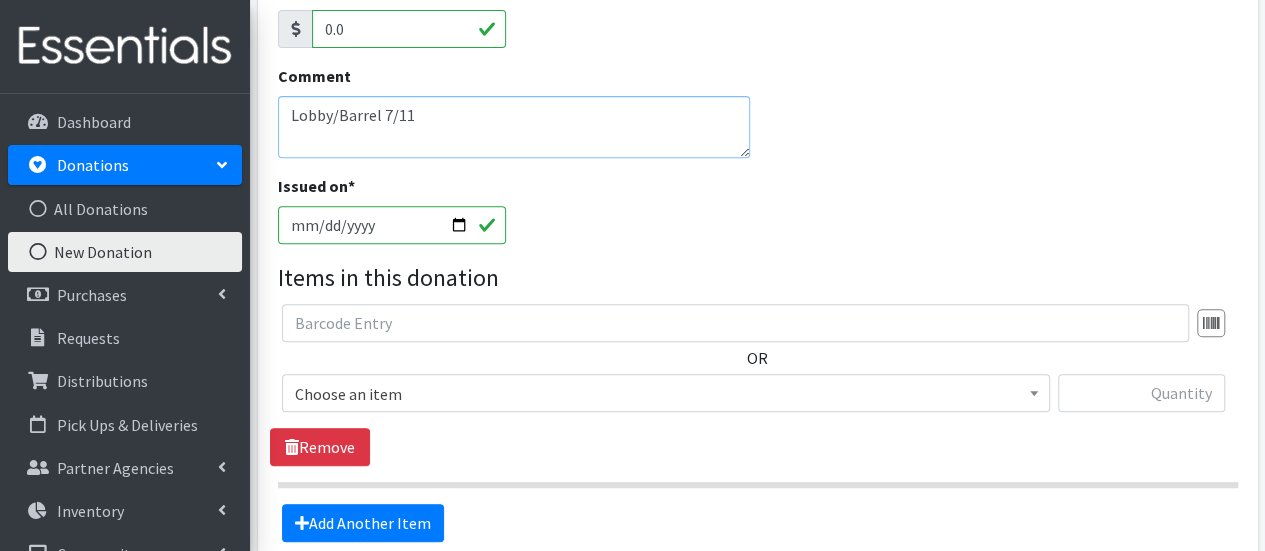 scroll, scrollTop: 374, scrollLeft: 0, axis: vertical 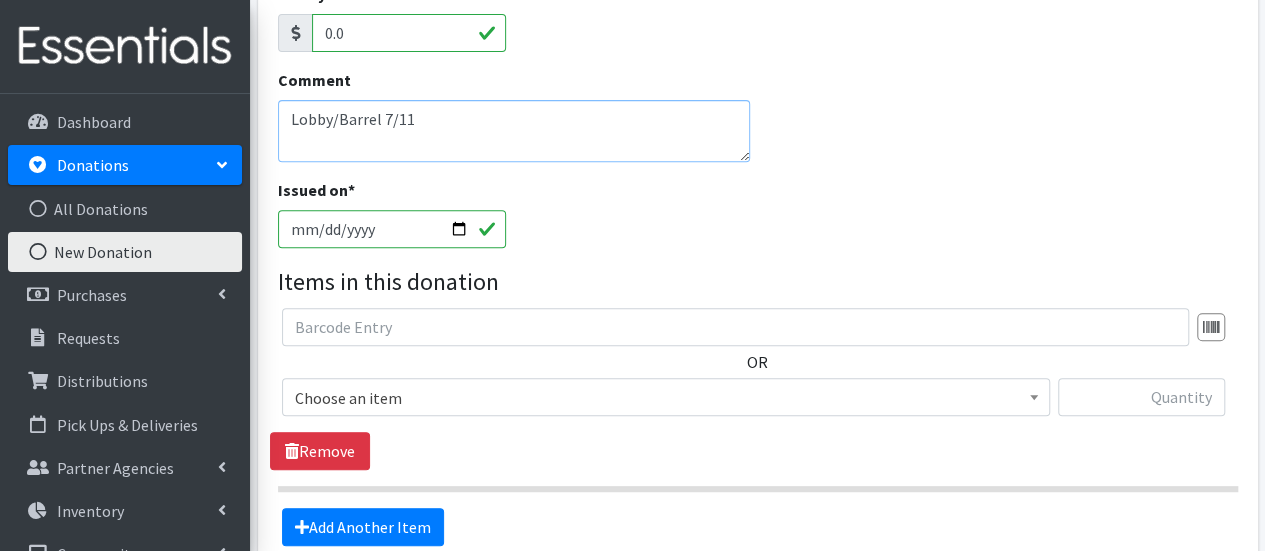 type on "Lobby/Barrel 7/11" 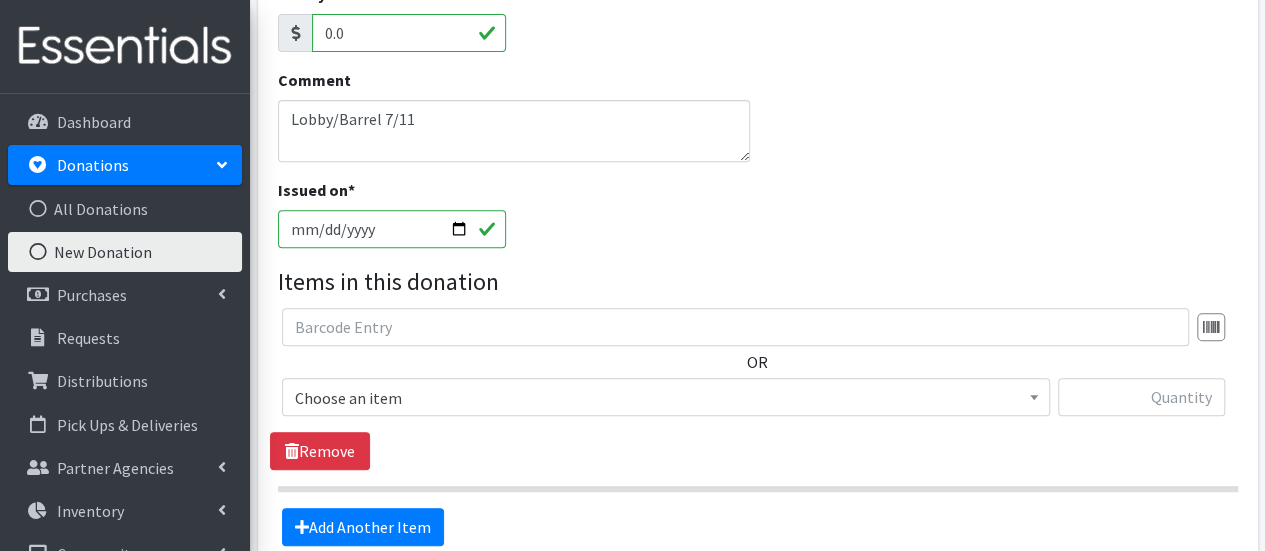 click on "Choose an item" at bounding box center [666, 398] 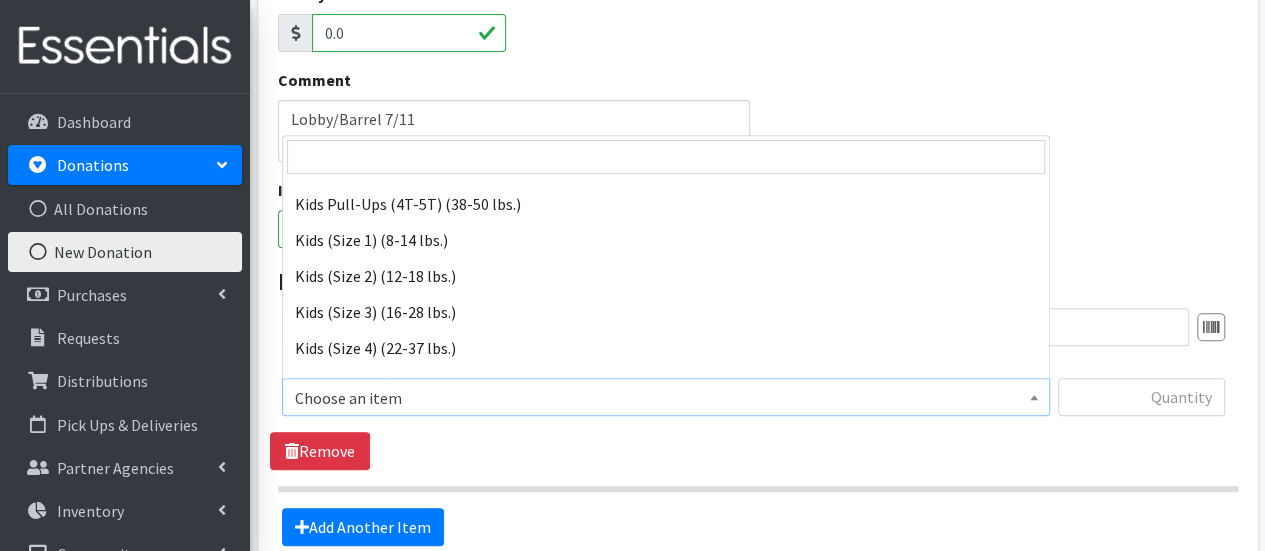 scroll, scrollTop: 192, scrollLeft: 0, axis: vertical 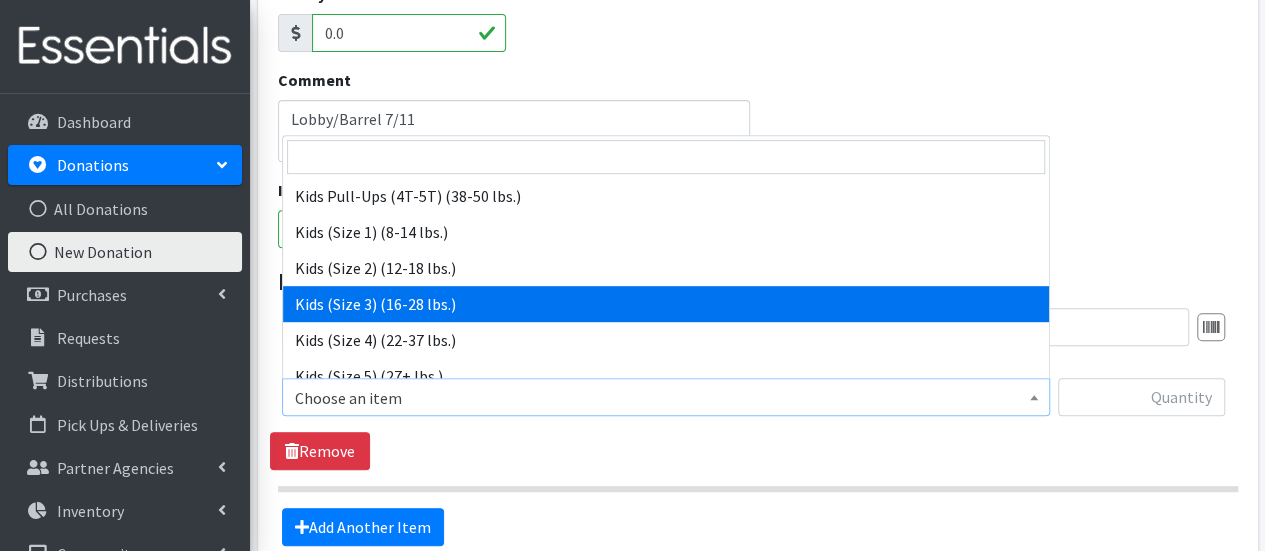 select on "576" 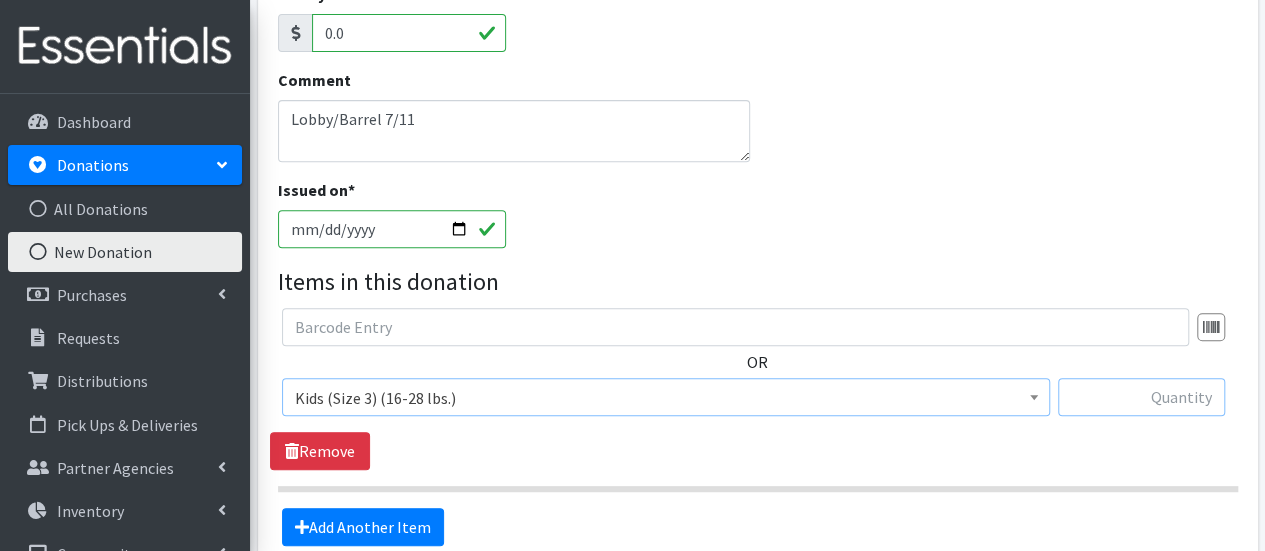 click at bounding box center (1141, 397) 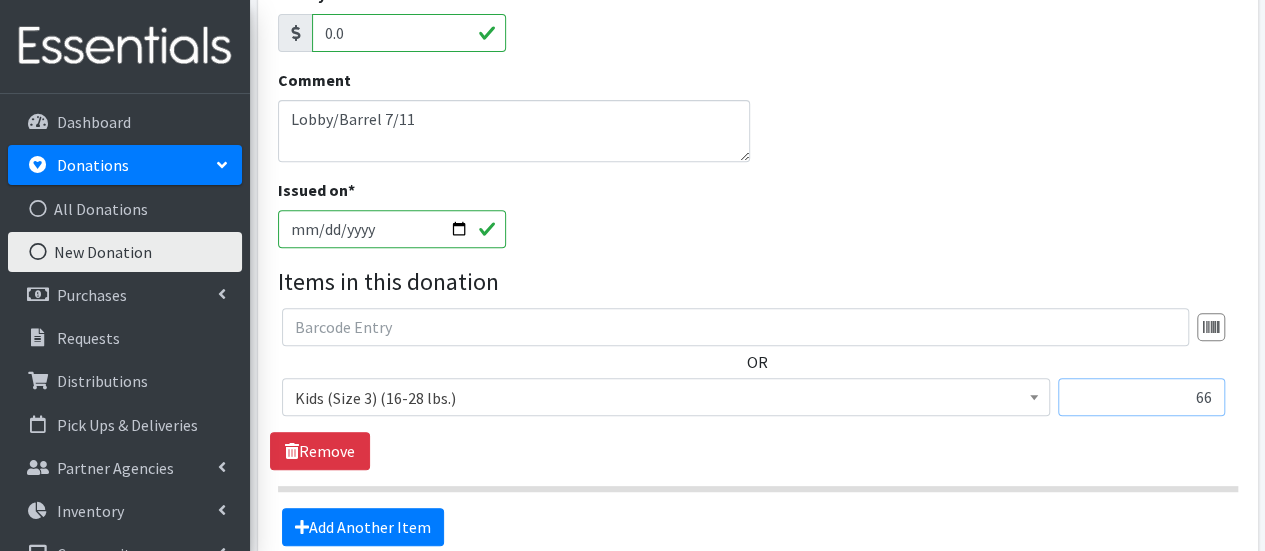 type on "66" 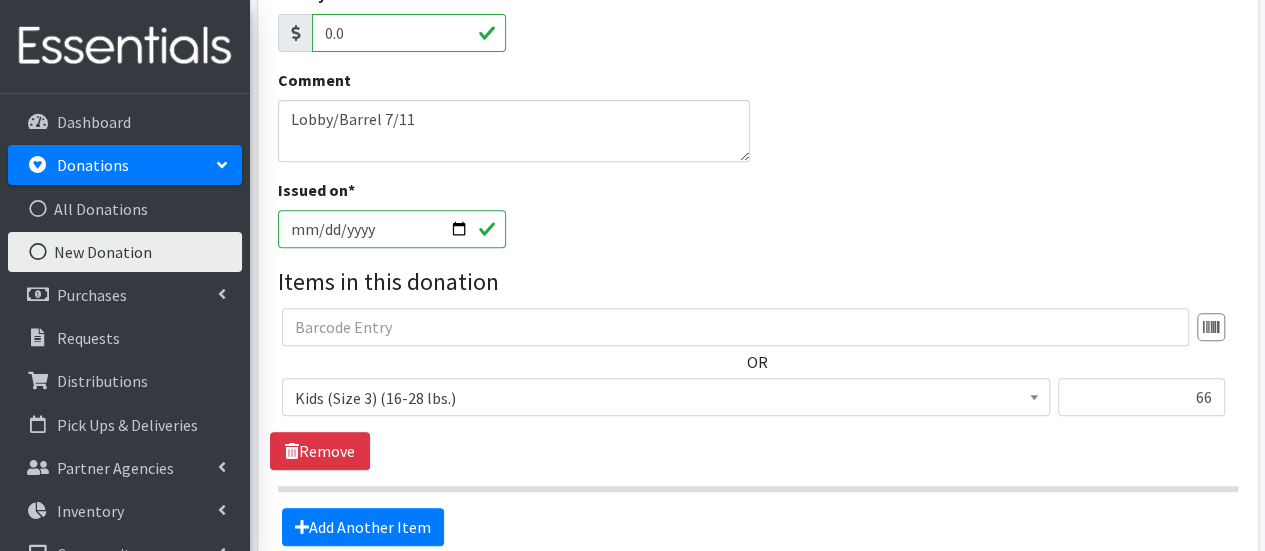 click on "OR
Choose an item
Kids (Newborn) (Up to 10 lbs.)
Kids (Preemie)
Kids Pull-Ups (2T-3T) (18-34 lbs)
Kids Pull-Ups (3T-4T) (32-40 lbs)
Kids Pull-Ups (4T-5T) (38-50 lbs.)
Kids (Size 1) (8-14 lbs.)
Kids (Size 2) (12-18 lbs.)
Kids (Size 3) (16-28 lbs.)
Kids (Size 4) (22-37 lbs.)
Kids (Size 5) (27+ lbs.)
Kids (Size 6) (35+ lbs)
Kids (Size 7)
Swimmers
Wipes (Baby)
Youth L/XL (60-125 lbs)
Youth S/M (38-65 lbs)
Youth XS Kids (Size 3) (16-28 lbs.)
66
Remove" at bounding box center [757, 389] 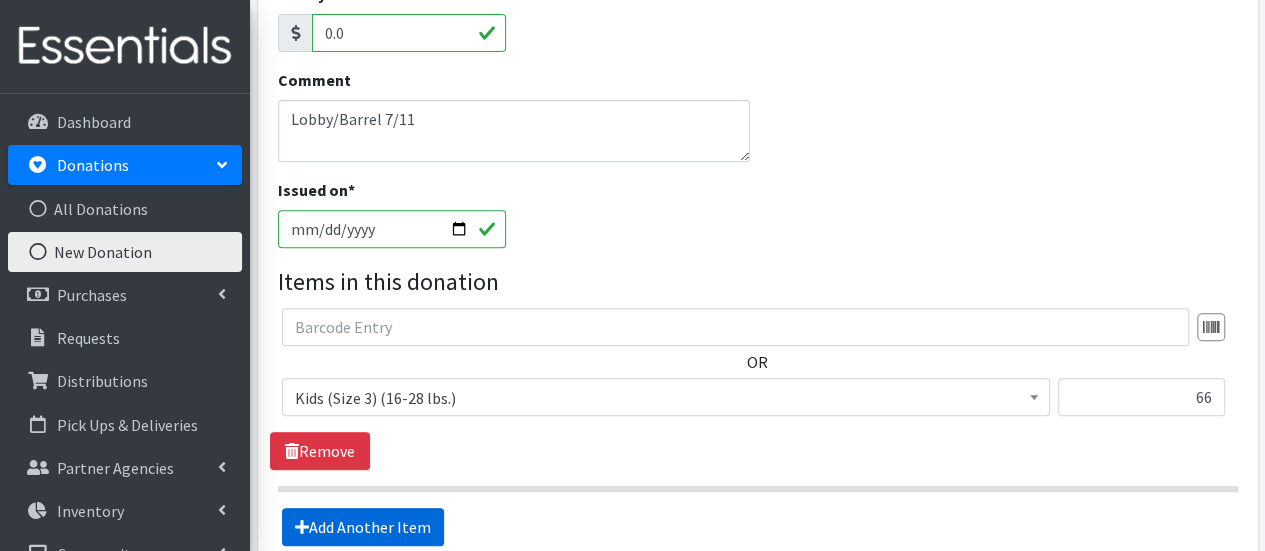 click on "Add Another Item" at bounding box center [363, 527] 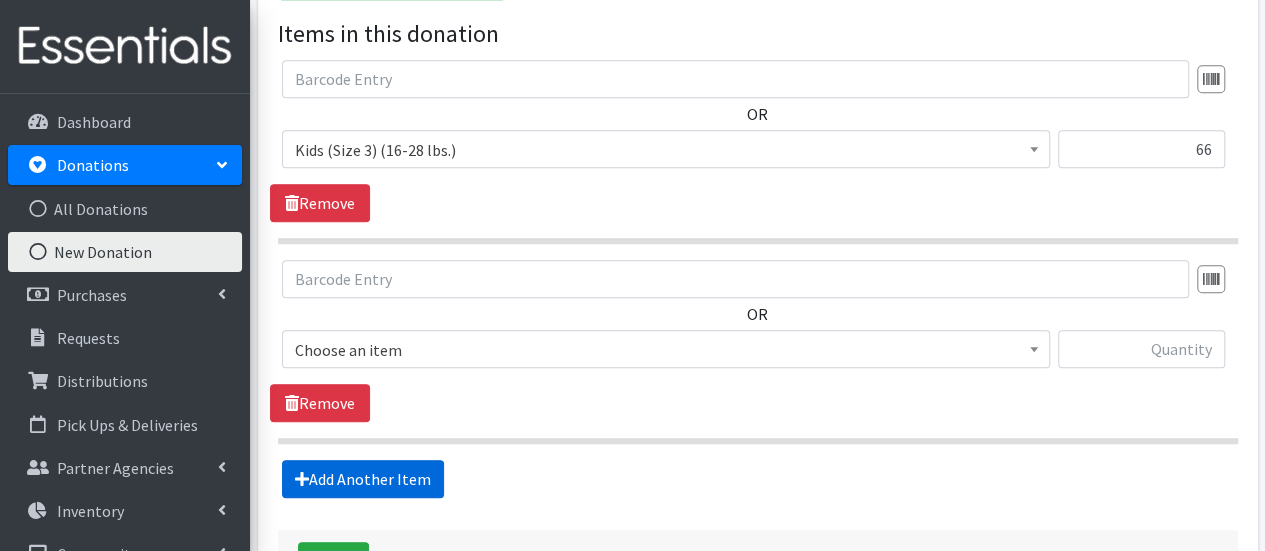 scroll, scrollTop: 770, scrollLeft: 0, axis: vertical 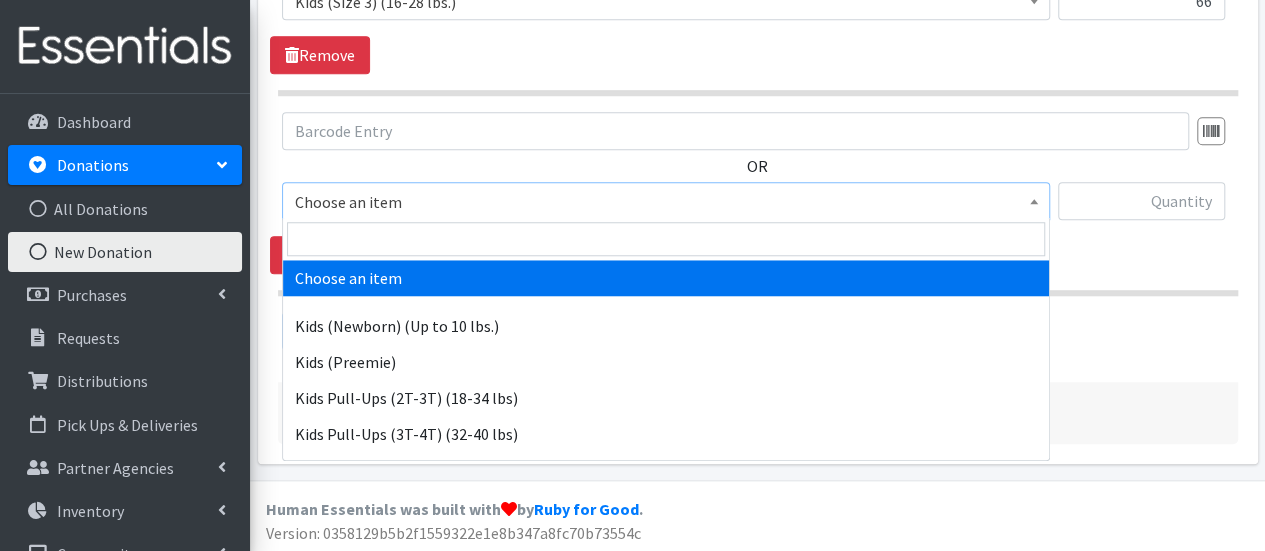 click on "Choose an item" at bounding box center (666, 202) 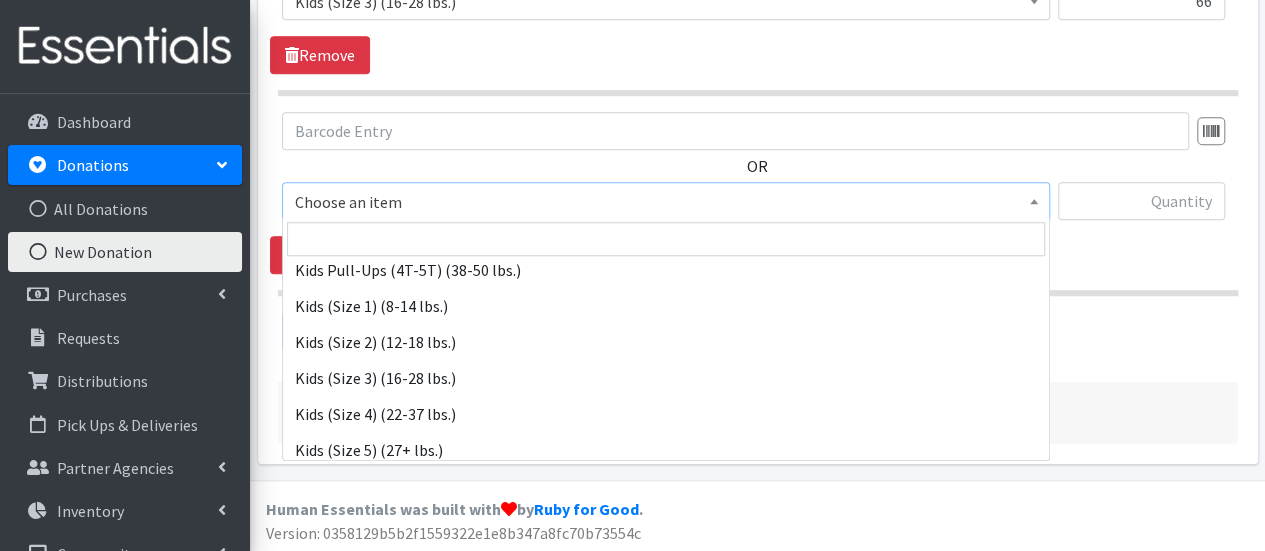 scroll, scrollTop: 189, scrollLeft: 0, axis: vertical 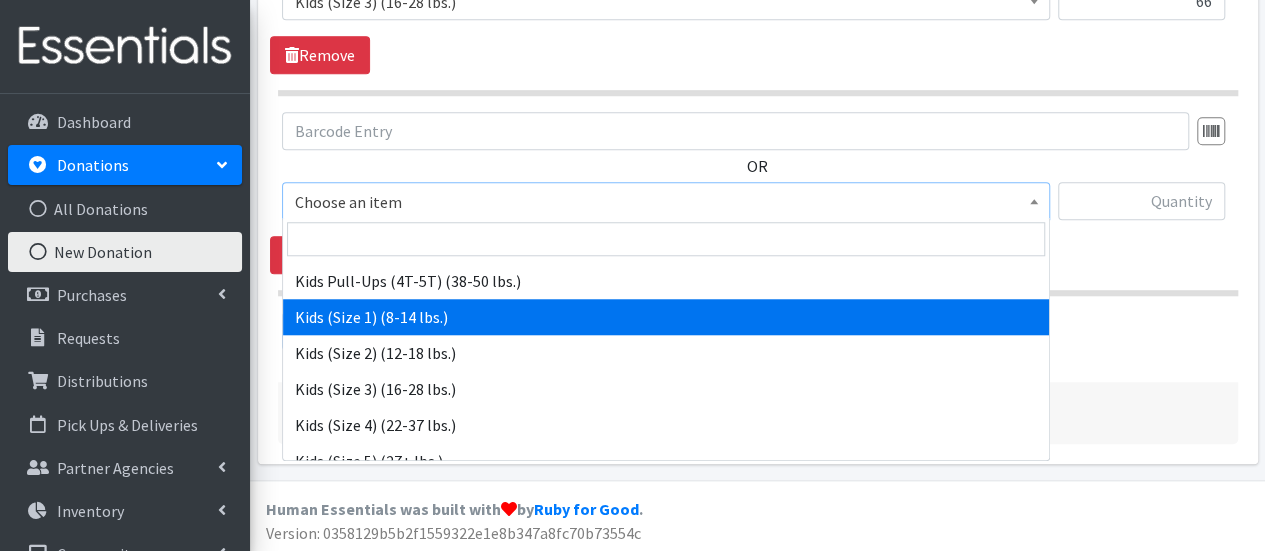 select on "573" 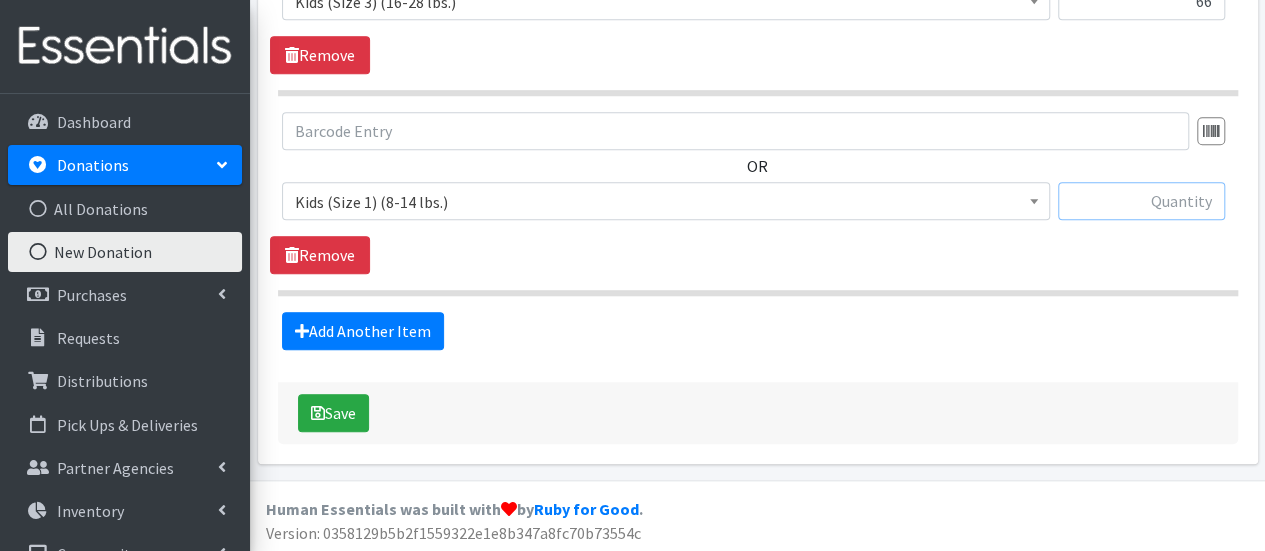 click at bounding box center (1141, 201) 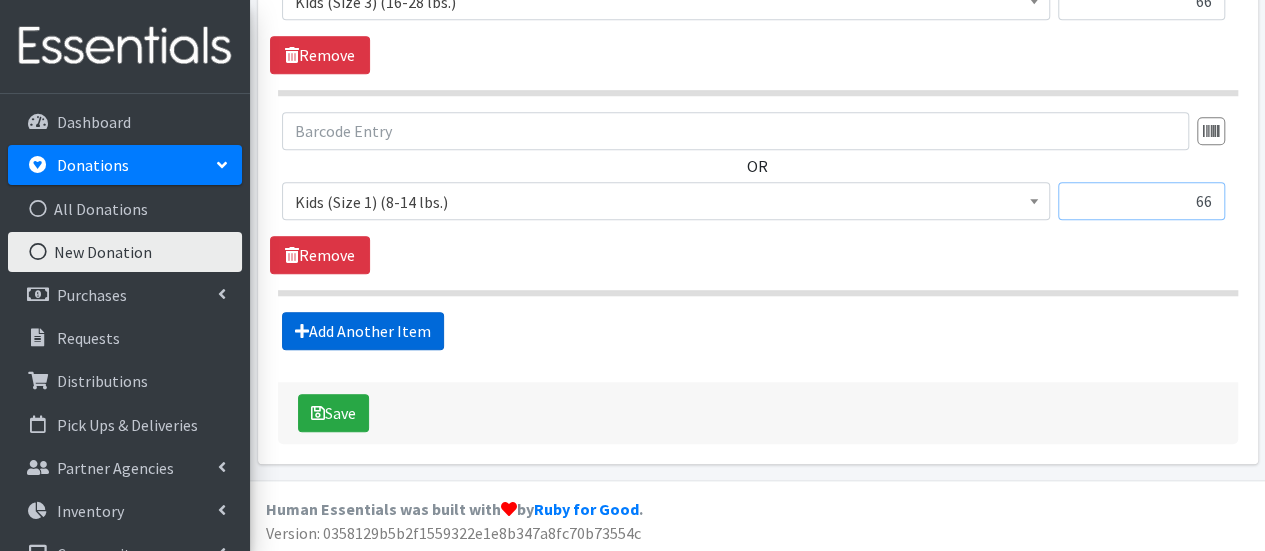 type on "66" 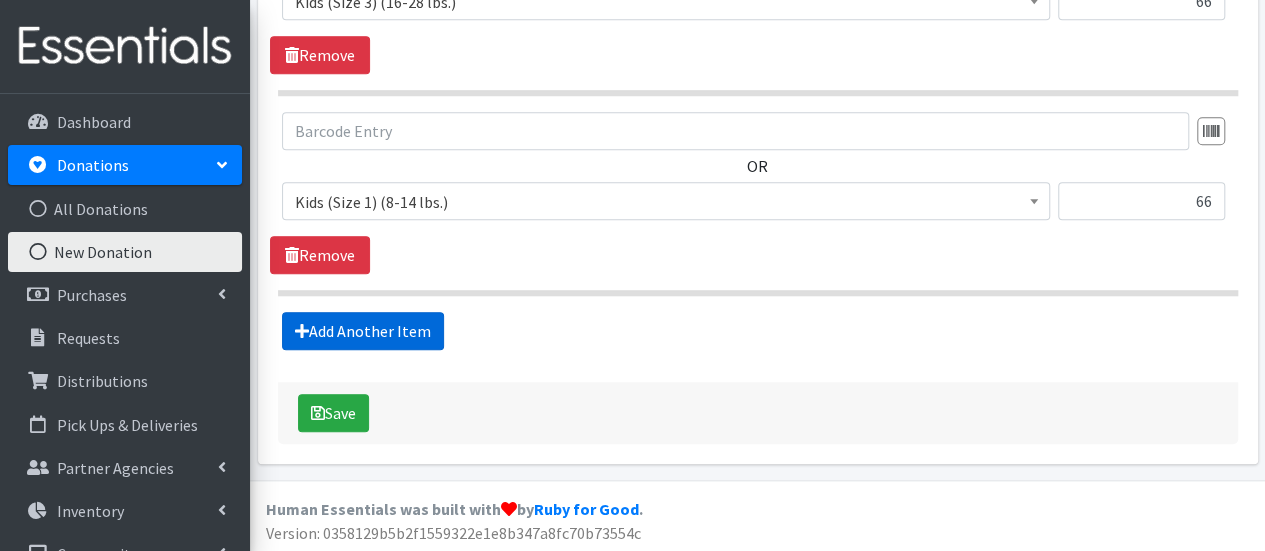 click on "Add Another Item" at bounding box center [363, 331] 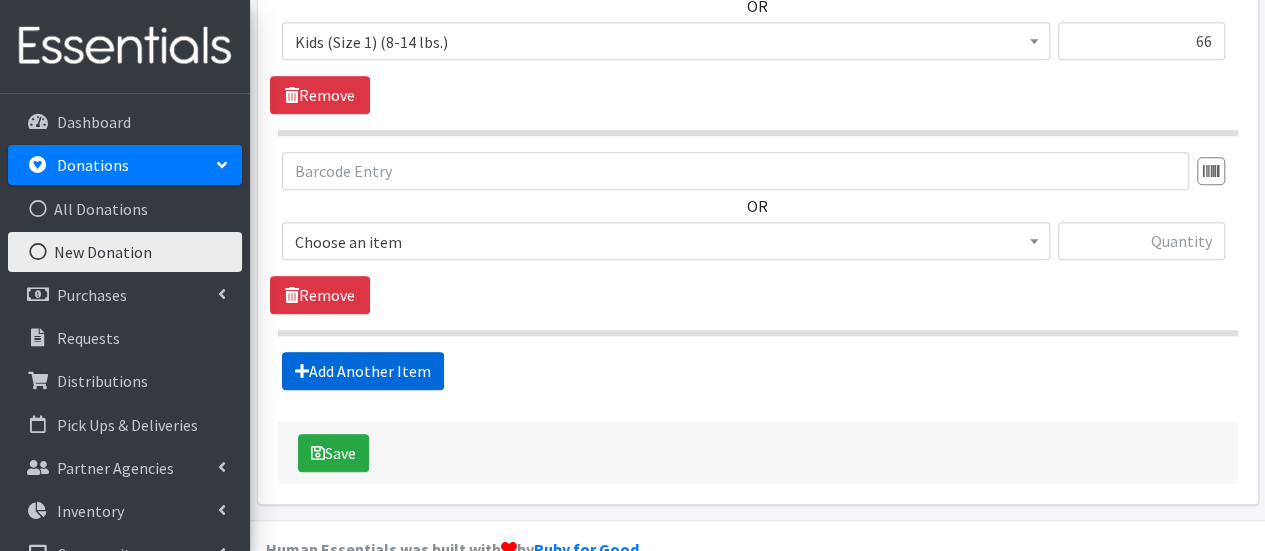 scroll, scrollTop: 968, scrollLeft: 0, axis: vertical 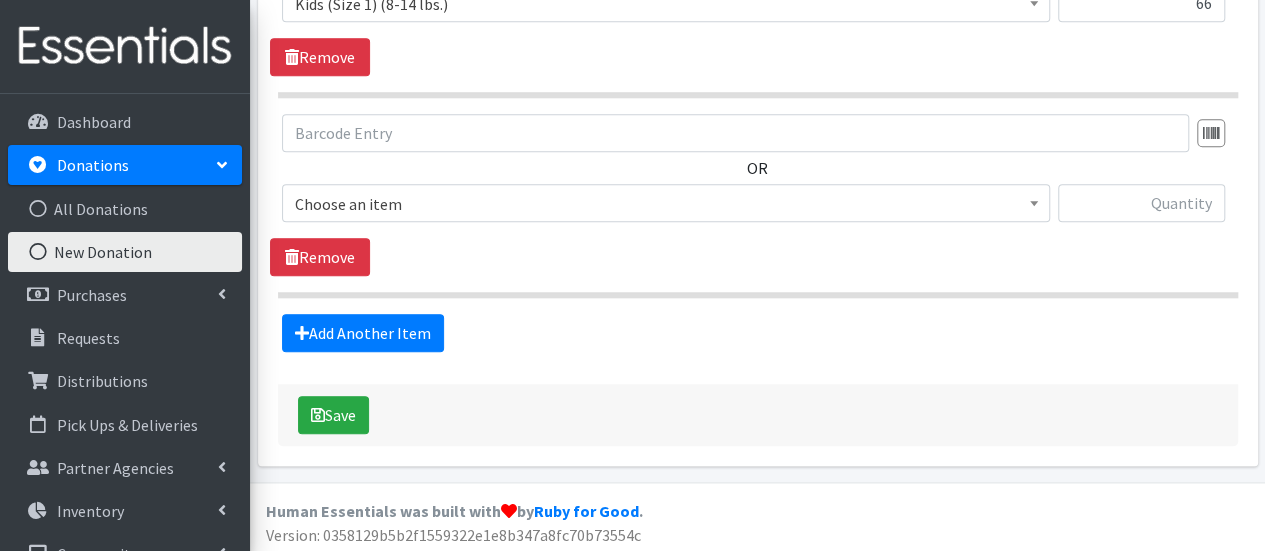 click on "Choose an item" at bounding box center [666, 204] 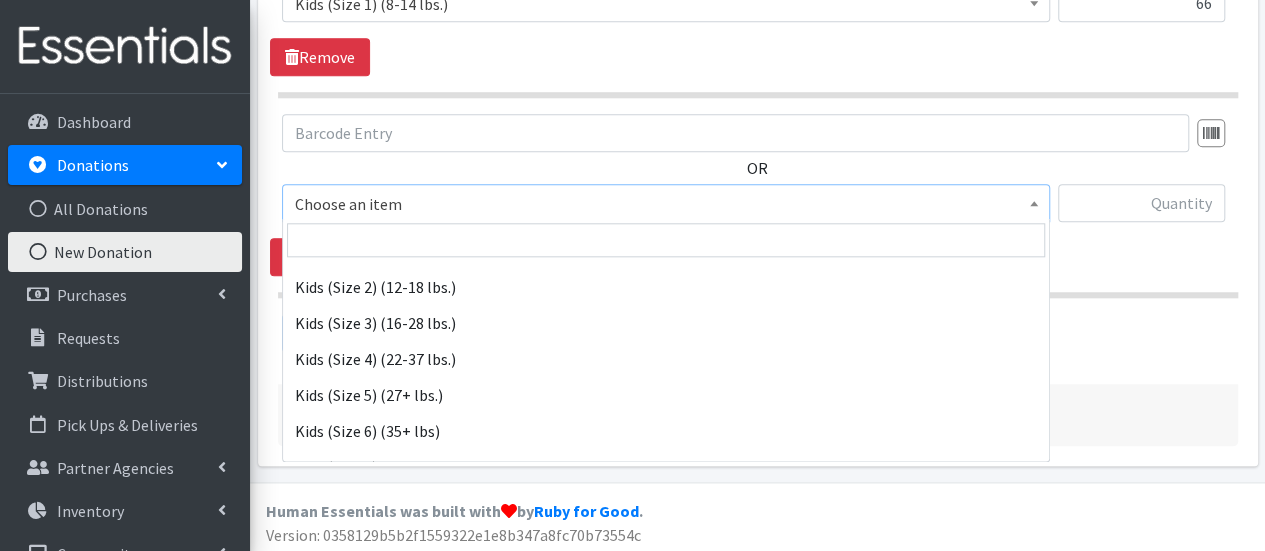scroll, scrollTop: 294, scrollLeft: 0, axis: vertical 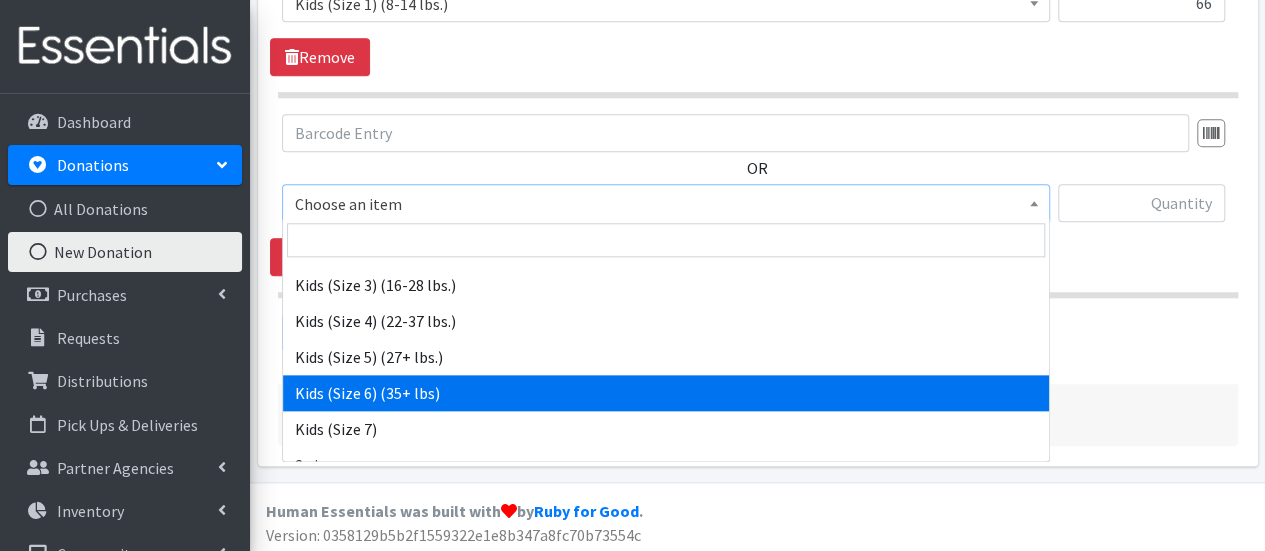 select on "560" 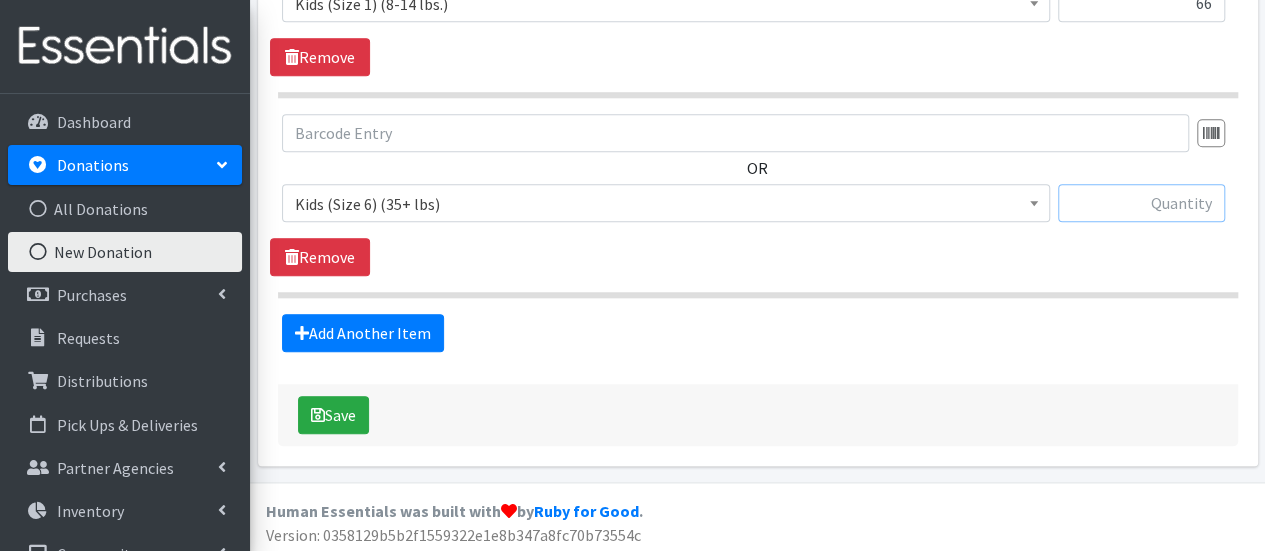 click at bounding box center [1141, 203] 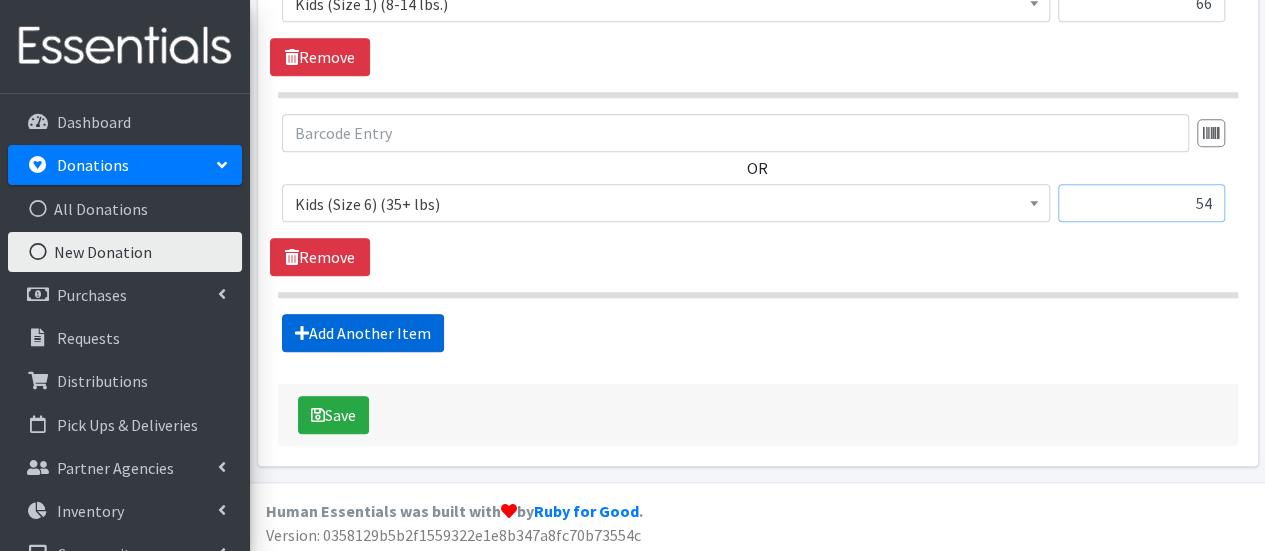 type on "54" 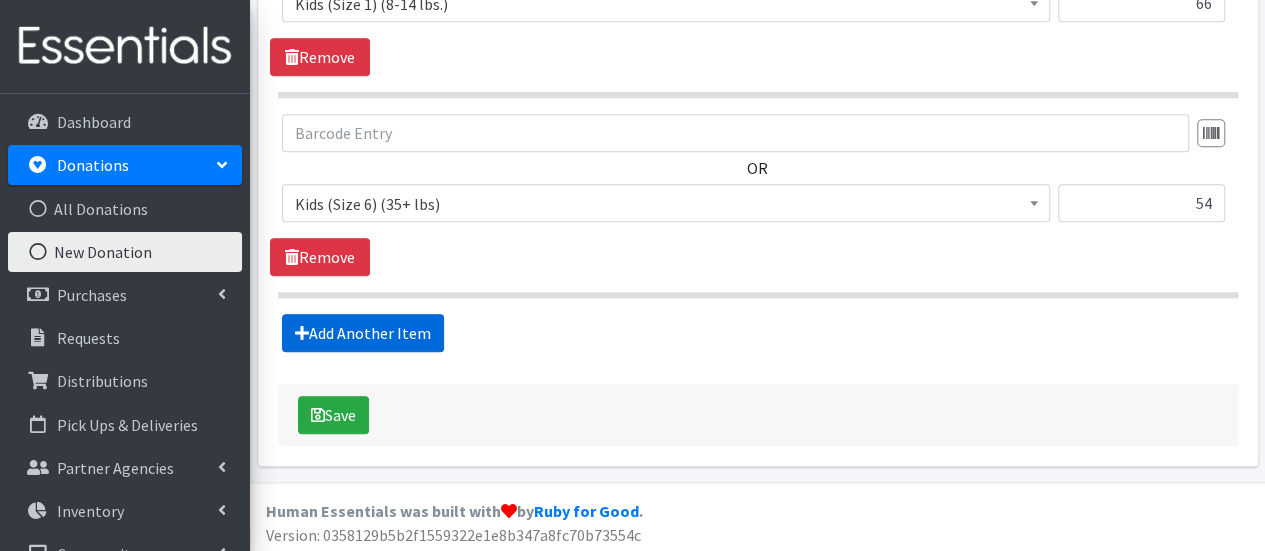 click on "Add Another Item" at bounding box center (363, 333) 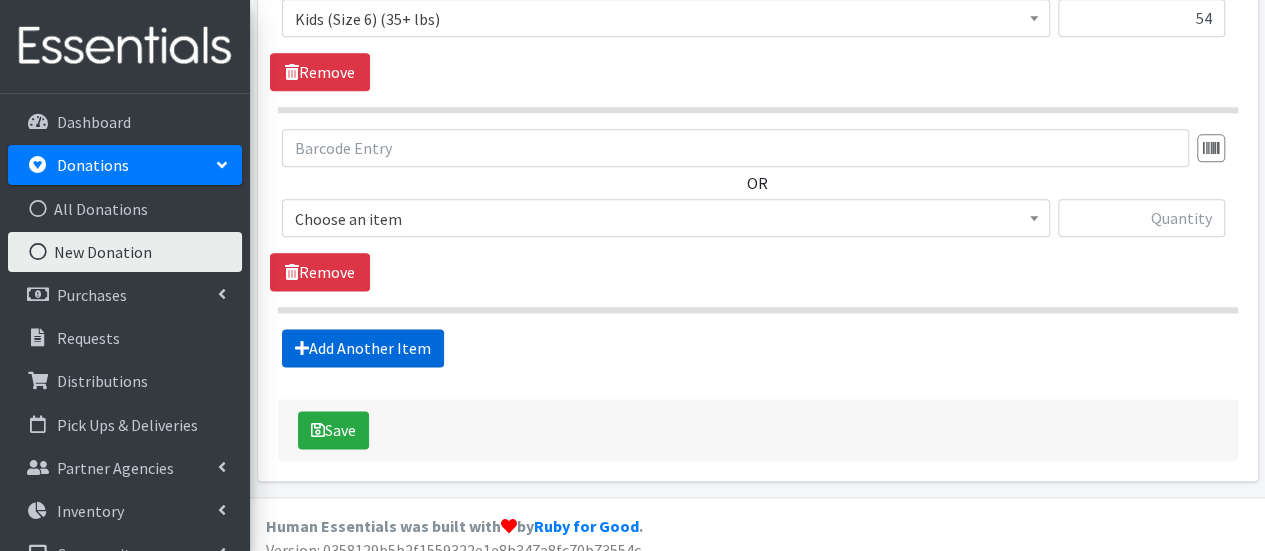 scroll, scrollTop: 1168, scrollLeft: 0, axis: vertical 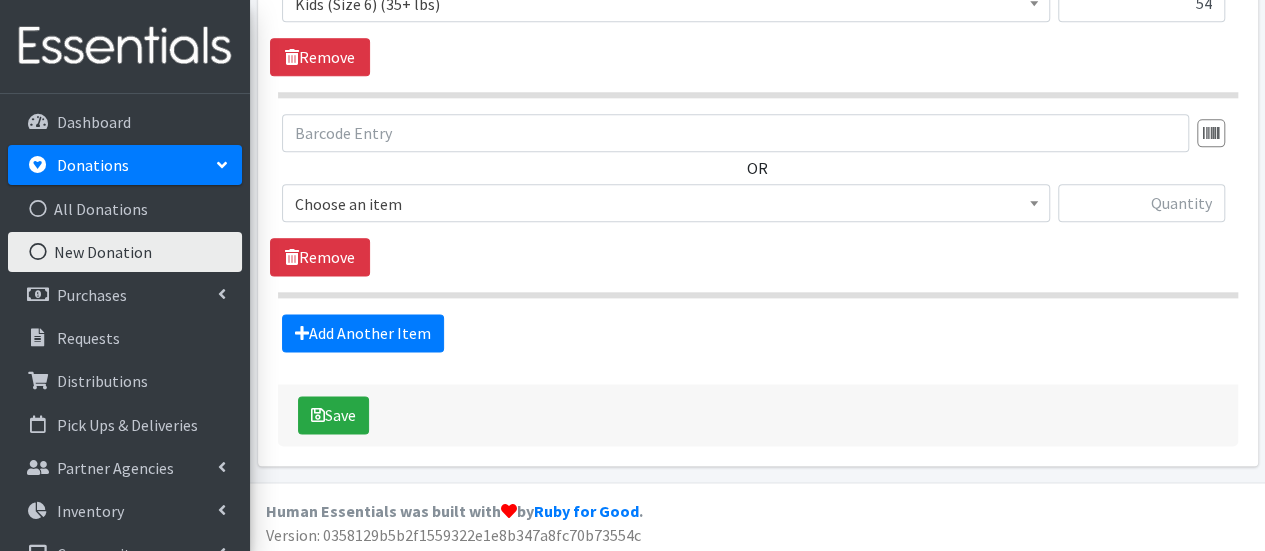 click on "Choose an item" at bounding box center (666, 204) 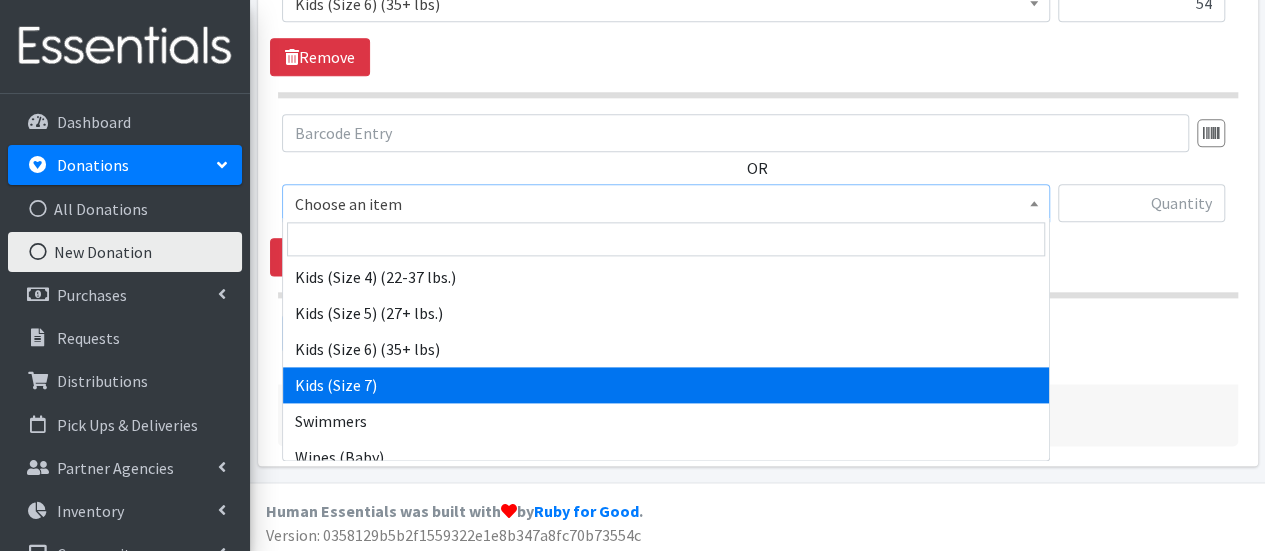 scroll, scrollTop: 340, scrollLeft: 0, axis: vertical 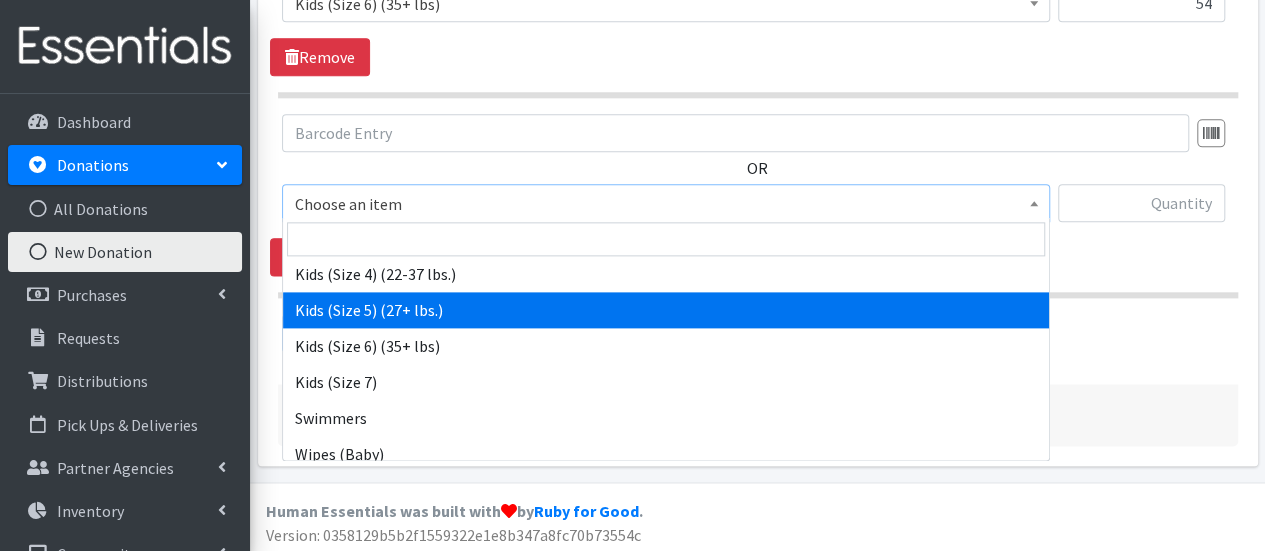 select on "558" 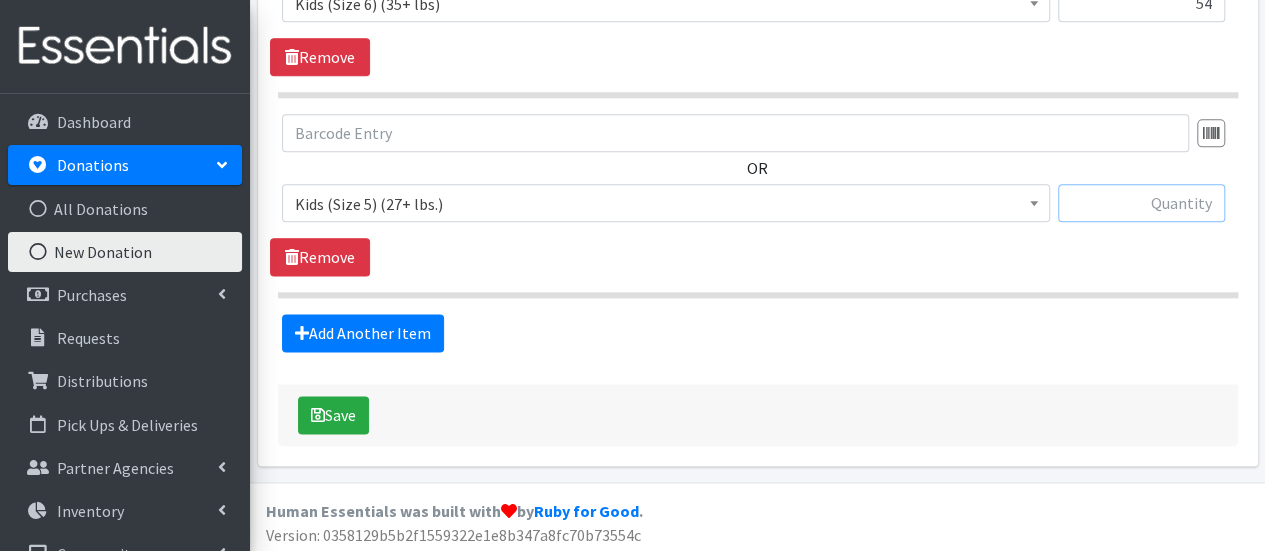 click at bounding box center (1141, 203) 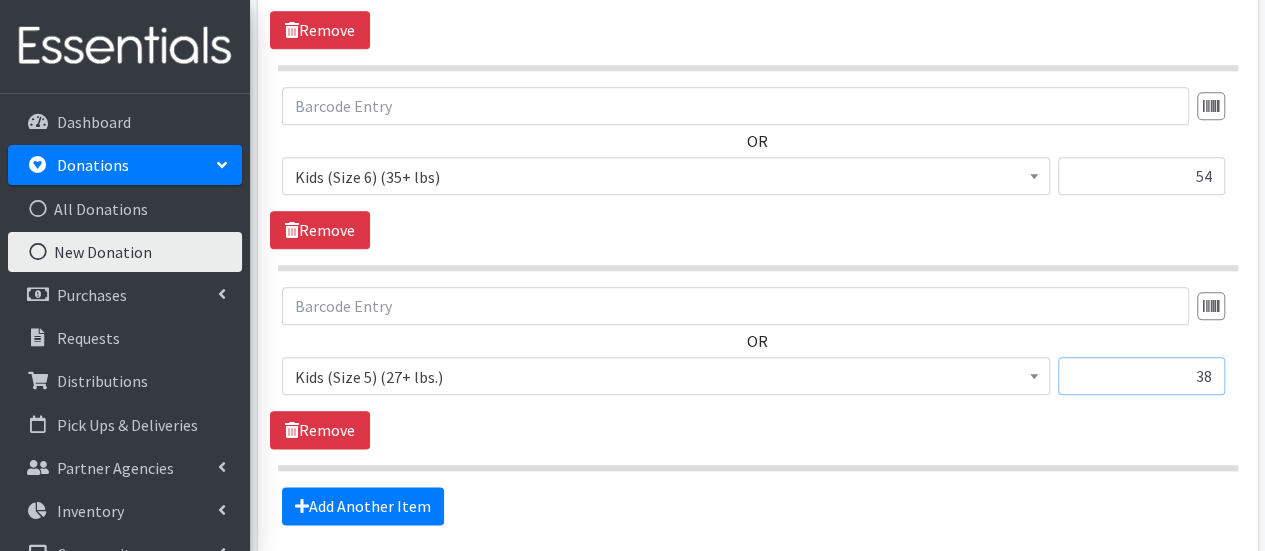 scroll, scrollTop: 1168, scrollLeft: 0, axis: vertical 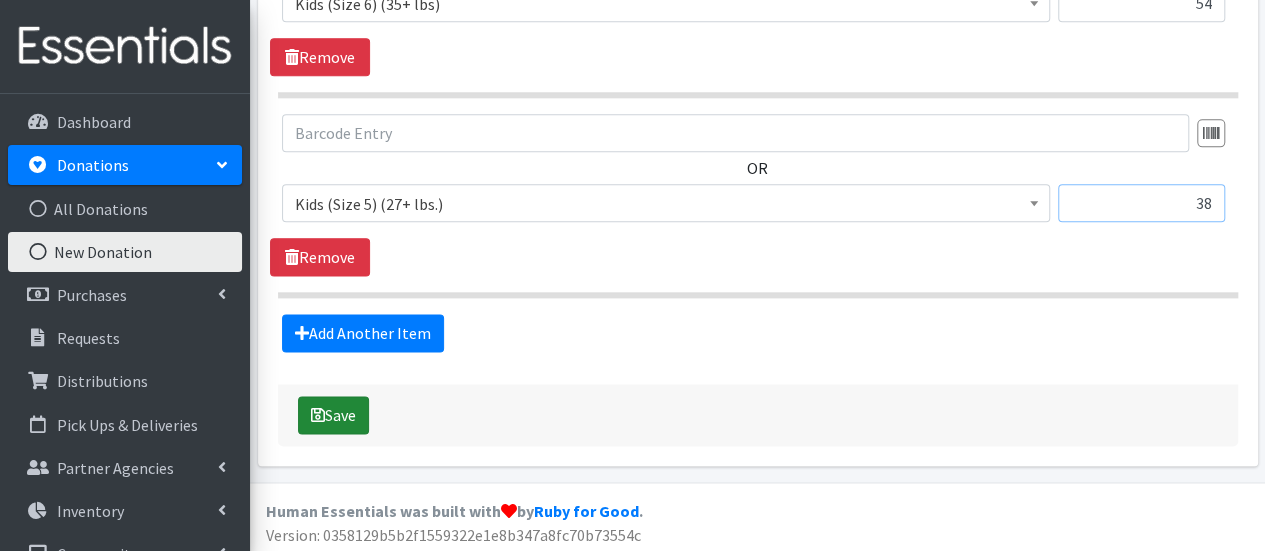 type on "38" 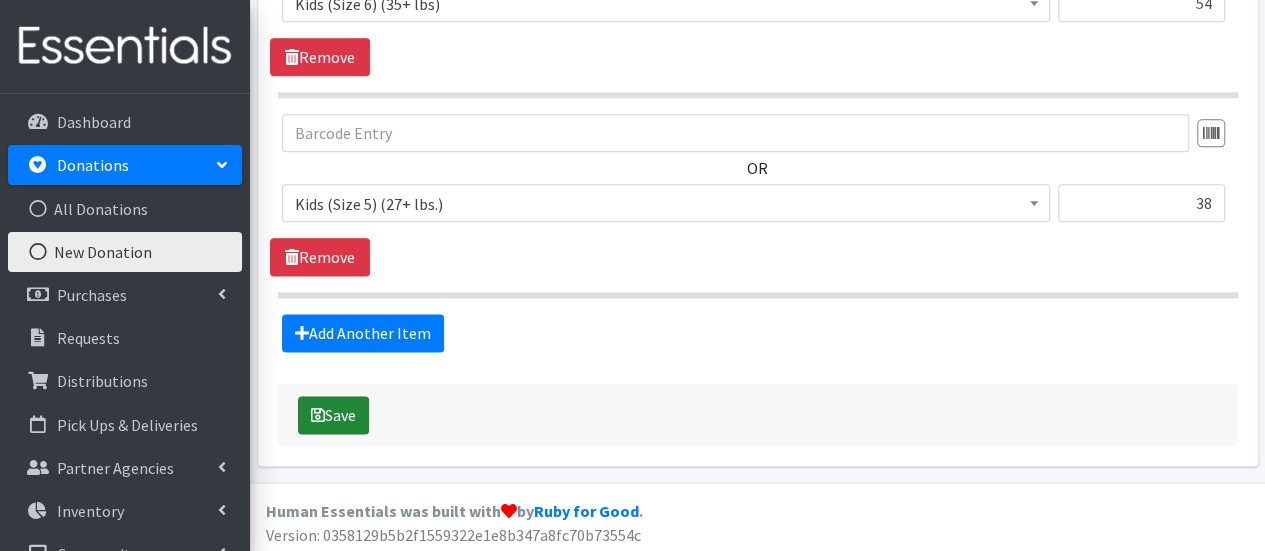 click on "Save" at bounding box center (333, 415) 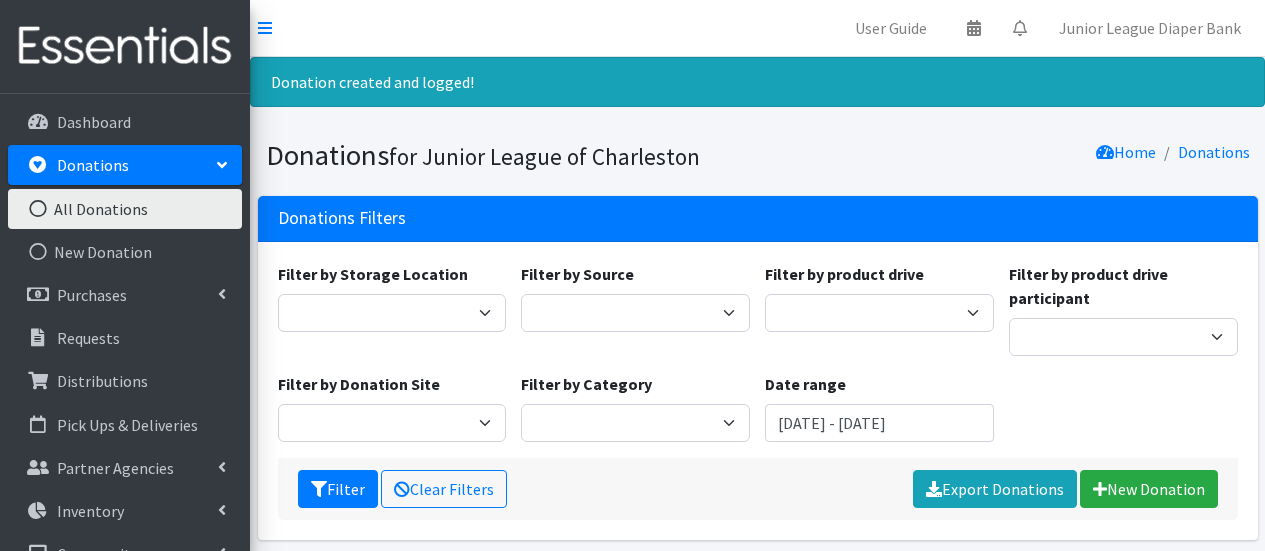 scroll, scrollTop: 0, scrollLeft: 0, axis: both 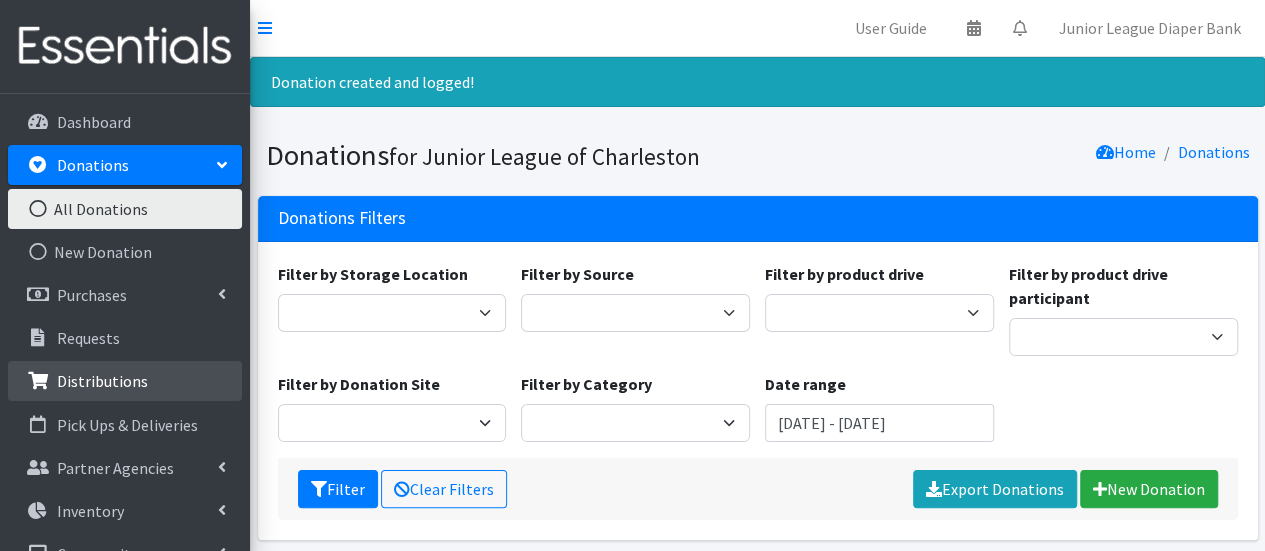click on "Distributions" at bounding box center [102, 381] 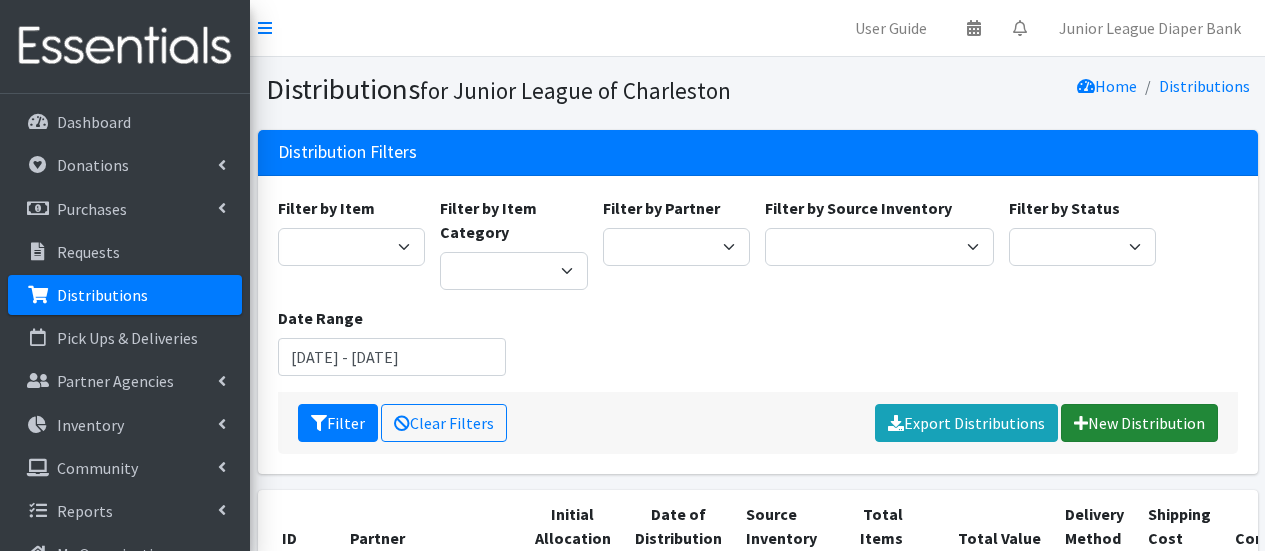 scroll, scrollTop: 0, scrollLeft: 0, axis: both 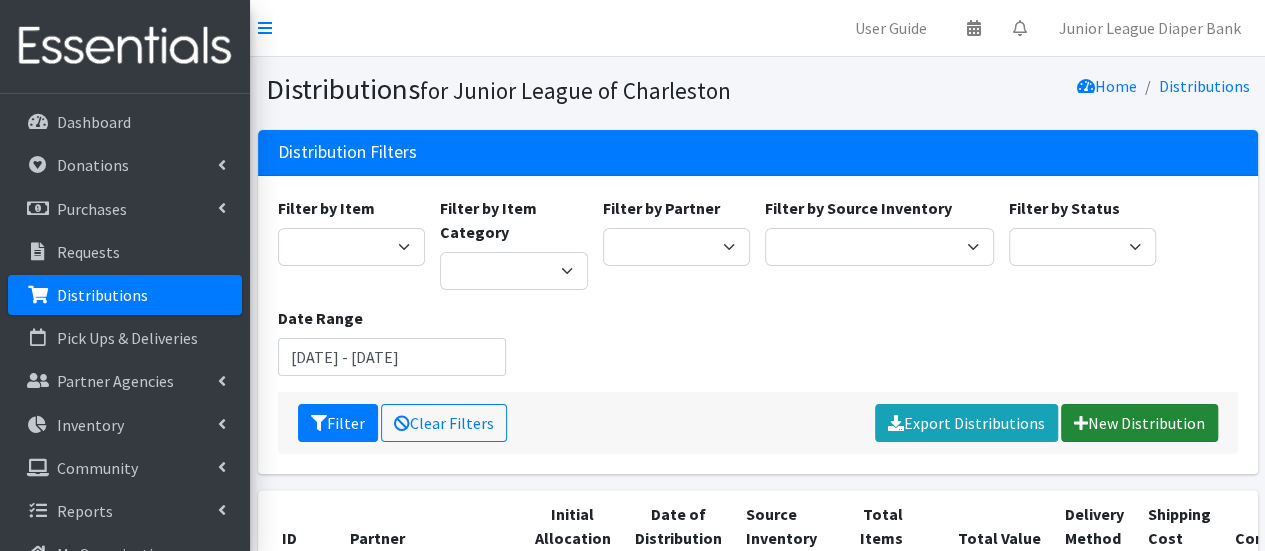 click on "New Distribution" at bounding box center [1139, 423] 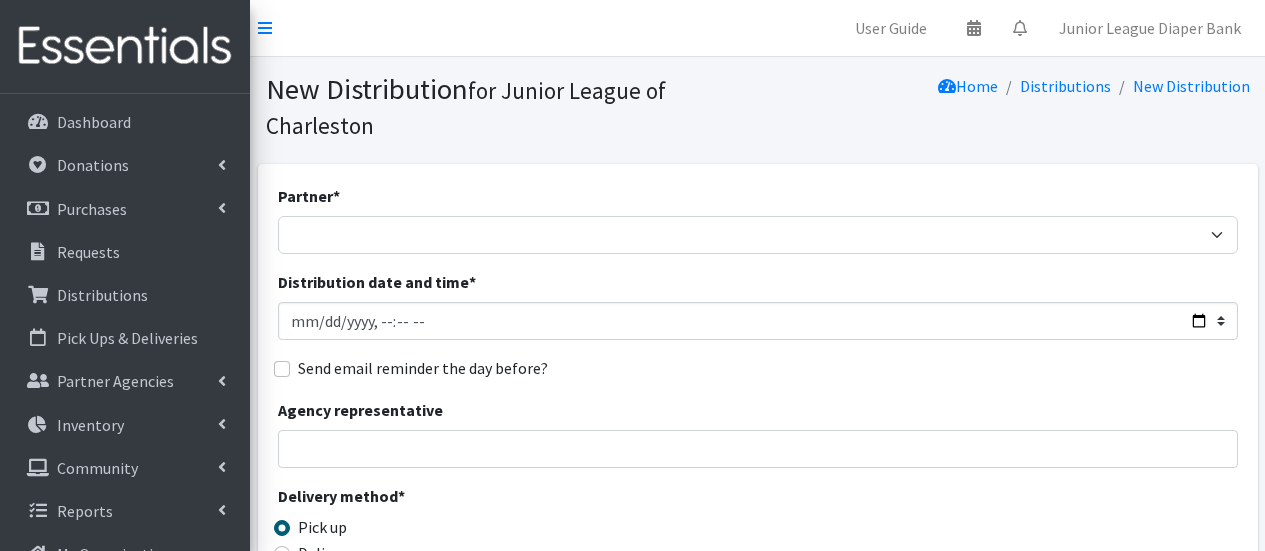 scroll, scrollTop: 0, scrollLeft: 0, axis: both 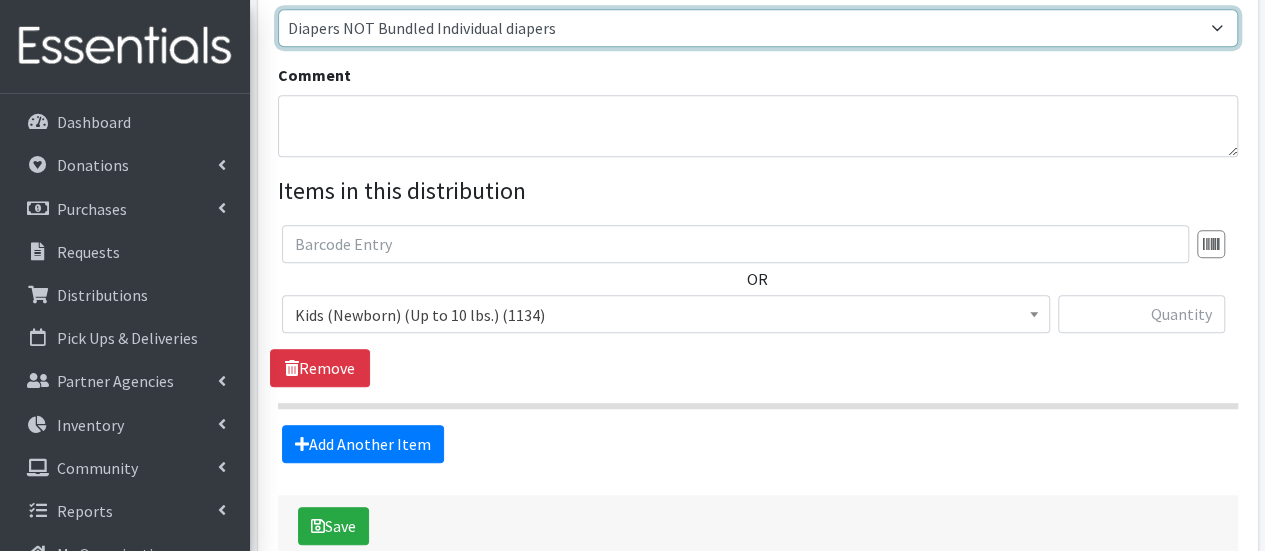 click on "Diapers NOT Bundled Individual diapers
JLC Diaper Bank Room - Diapers Prepped for Distribution" at bounding box center [758, 28] 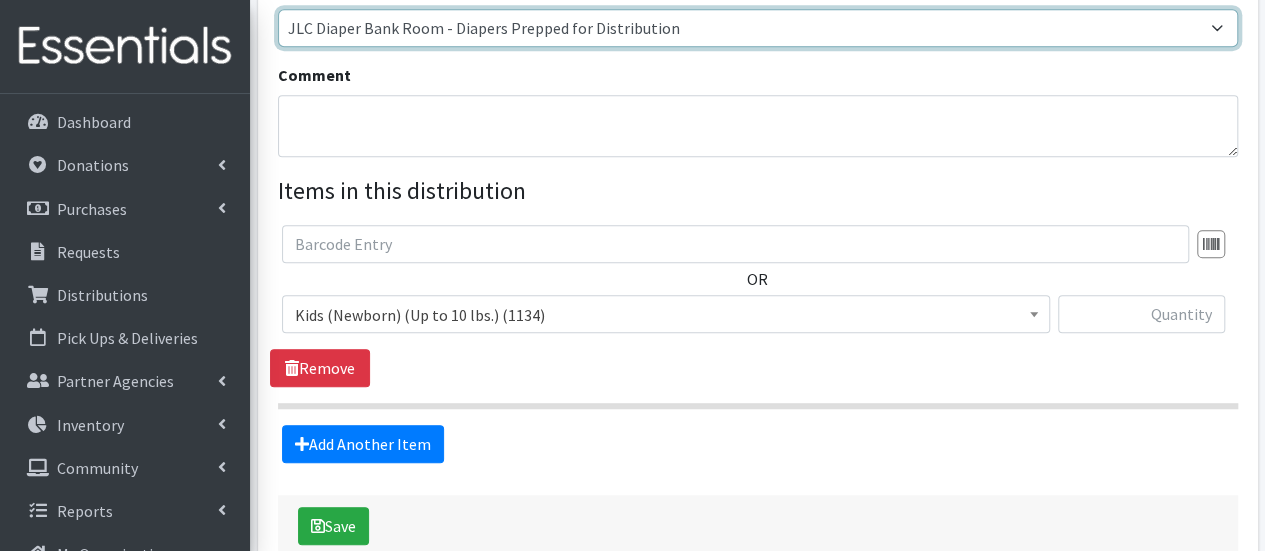 click on "Diapers NOT Bundled Individual diapers
JLC Diaper Bank Room - Diapers Prepped for Distribution" at bounding box center [758, 28] 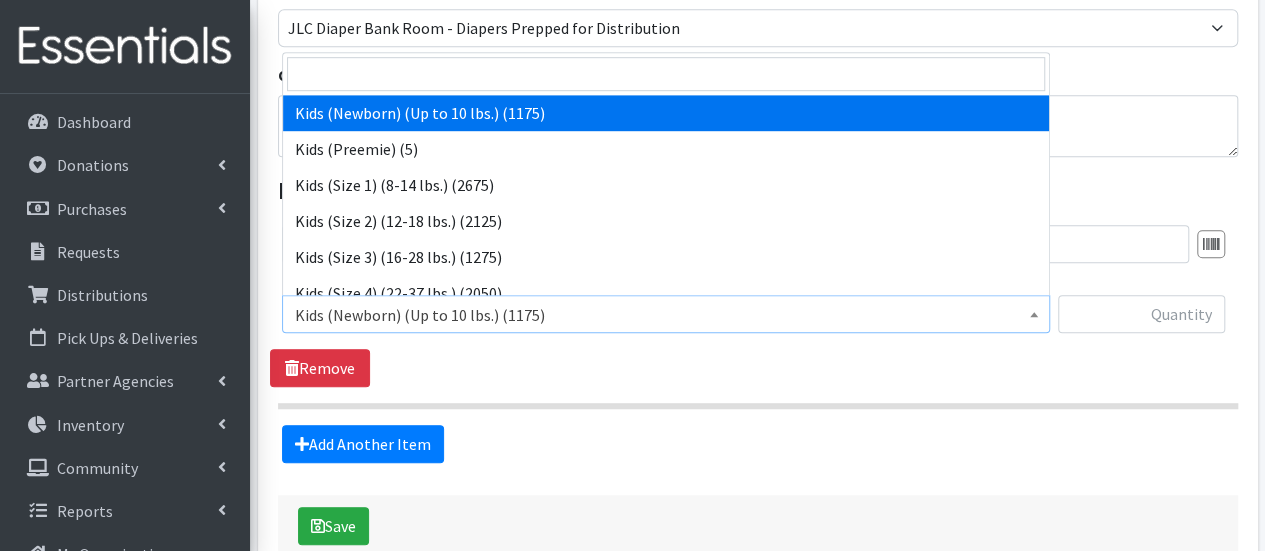 click on "Kids (Newborn) (Up to 10 lbs.) (1175)" at bounding box center [666, 315] 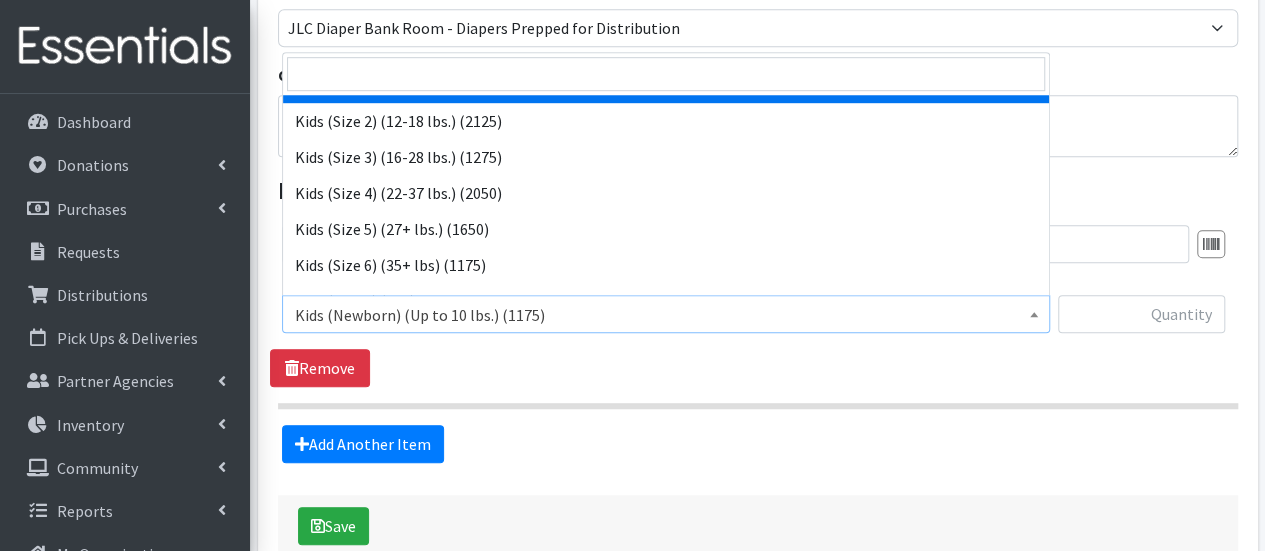 scroll, scrollTop: 125, scrollLeft: 0, axis: vertical 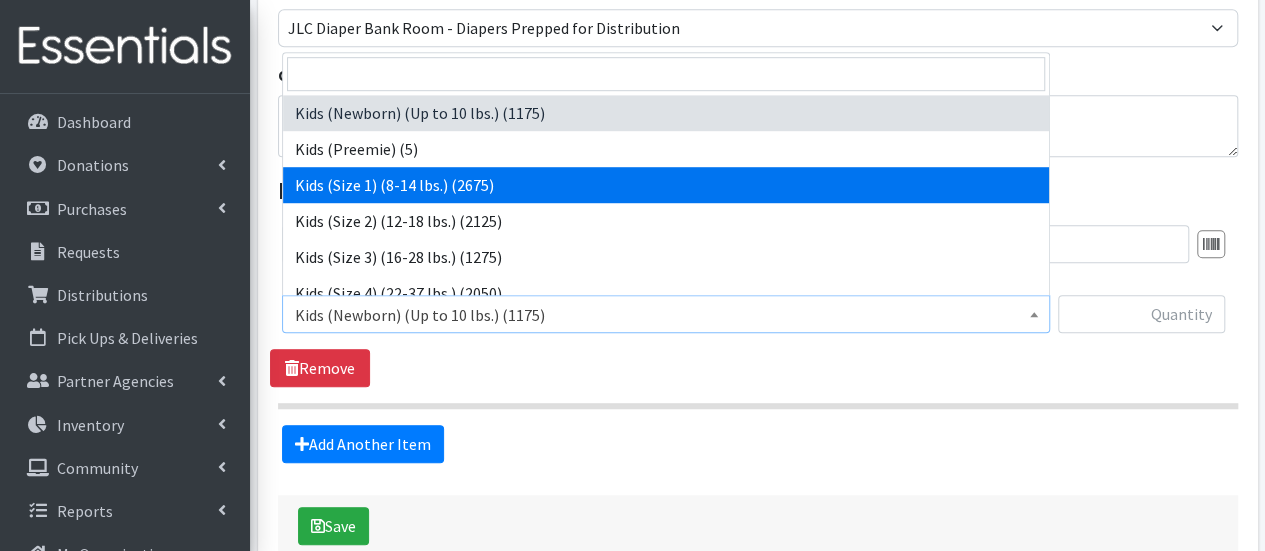click at bounding box center (666, 74) 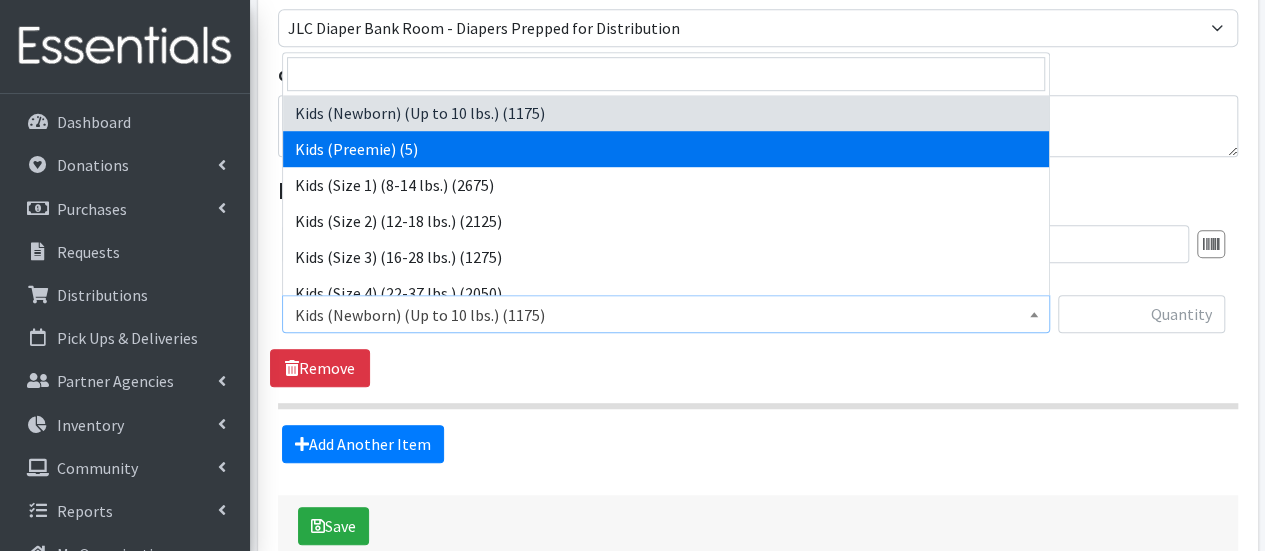 select on "572" 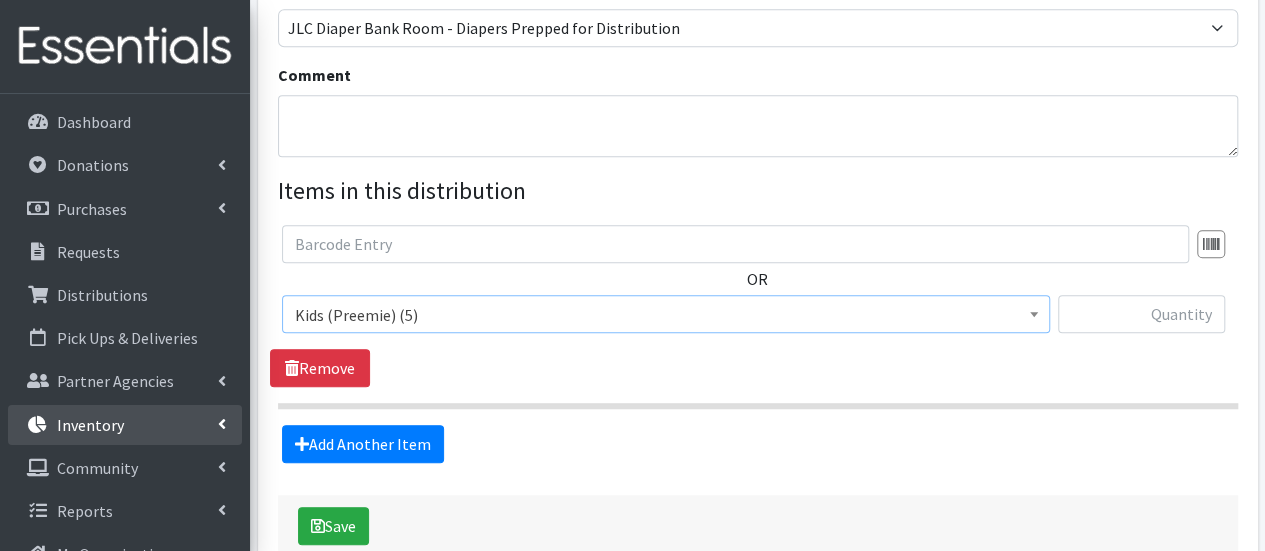 click on "Inventory" at bounding box center (125, 425) 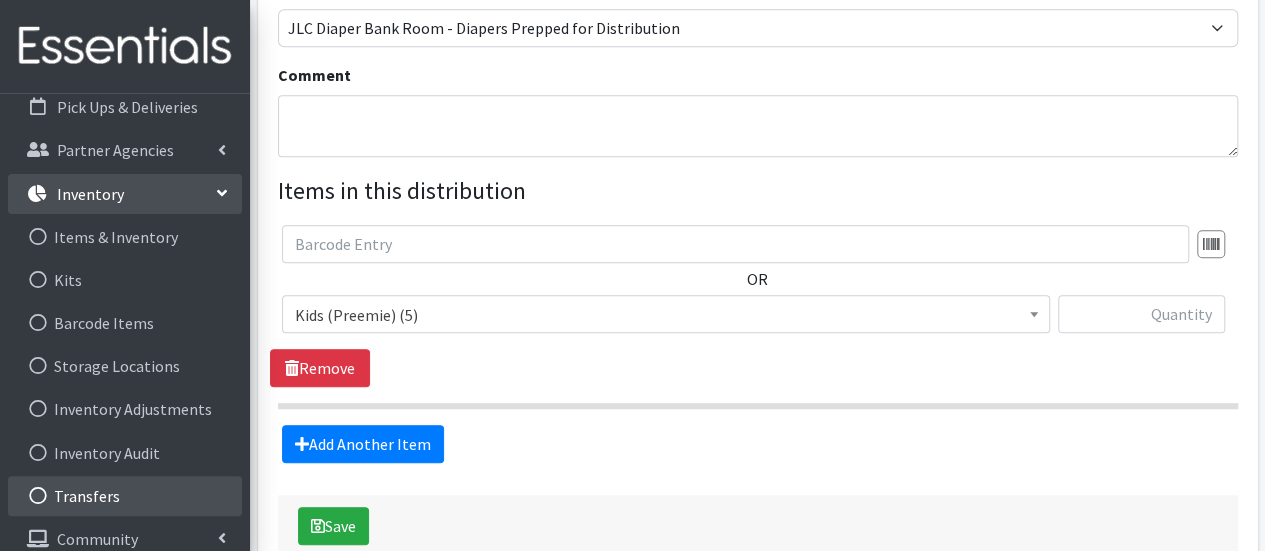 scroll, scrollTop: 228, scrollLeft: 0, axis: vertical 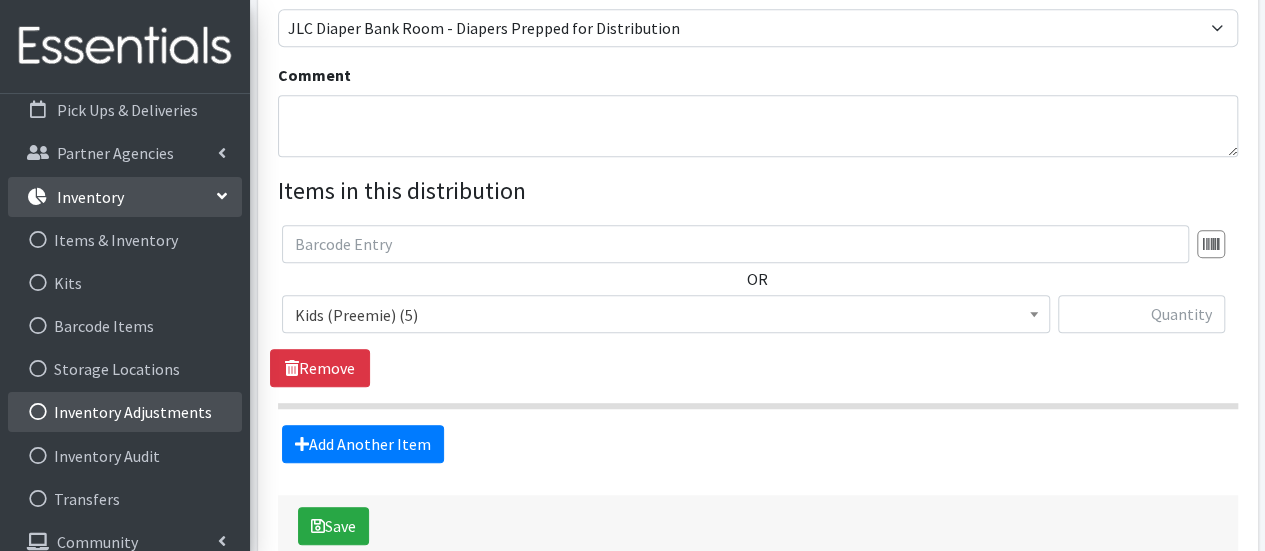 click on "Inventory Adjustments" at bounding box center (125, 412) 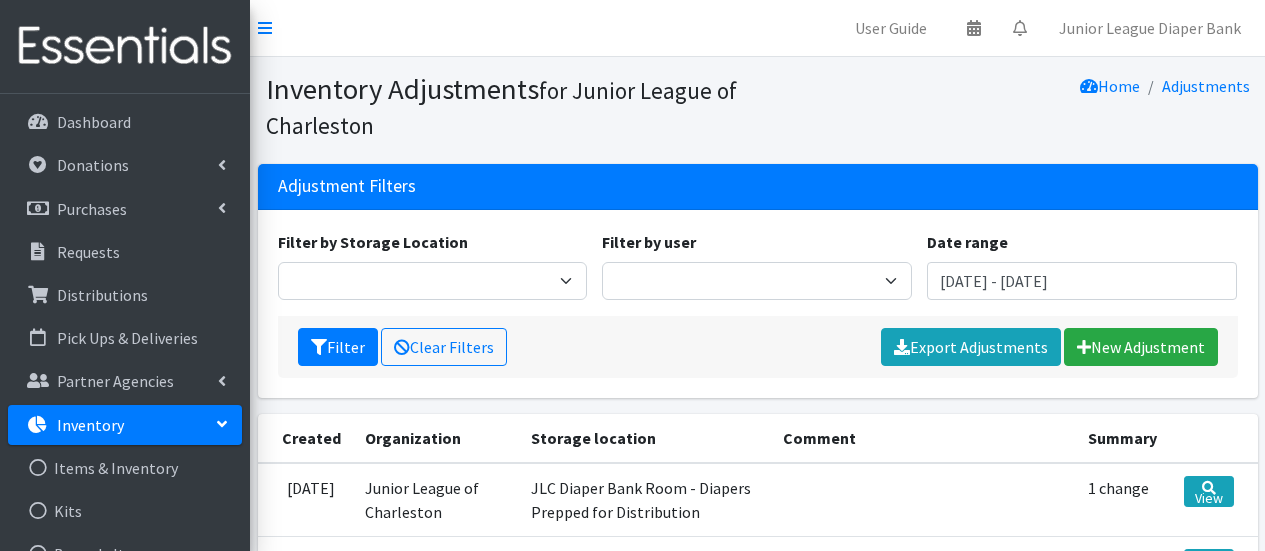 scroll, scrollTop: 0, scrollLeft: 0, axis: both 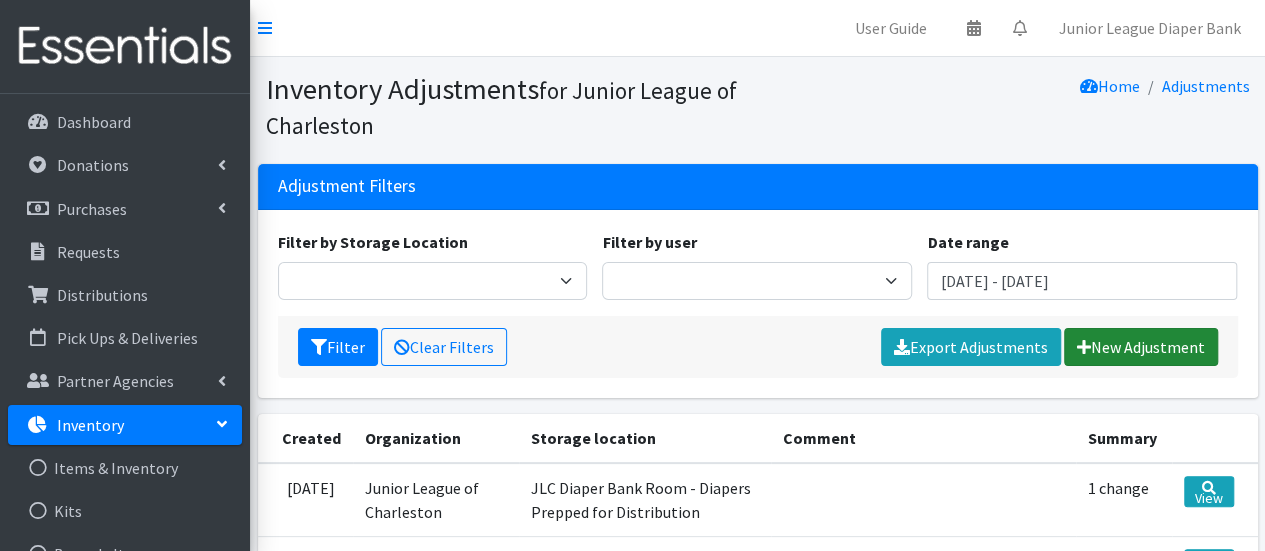 click on "New Adjustment" at bounding box center (1141, 347) 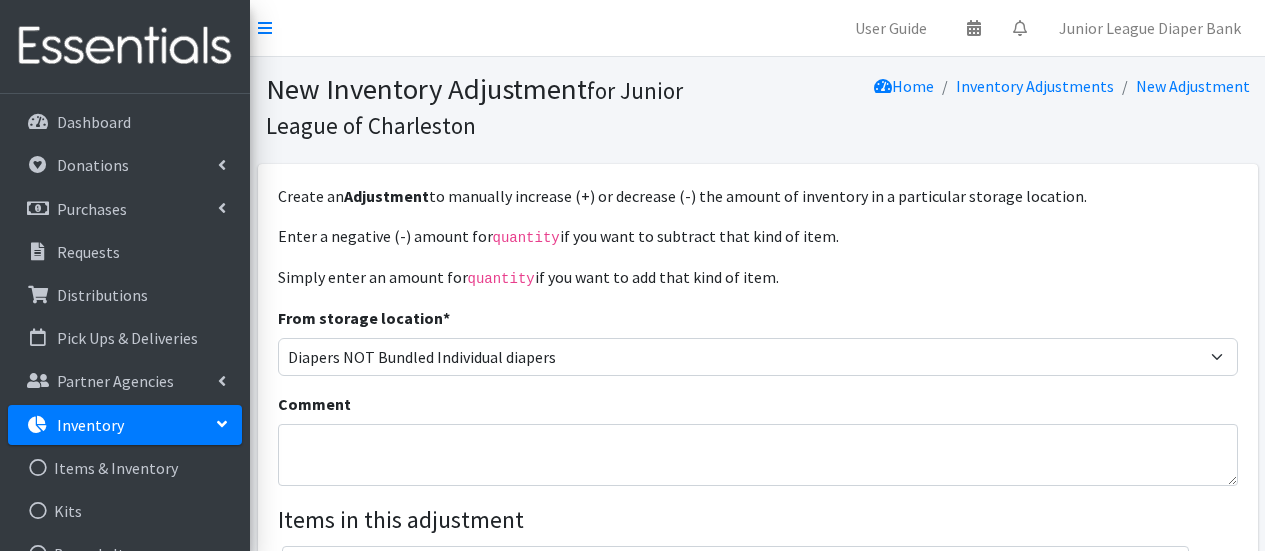 scroll, scrollTop: 0, scrollLeft: 0, axis: both 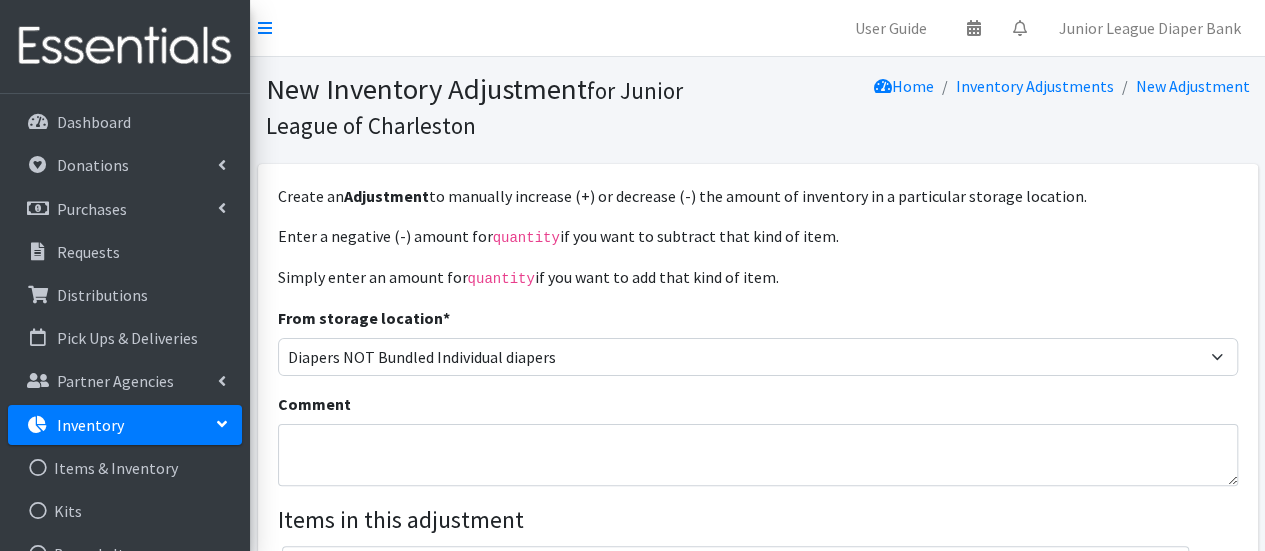 drag, startPoint x: 1264, startPoint y: 95, endPoint x: 1269, endPoint y: 171, distance: 76.1643 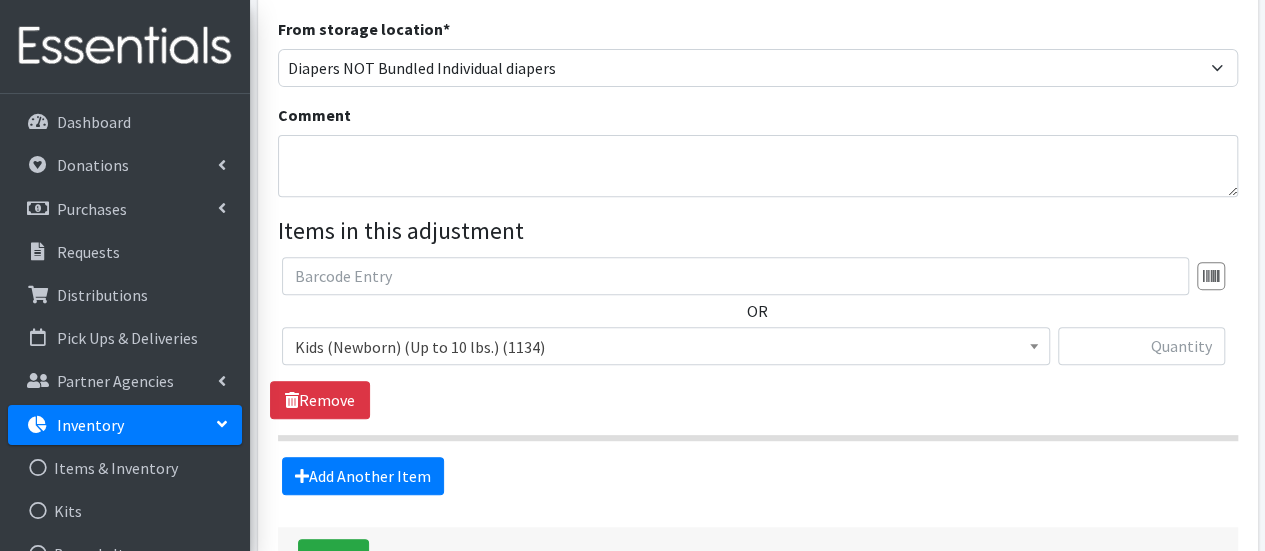 scroll, scrollTop: 288, scrollLeft: 0, axis: vertical 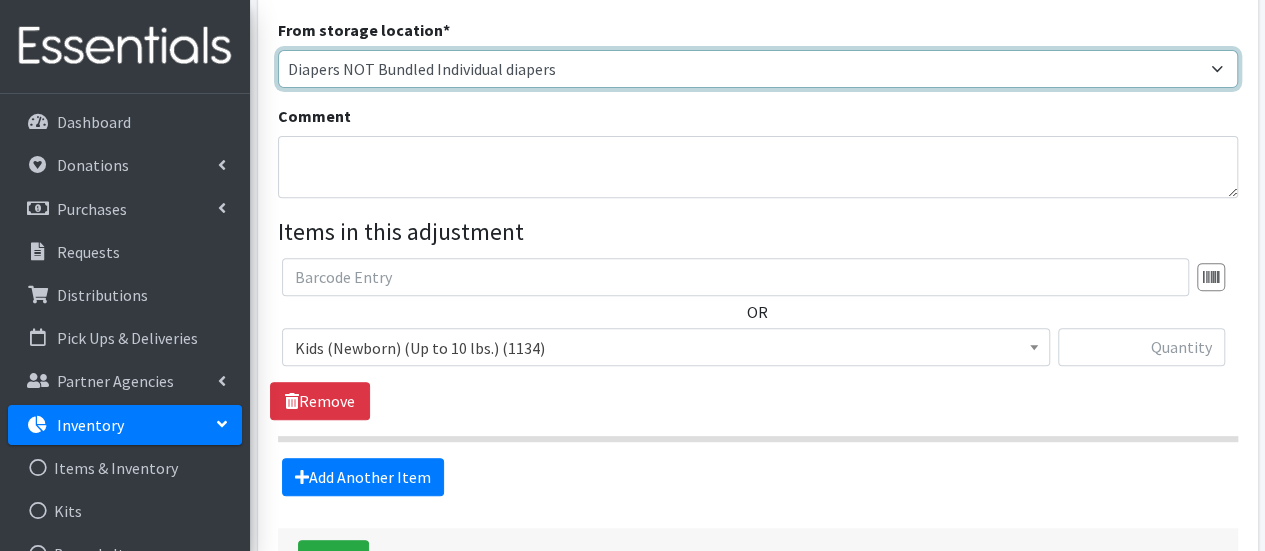 click on "Diapers NOT Bundled Individual diapers
Diaper Bank Wipes
JLC Diaper Bank Room - Diapers Prepped for Distribution" at bounding box center (758, 69) 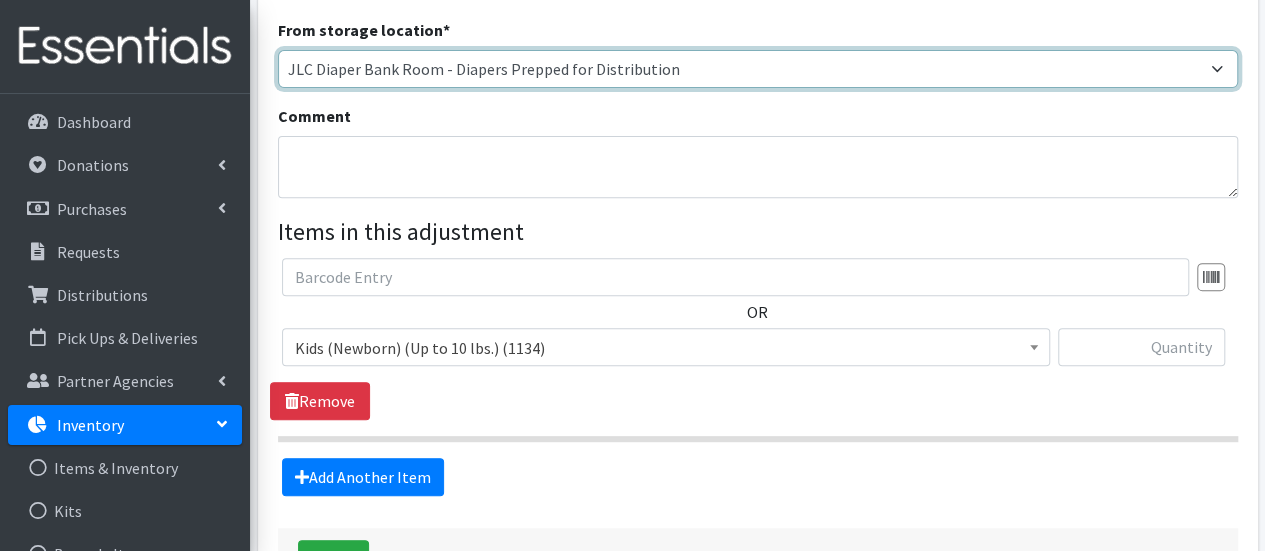 click on "Diapers NOT Bundled Individual diapers
Diaper Bank Wipes
JLC Diaper Bank Room - Diapers Prepped for Distribution" at bounding box center [758, 69] 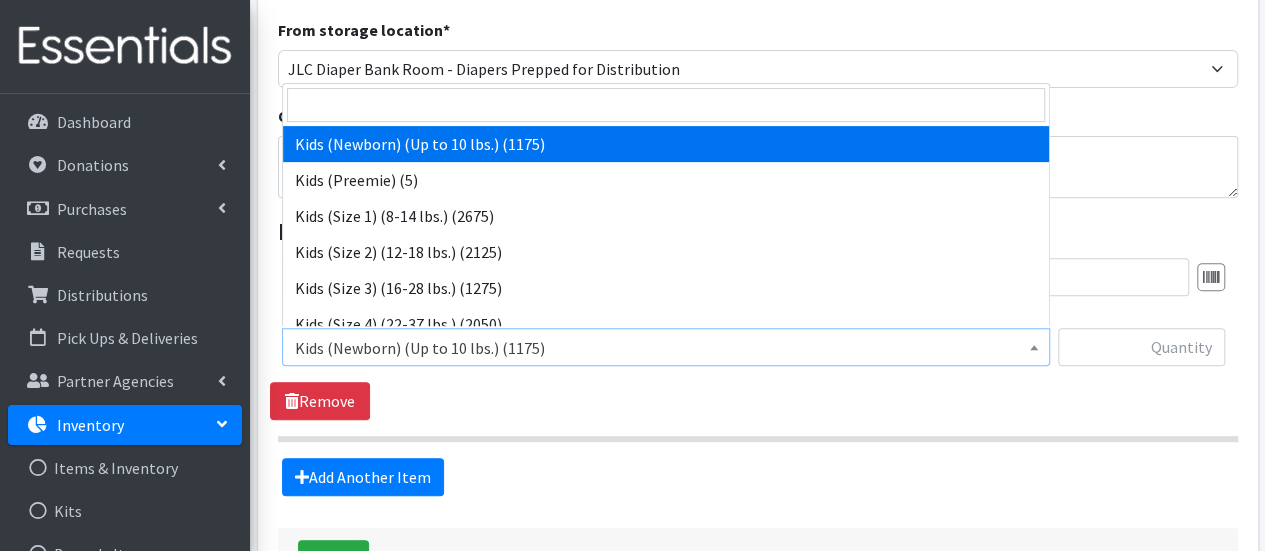 click on "Kids (Newborn) (Up to 10 lbs.) (1175)" at bounding box center [666, 348] 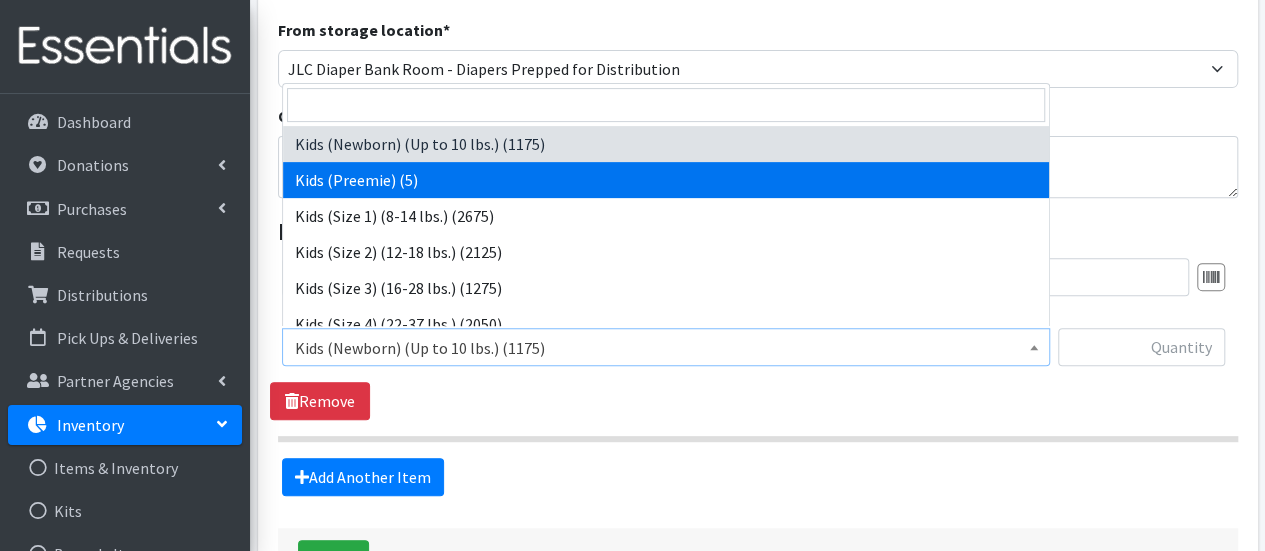 select on "572" 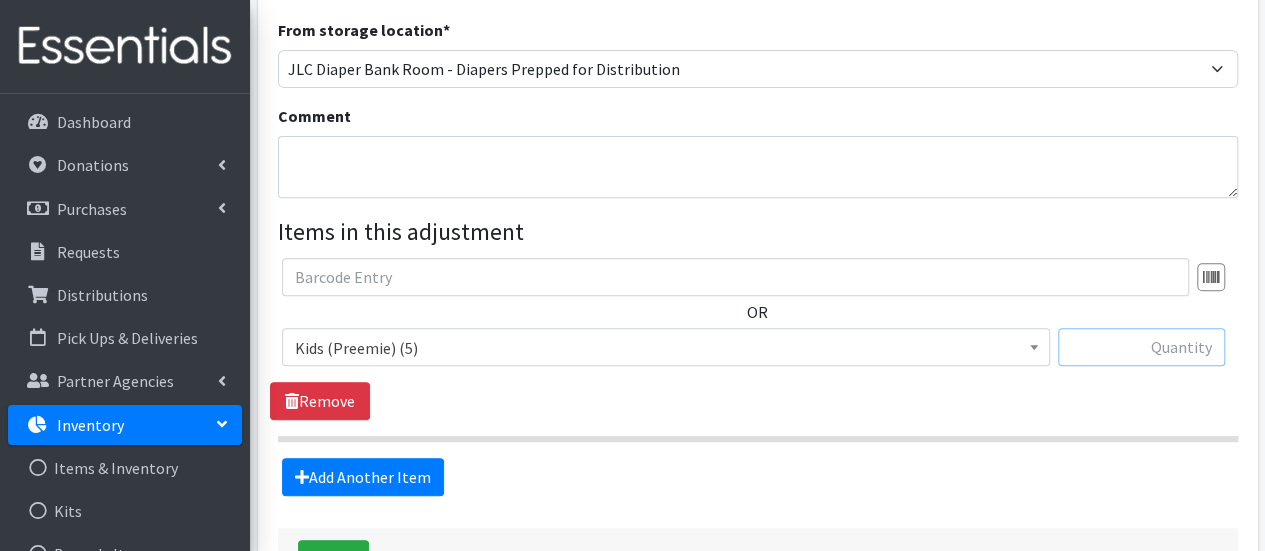 click at bounding box center [1141, 347] 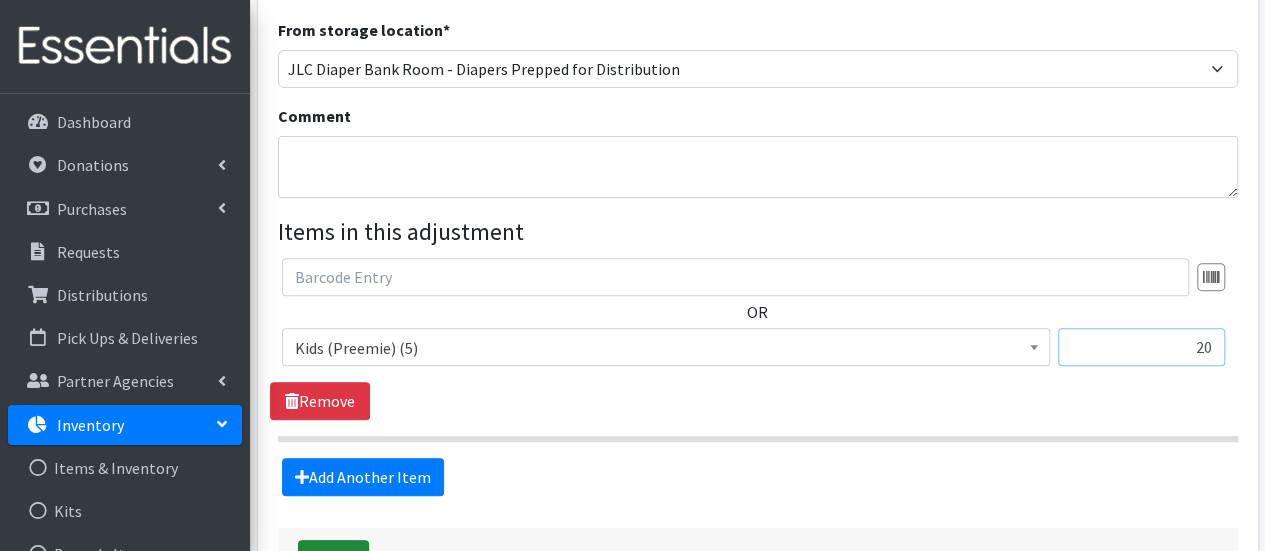 type on "20" 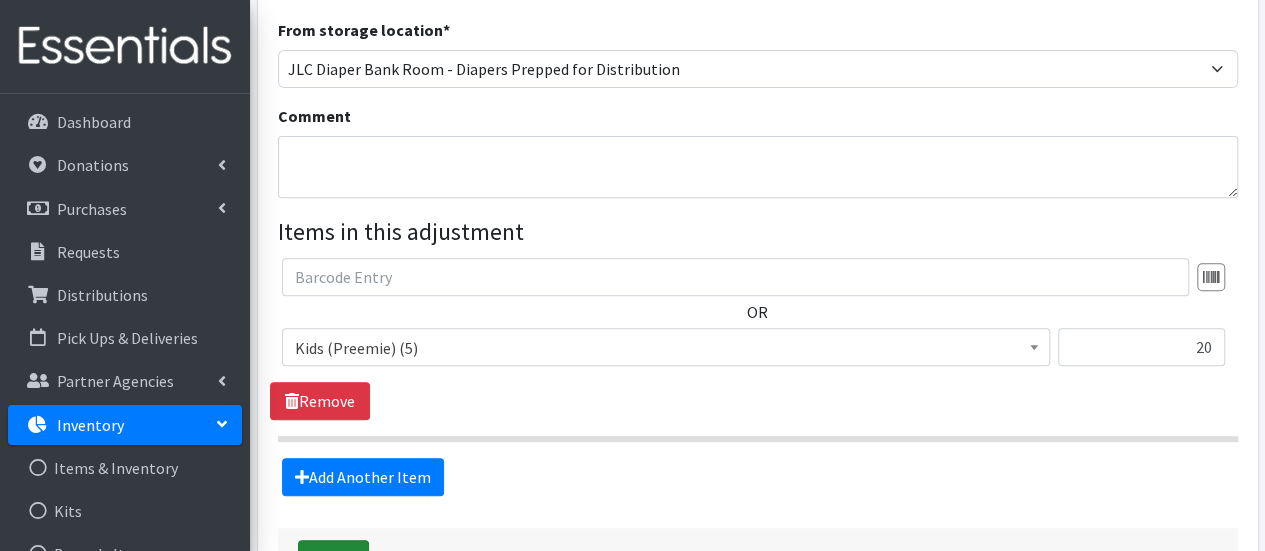 click on "Save" at bounding box center [333, 559] 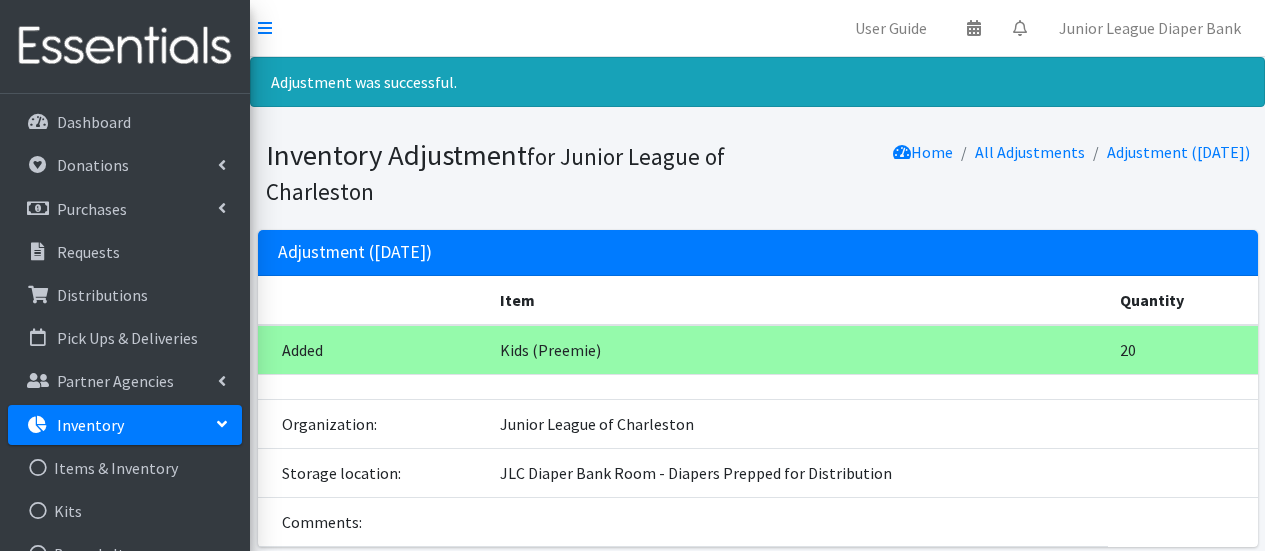 scroll, scrollTop: 0, scrollLeft: 0, axis: both 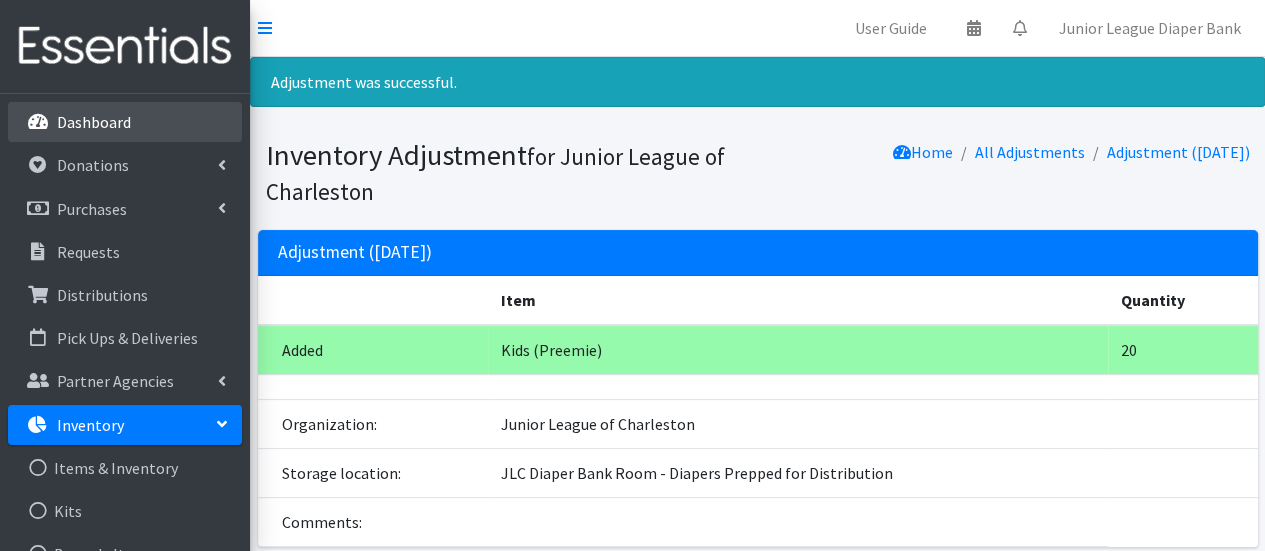 click on "Dashboard" at bounding box center [125, 122] 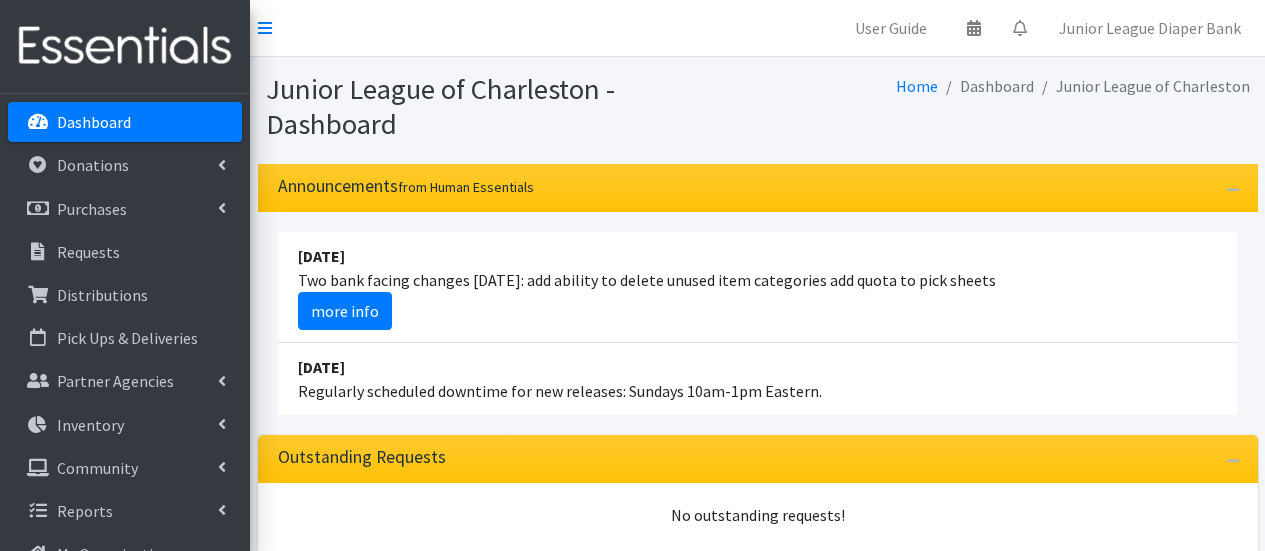 scroll, scrollTop: 0, scrollLeft: 0, axis: both 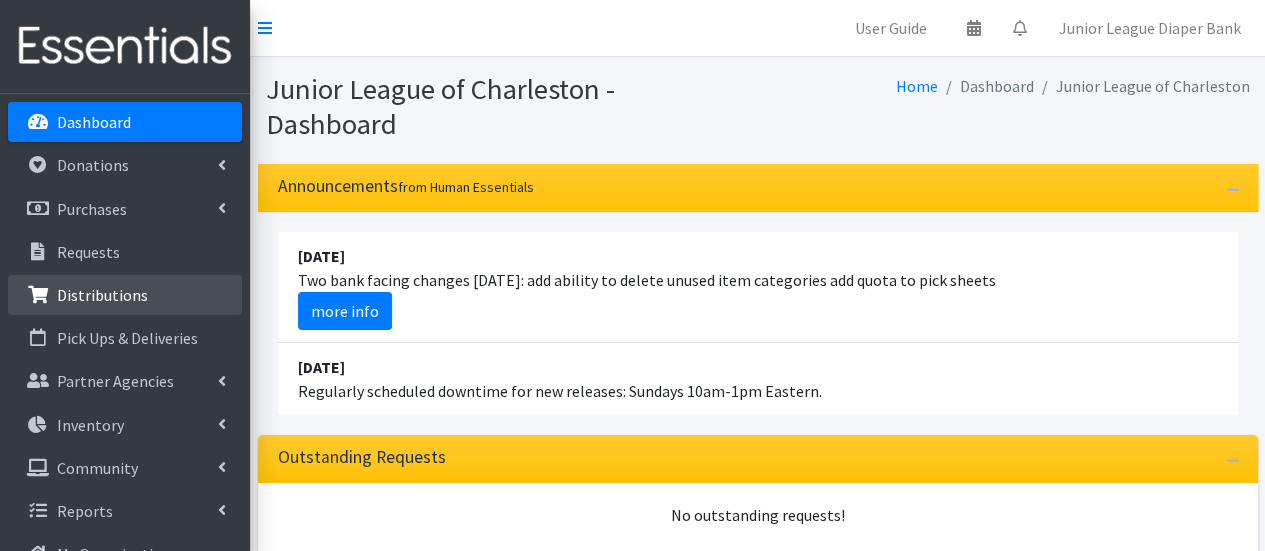 click on "Distributions" at bounding box center (102, 295) 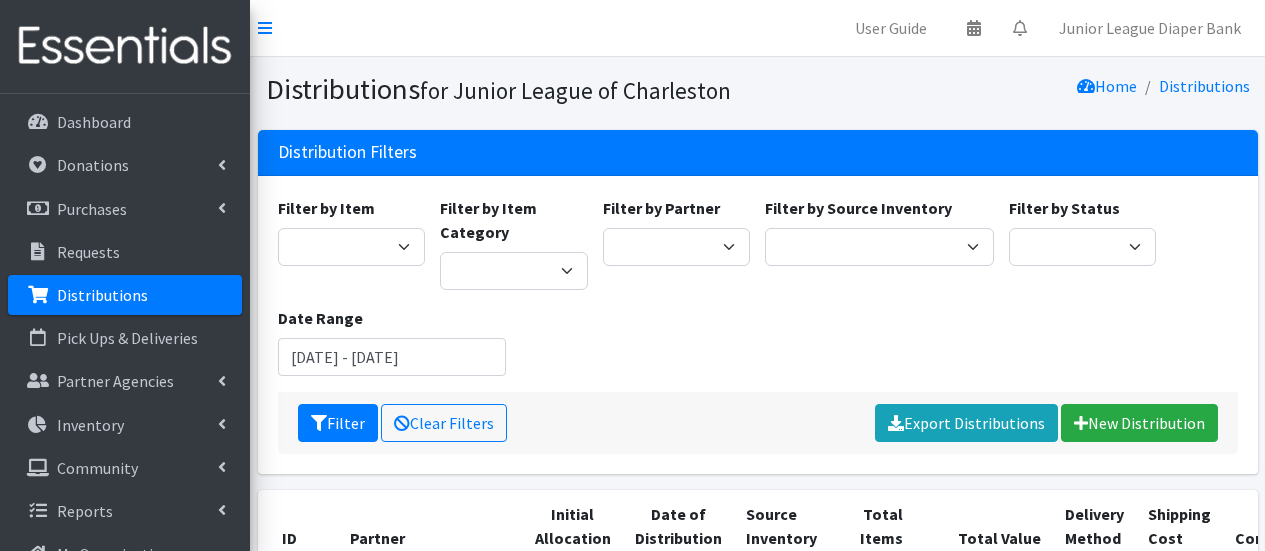 scroll, scrollTop: 0, scrollLeft: 0, axis: both 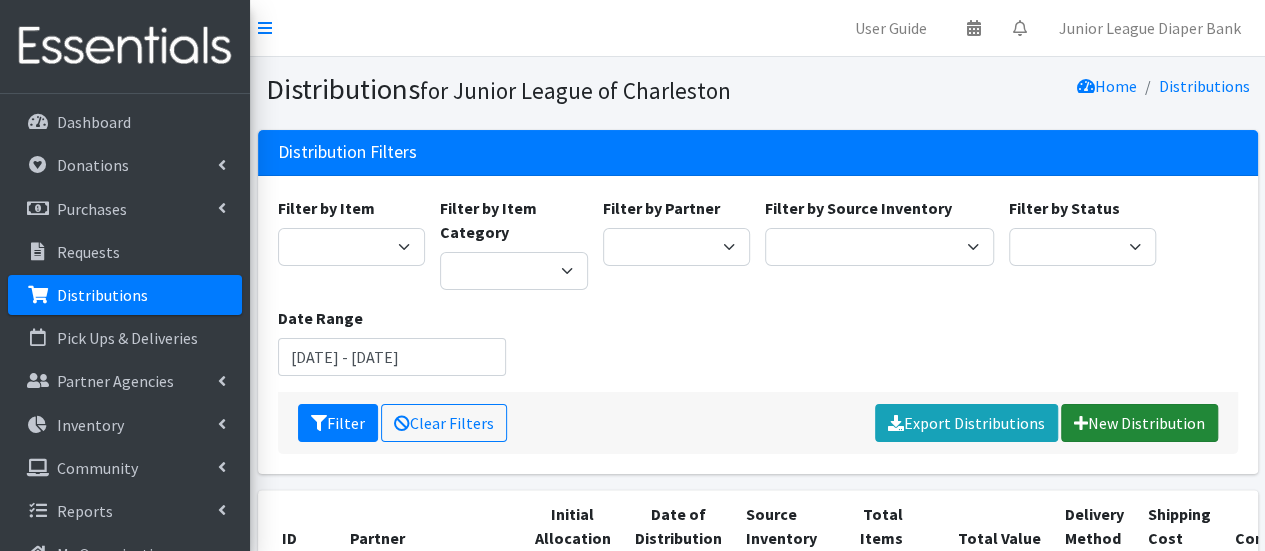 click on "New Distribution" at bounding box center [1139, 423] 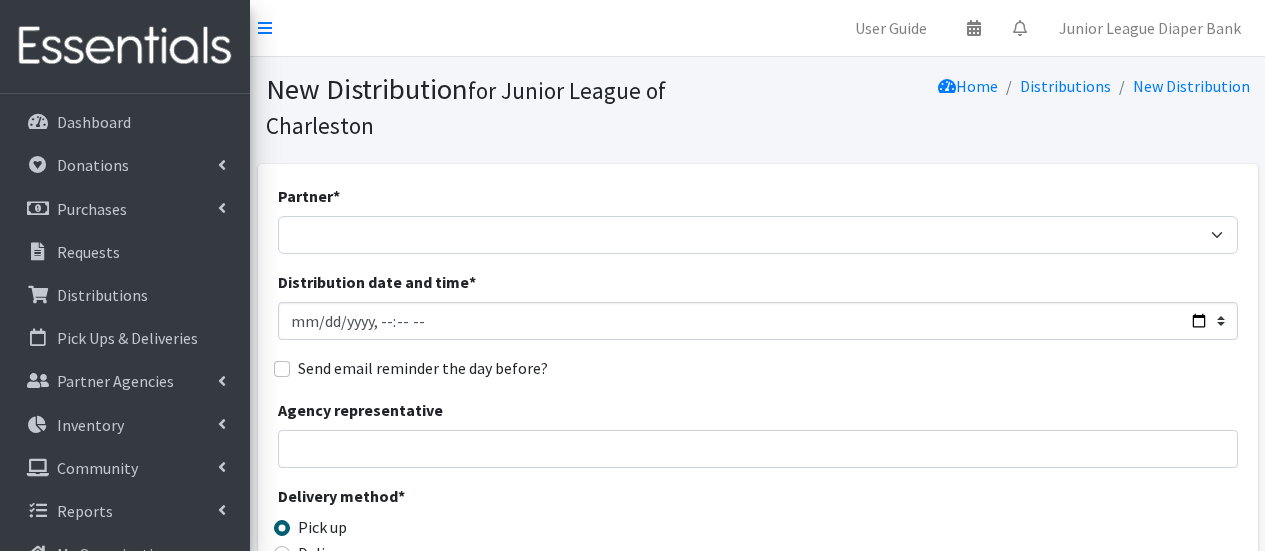 scroll, scrollTop: 0, scrollLeft: 0, axis: both 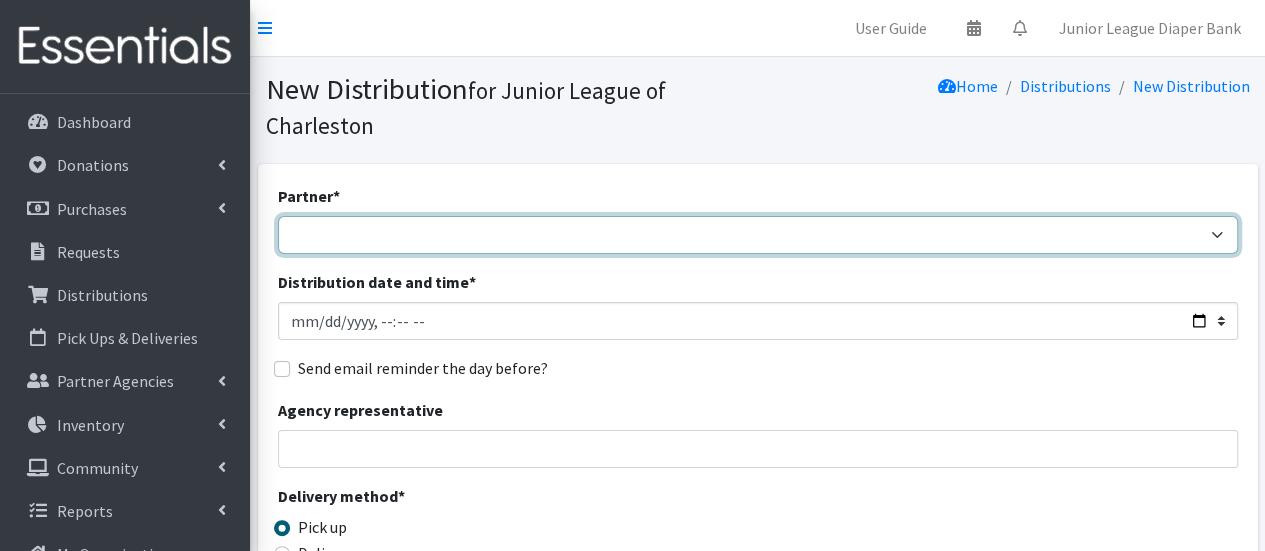 click on "Bethel United Methodist Church
Birthright of Charleston
Demo Agency
East Cooper Community Outreach
Florence Crittenton Programs of SC
HALOS
Lowcountry C.A.R.E.S
Lowcountry Orphan Relief
My Sister's House
Neighbors Together
Our Lady of Mercy Community Outreach
Ronald McDonald House
The Community Outreach Center at St. Matthews
The Salvation Army
The Shifa Free Clinic
Windwood Family Services
YoungLives" at bounding box center [758, 235] 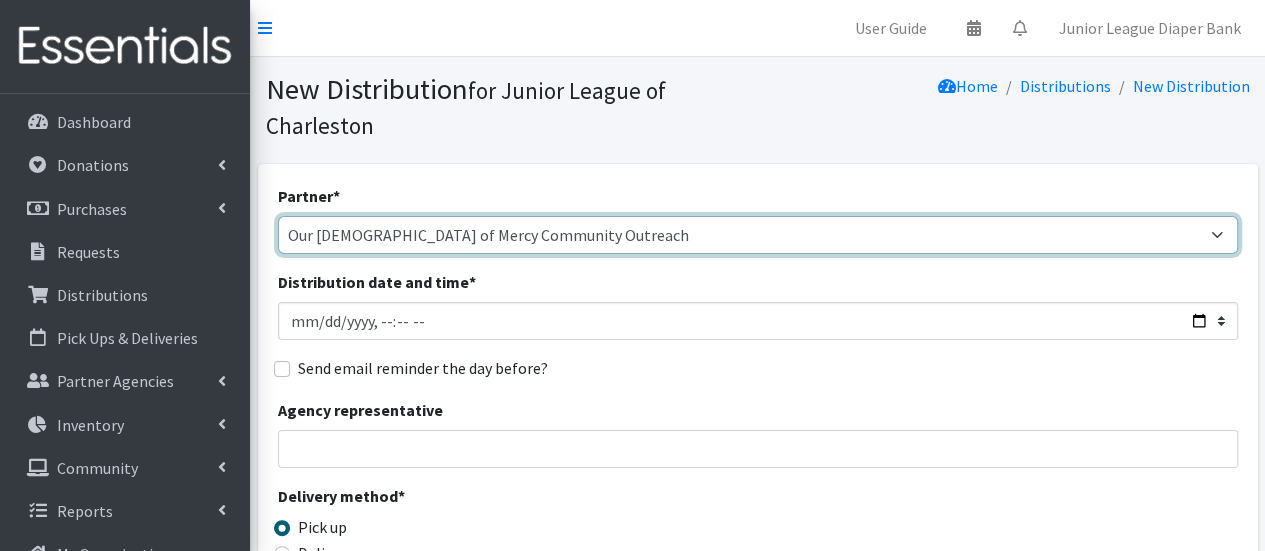 click on "Bethel United Methodist Church
Birthright of Charleston
Demo Agency
East Cooper Community Outreach
Florence Crittenton Programs of SC
HALOS
Lowcountry C.A.R.E.S
Lowcountry Orphan Relief
My Sister's House
Neighbors Together
Our Lady of Mercy Community Outreach
Ronald McDonald House
The Community Outreach Center at St. Matthews
The Salvation Army
The Shifa Free Clinic
Windwood Family Services
YoungLives" at bounding box center [758, 235] 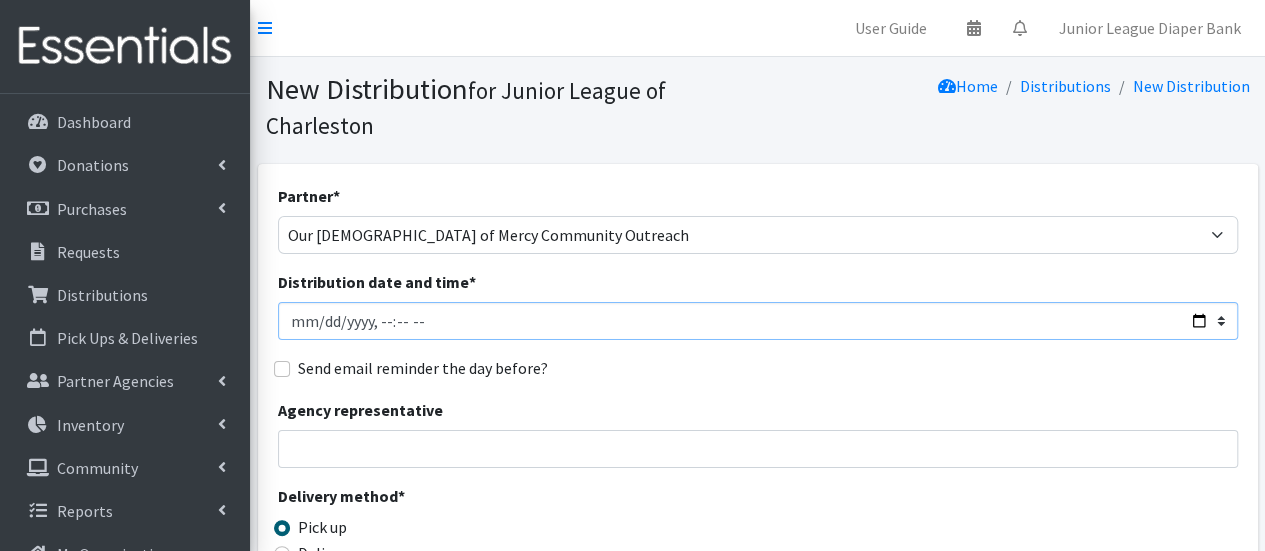 click on "Distribution date and time  *" at bounding box center [758, 321] 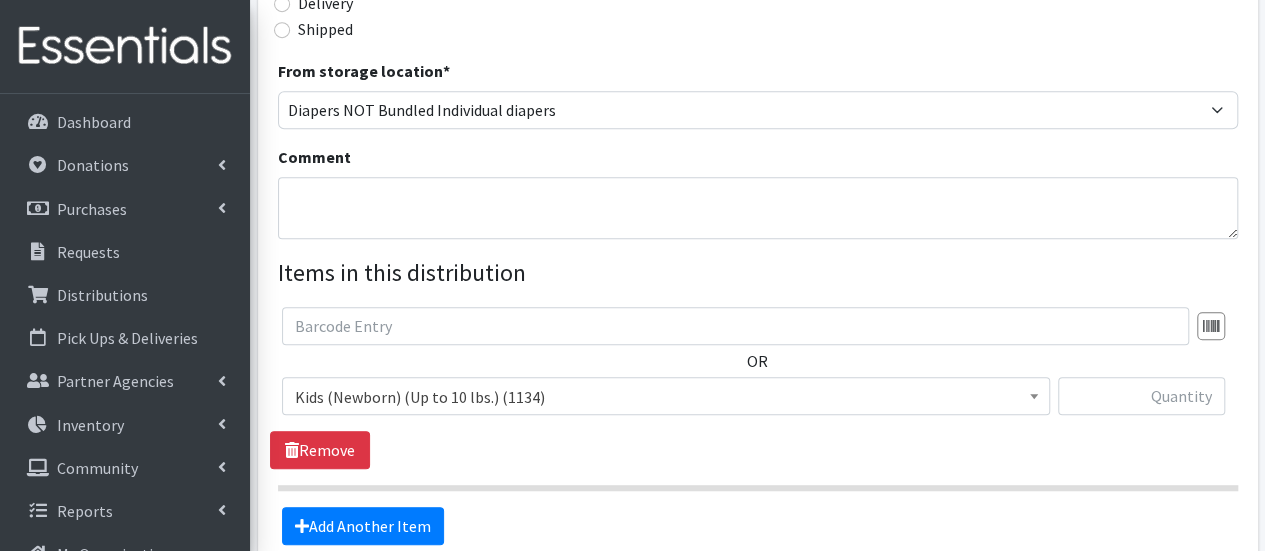 scroll, scrollTop: 555, scrollLeft: 0, axis: vertical 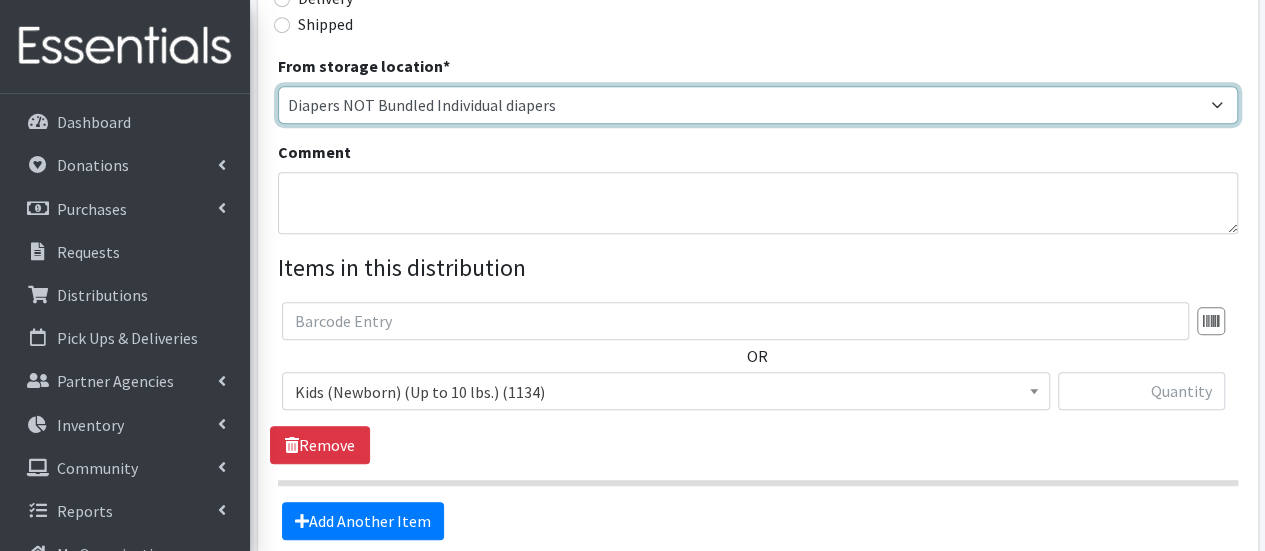 click on "Diapers NOT Bundled Individual diapers
JLC Diaper Bank Room - Diapers Prepped for Distribution" at bounding box center [758, 105] 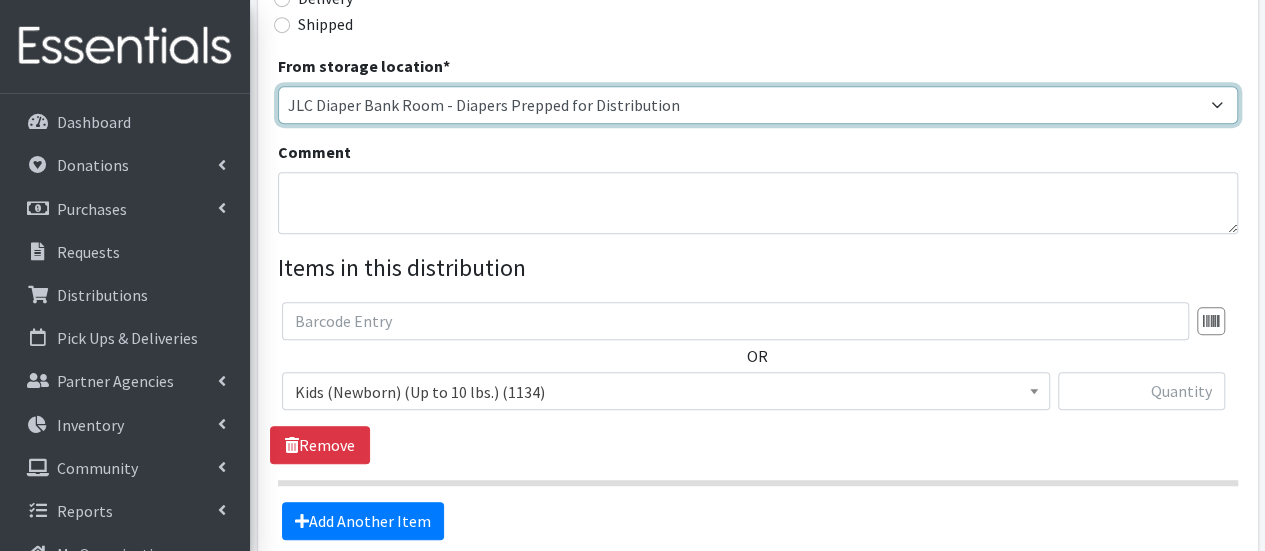 click on "Diapers NOT Bundled Individual diapers
JLC Diaper Bank Room - Diapers Prepped for Distribution" at bounding box center (758, 105) 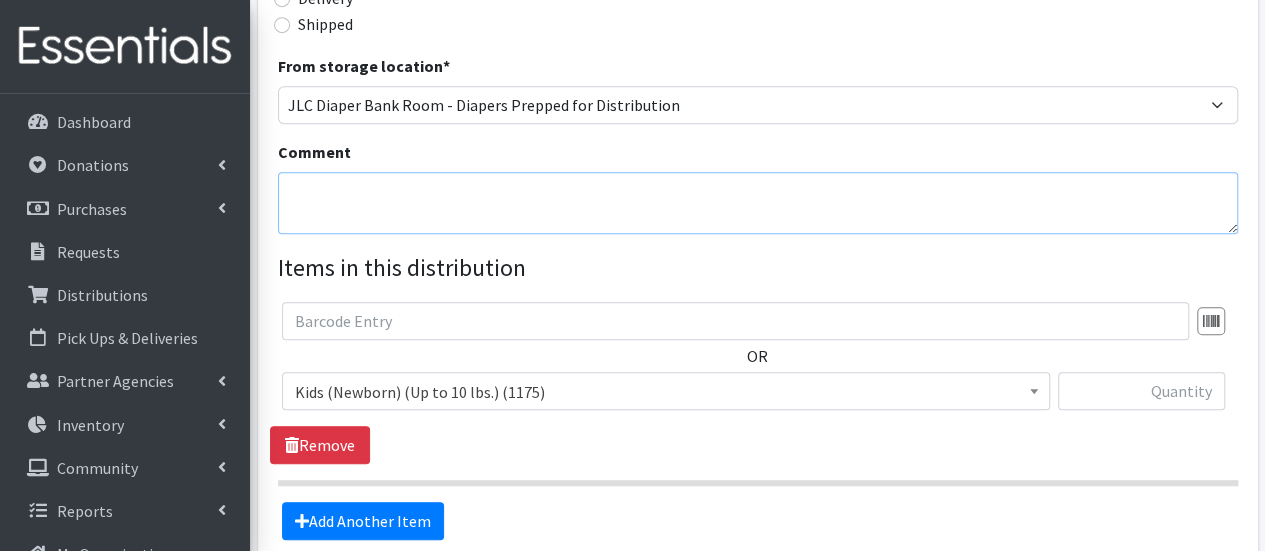 click on "Comment" at bounding box center [758, 203] 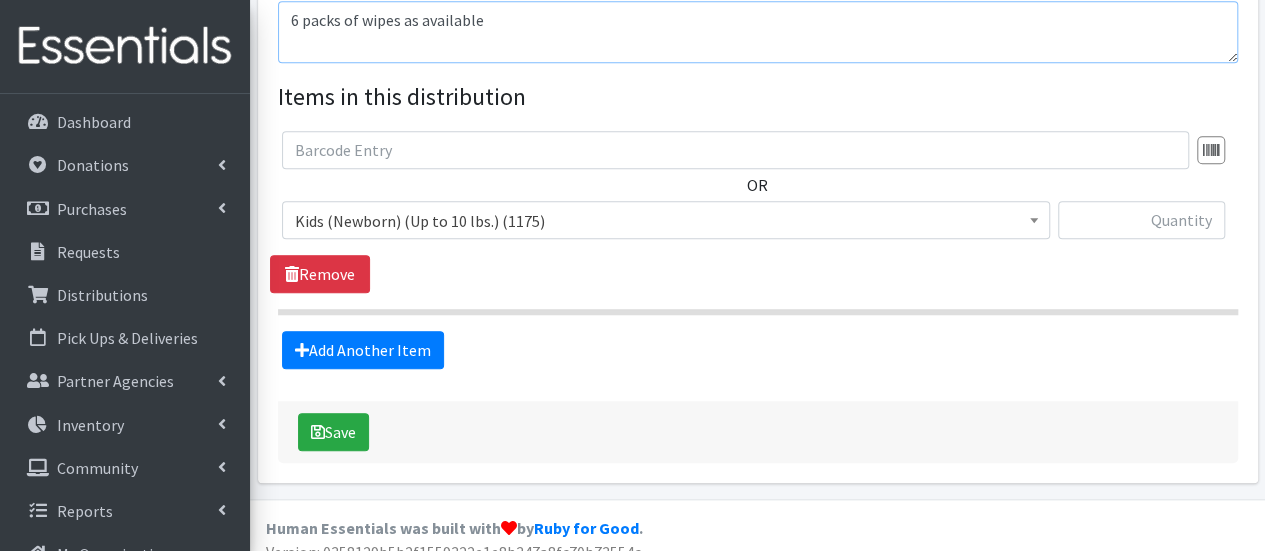 scroll, scrollTop: 746, scrollLeft: 0, axis: vertical 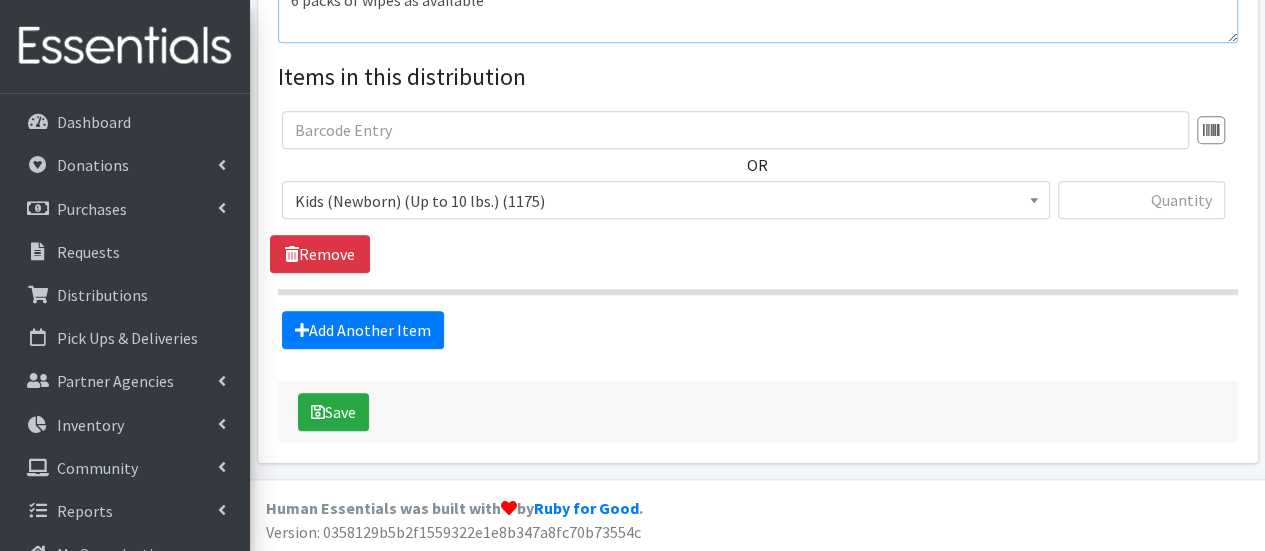 type on "6 packs of wipes as available" 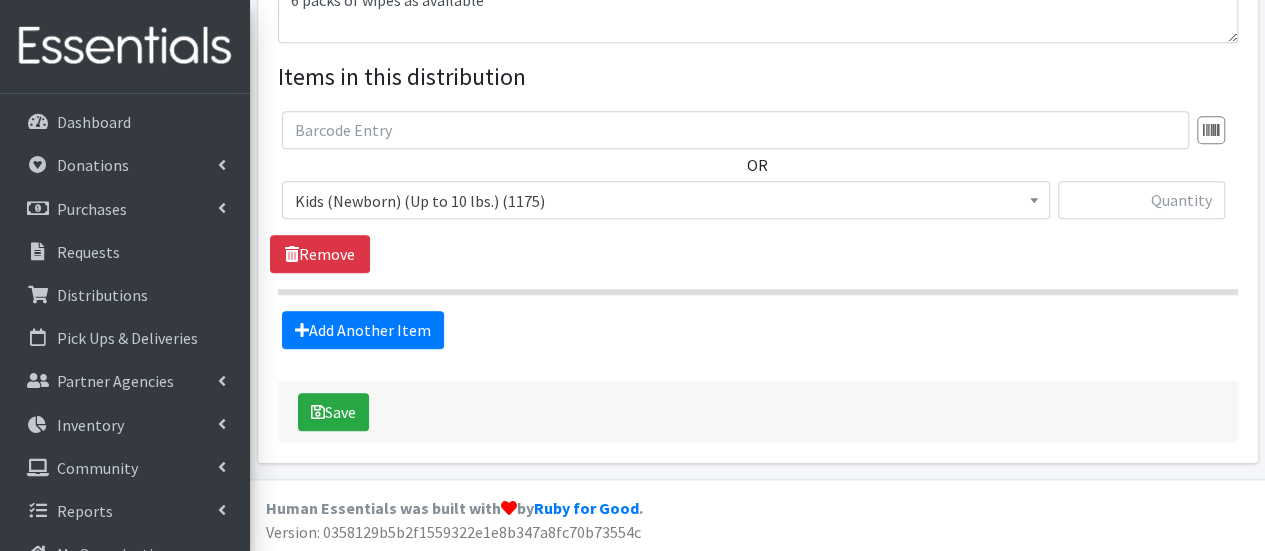 click at bounding box center (1141, 208) 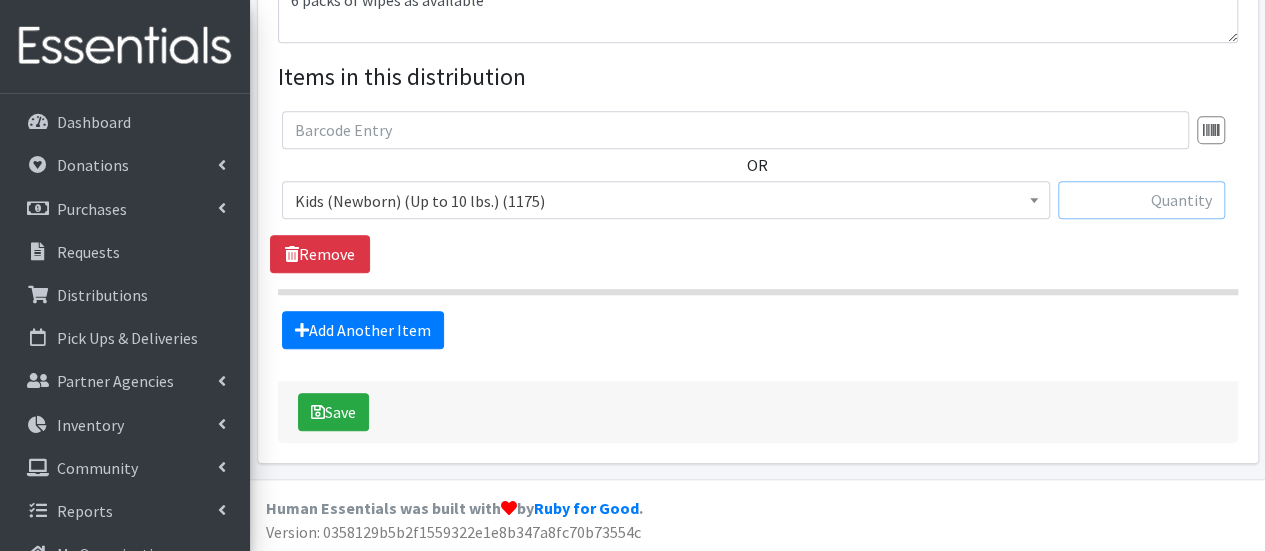 click at bounding box center [1141, 200] 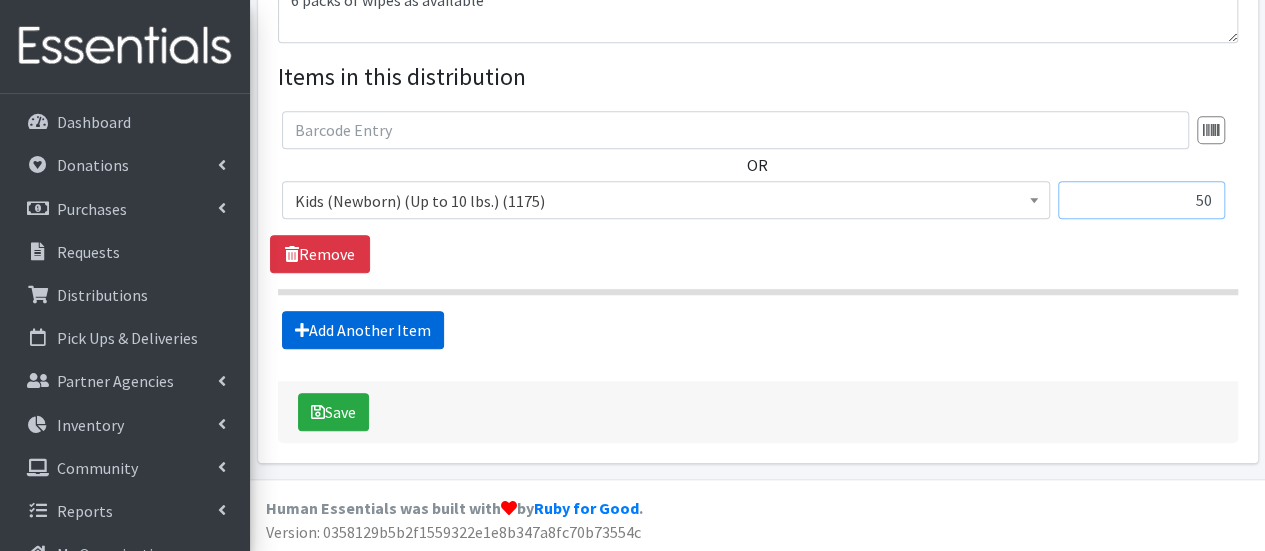 type on "50" 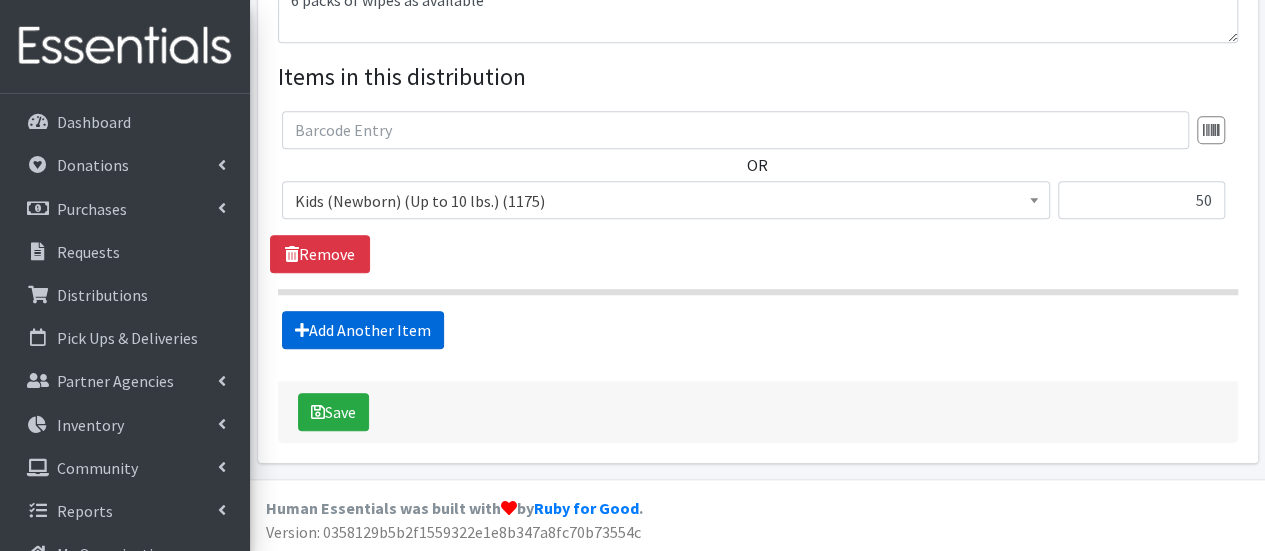 click on "Add Another Item" at bounding box center [363, 330] 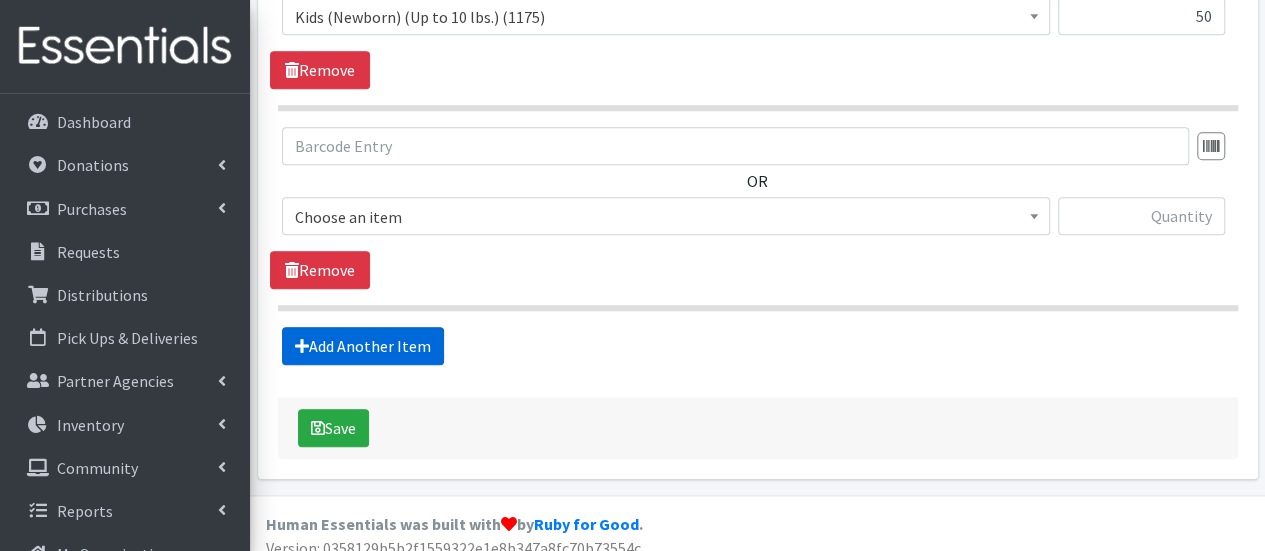 scroll, scrollTop: 944, scrollLeft: 0, axis: vertical 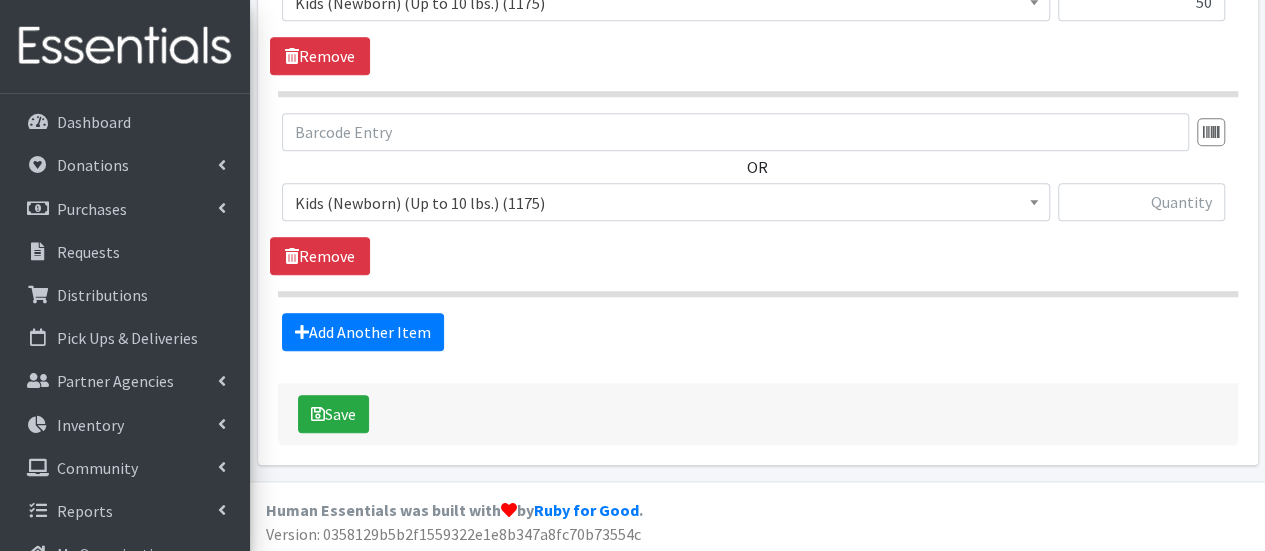 click on "Kids (Newborn) (Up to 10 lbs.) (1175)" at bounding box center [666, 203] 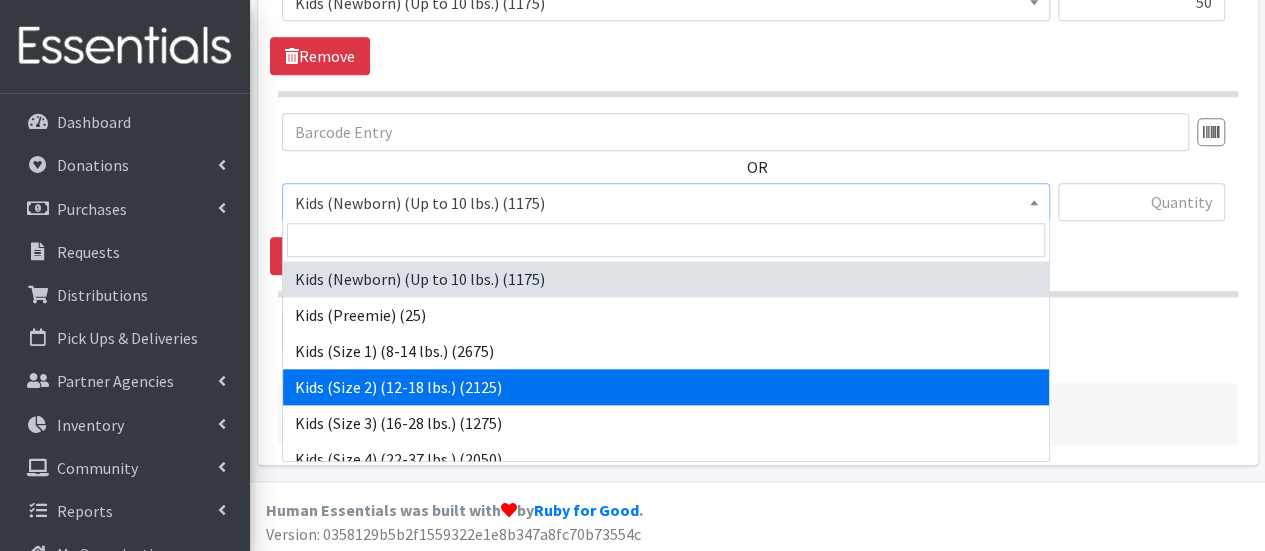select on "574" 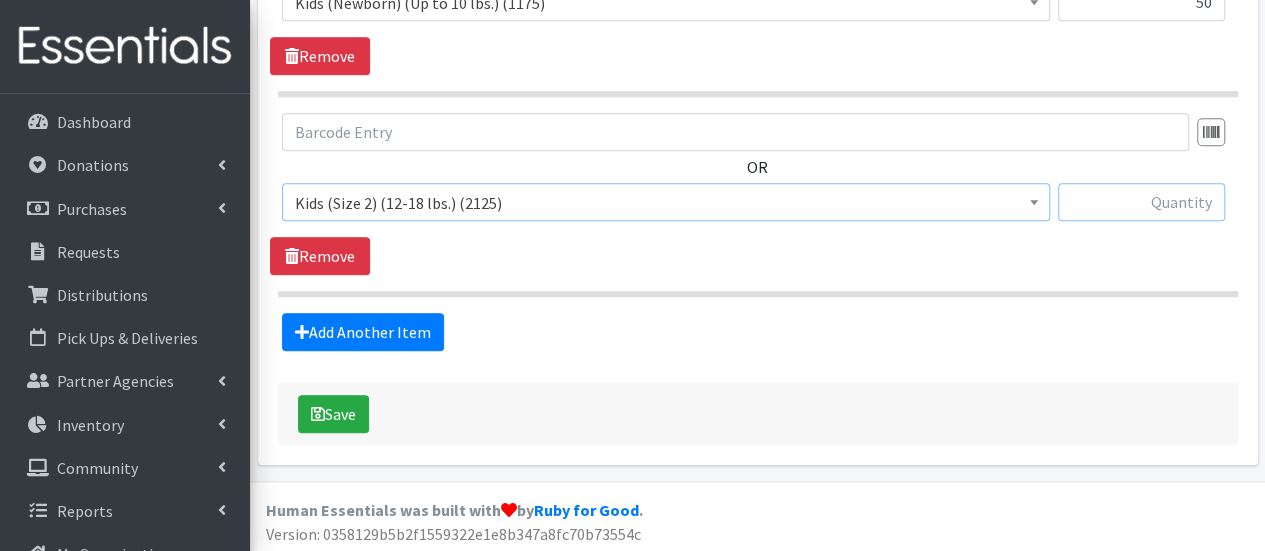 click at bounding box center [1141, 202] 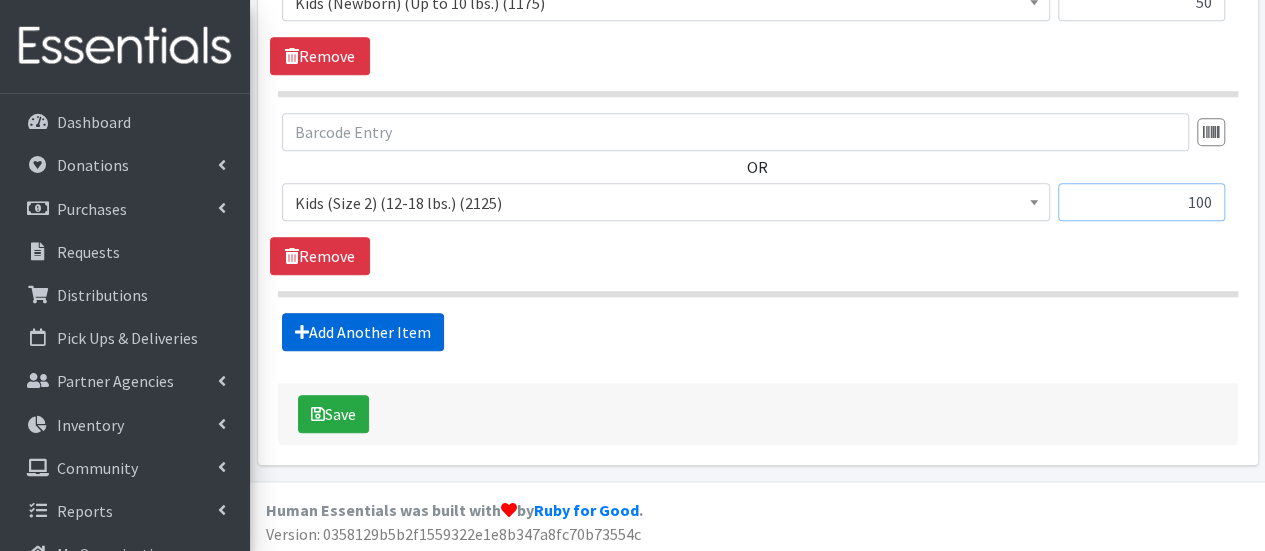 type on "100" 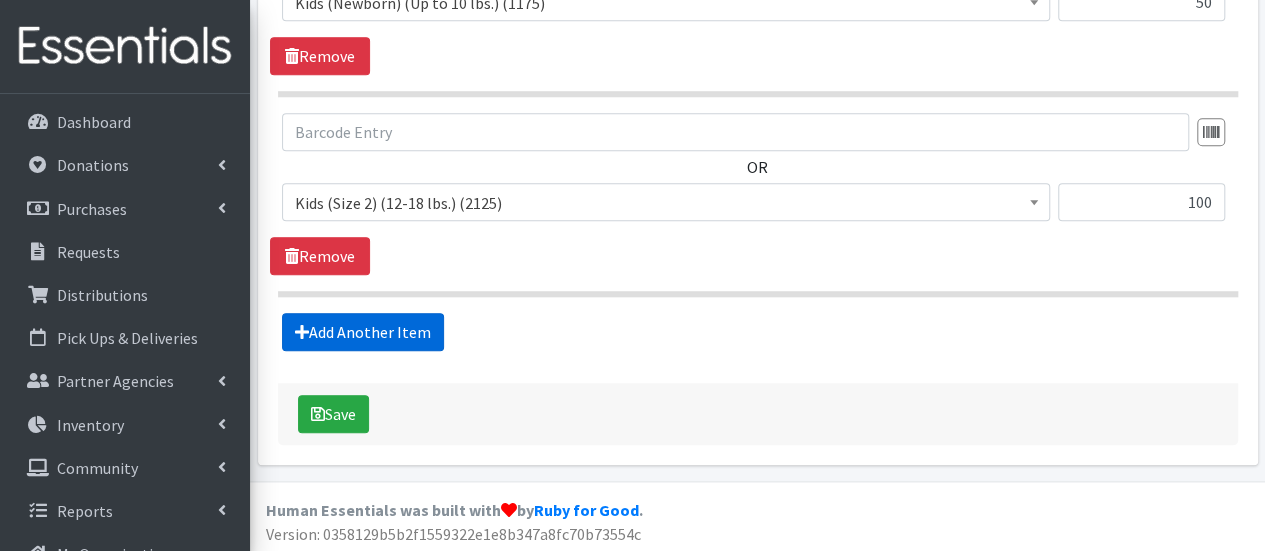 click on "Add Another Item" at bounding box center [363, 332] 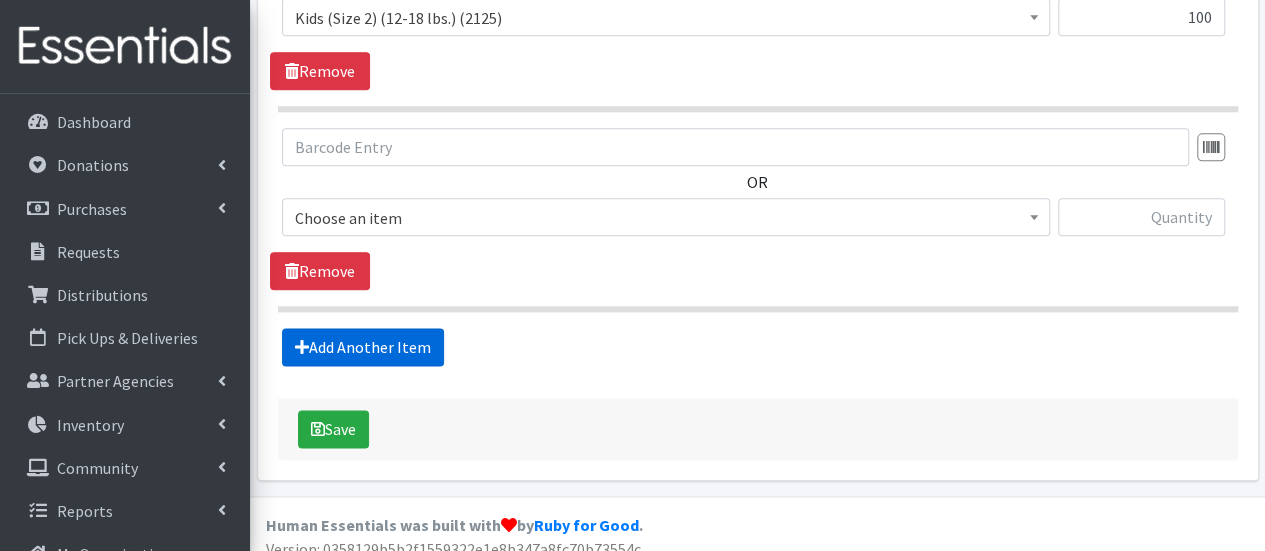 scroll, scrollTop: 1144, scrollLeft: 0, axis: vertical 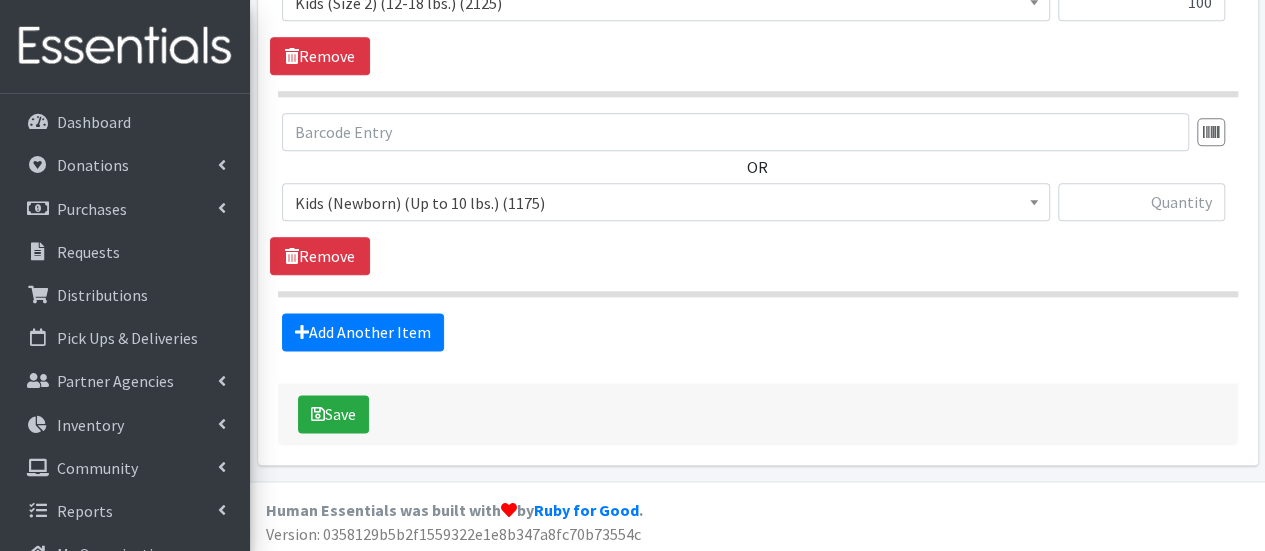 click on "Kids (Newborn) (Up to 10 lbs.) (1175)" at bounding box center [666, 202] 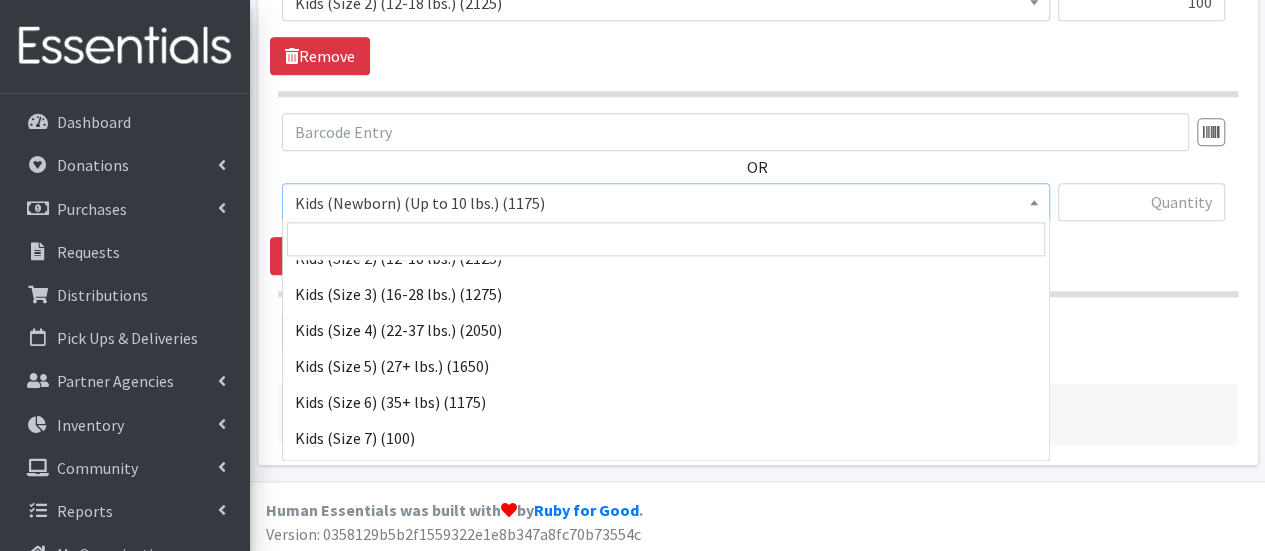 scroll, scrollTop: 105, scrollLeft: 0, axis: vertical 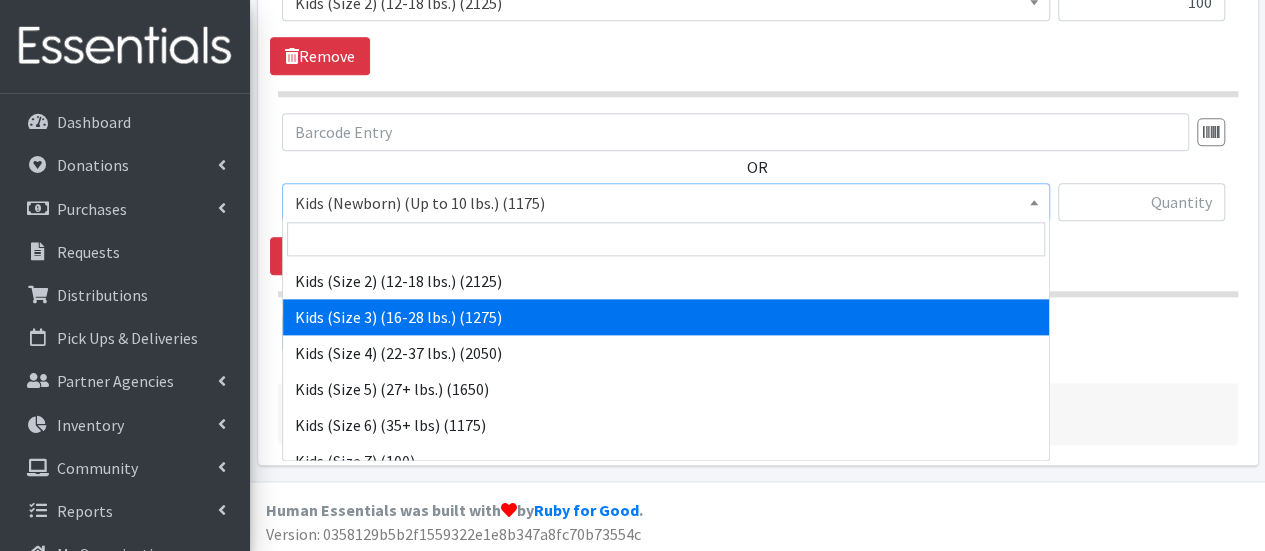 select on "576" 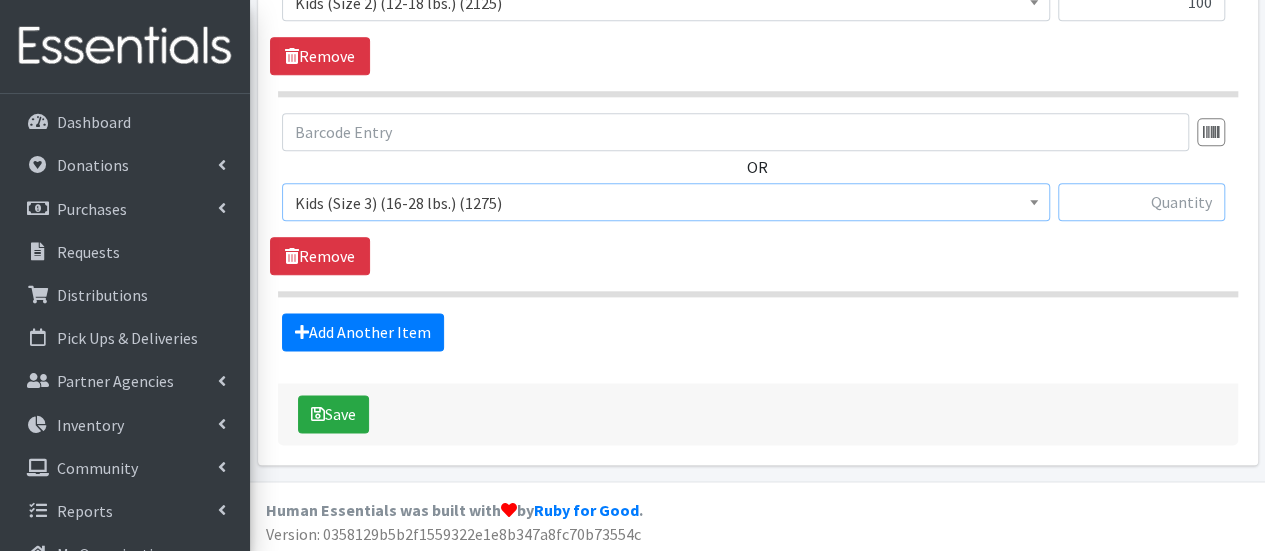 click at bounding box center (1141, 202) 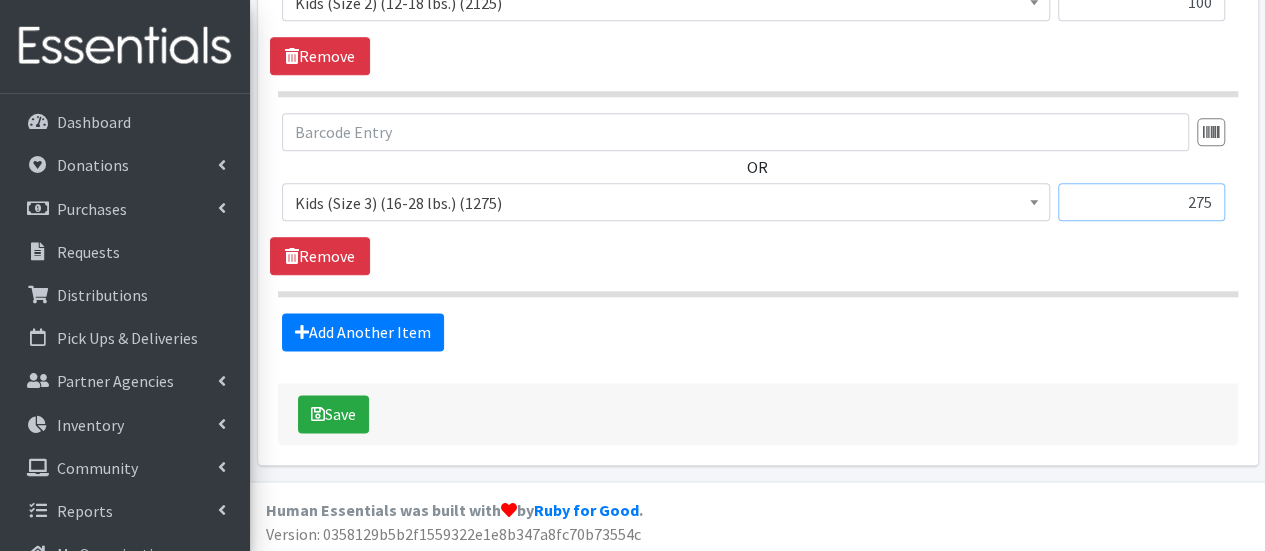 type on "275" 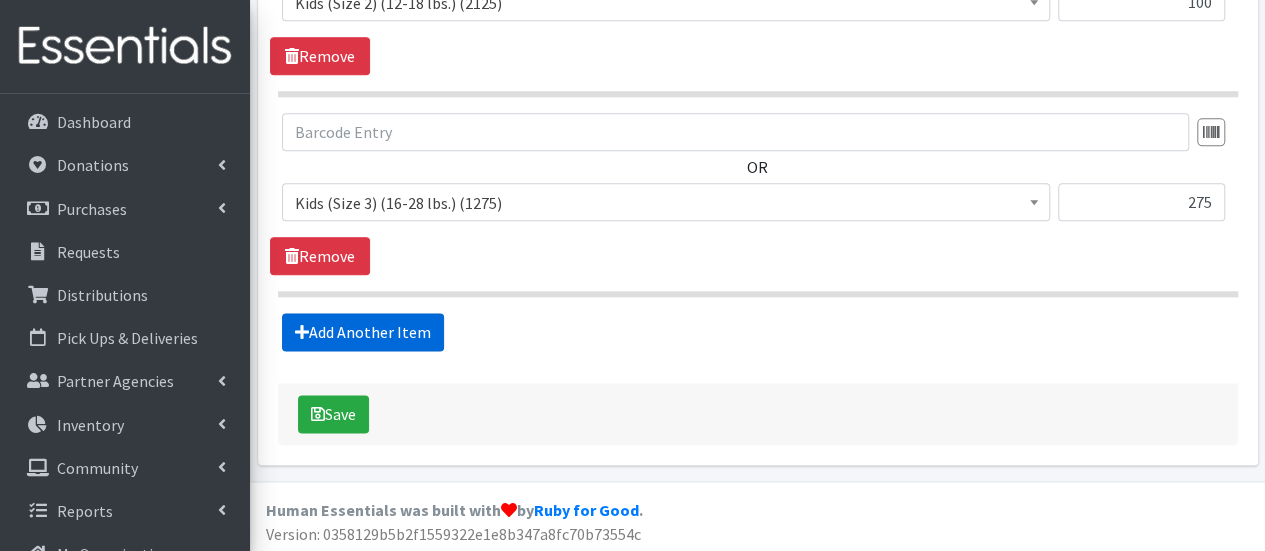 click on "Add Another Item" at bounding box center (363, 332) 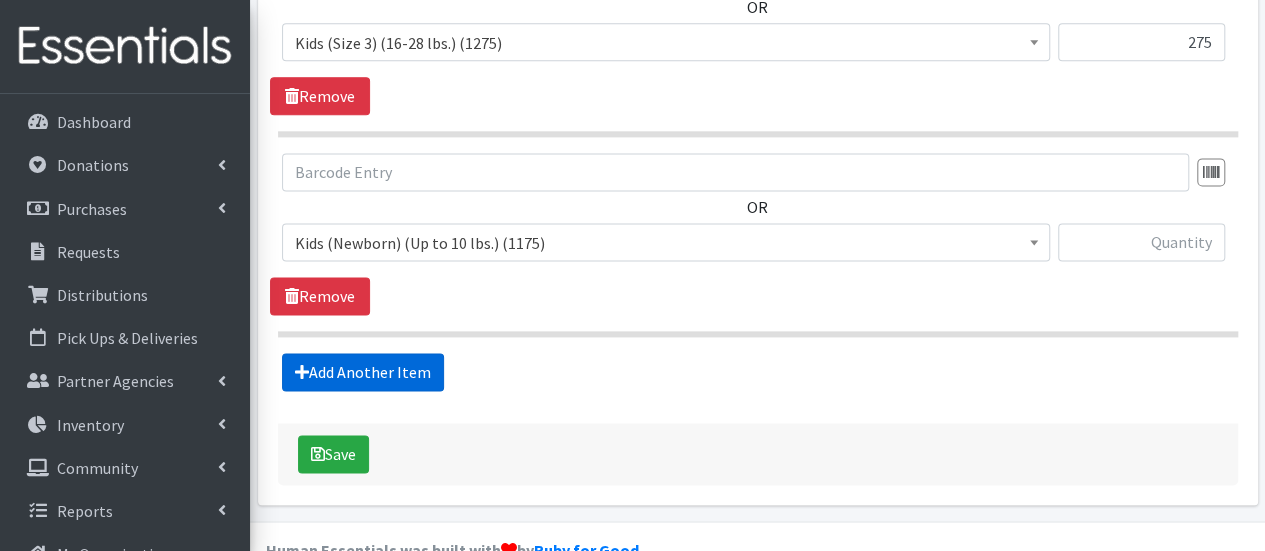 scroll, scrollTop: 1342, scrollLeft: 0, axis: vertical 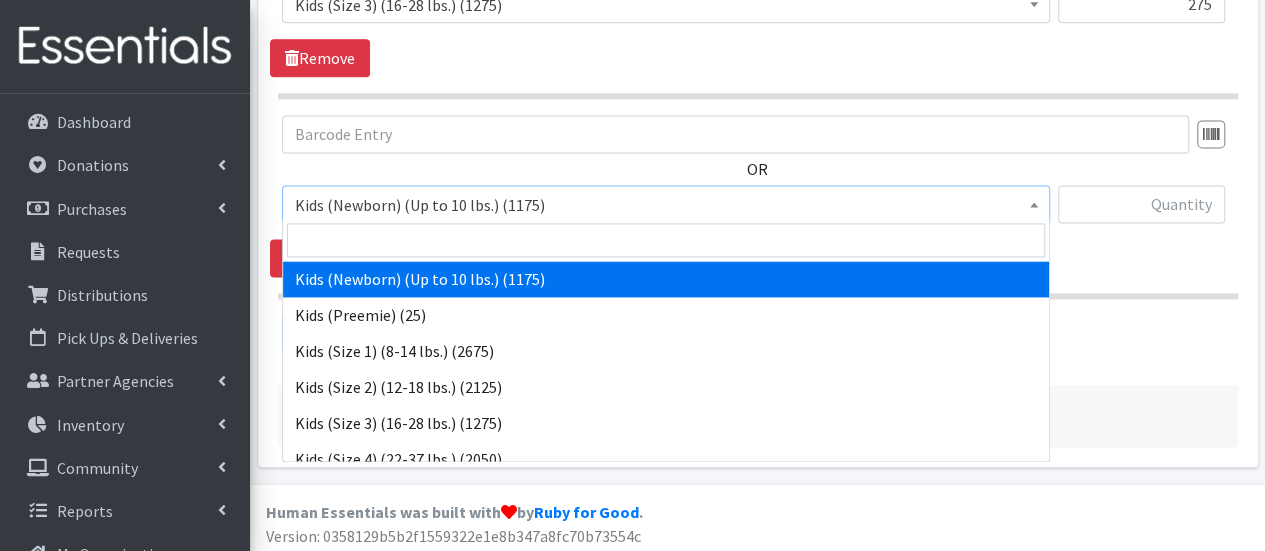 click on "Kids (Newborn) (Up to 10 lbs.) (1175)" at bounding box center [666, 205] 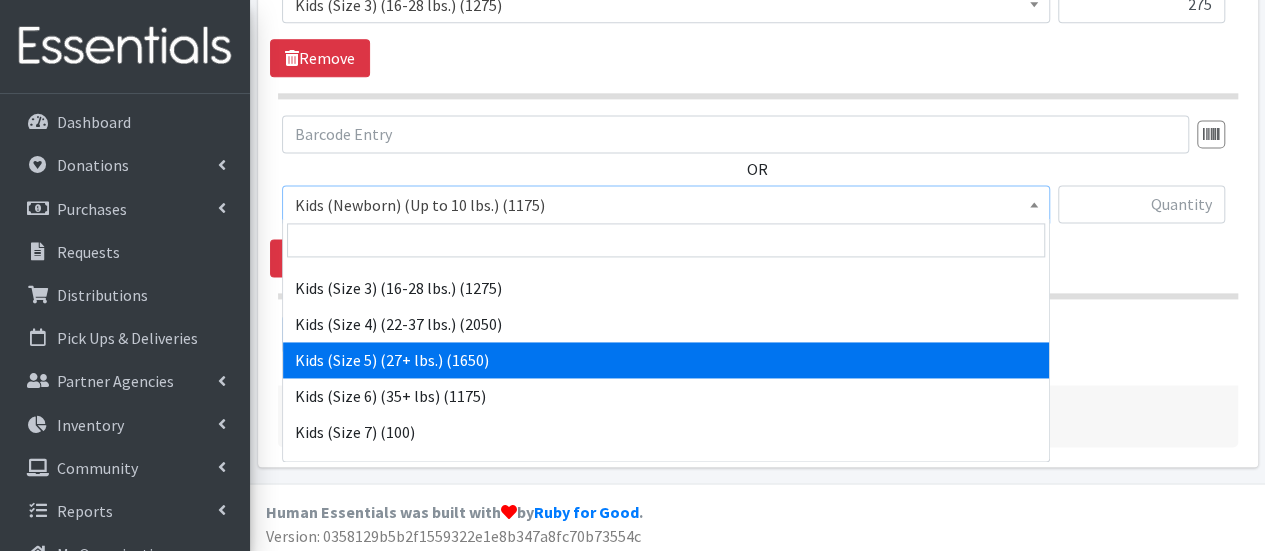 scroll, scrollTop: 142, scrollLeft: 0, axis: vertical 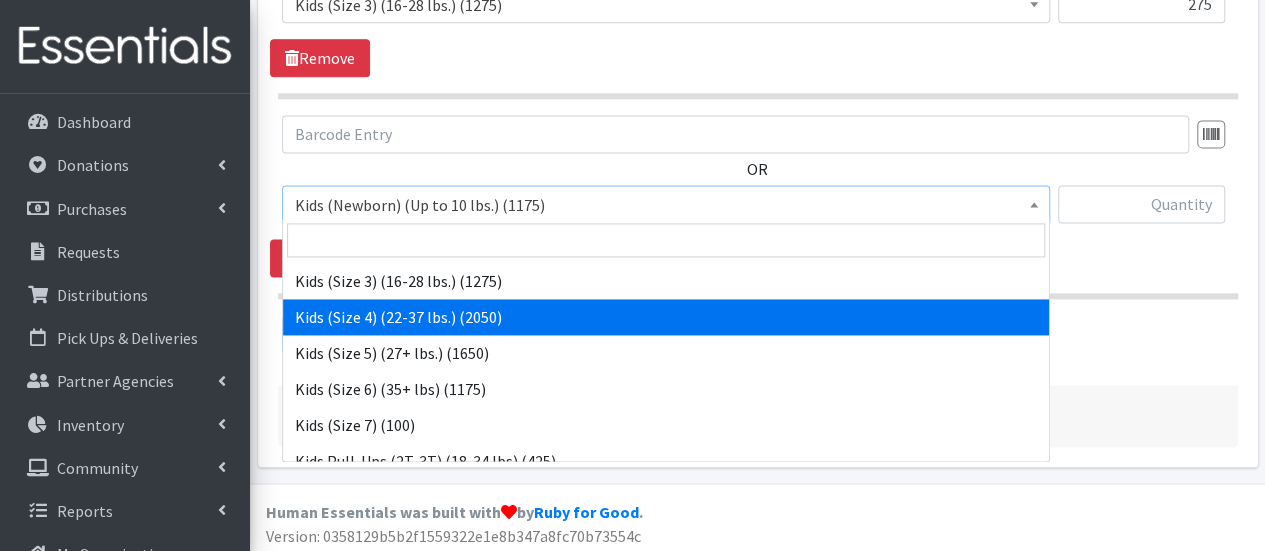 select on "557" 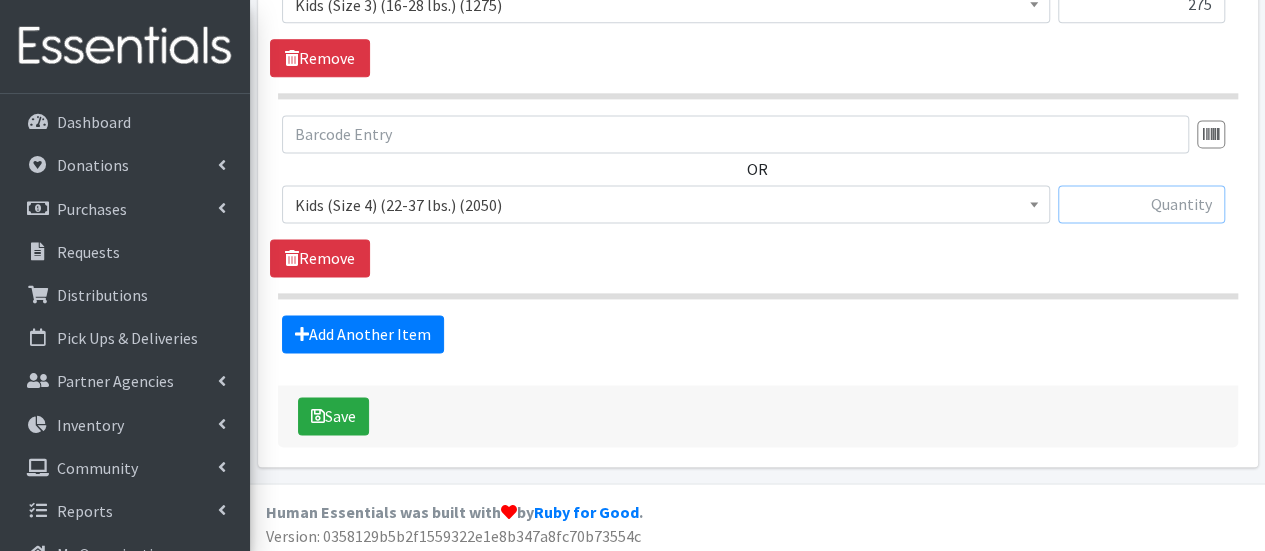 click at bounding box center [1141, 204] 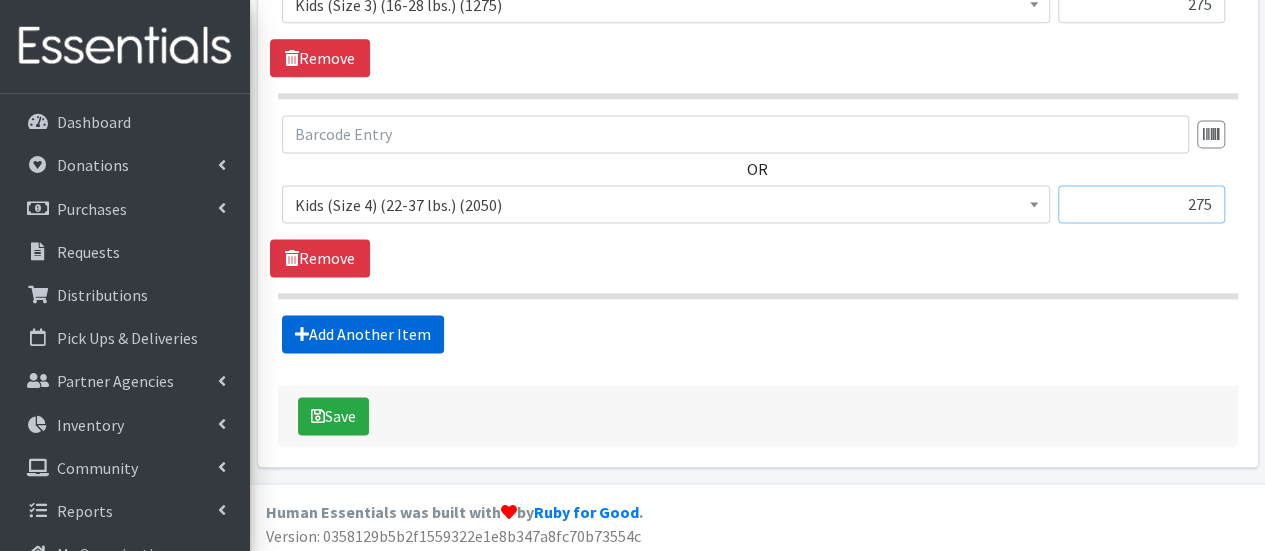 type on "275" 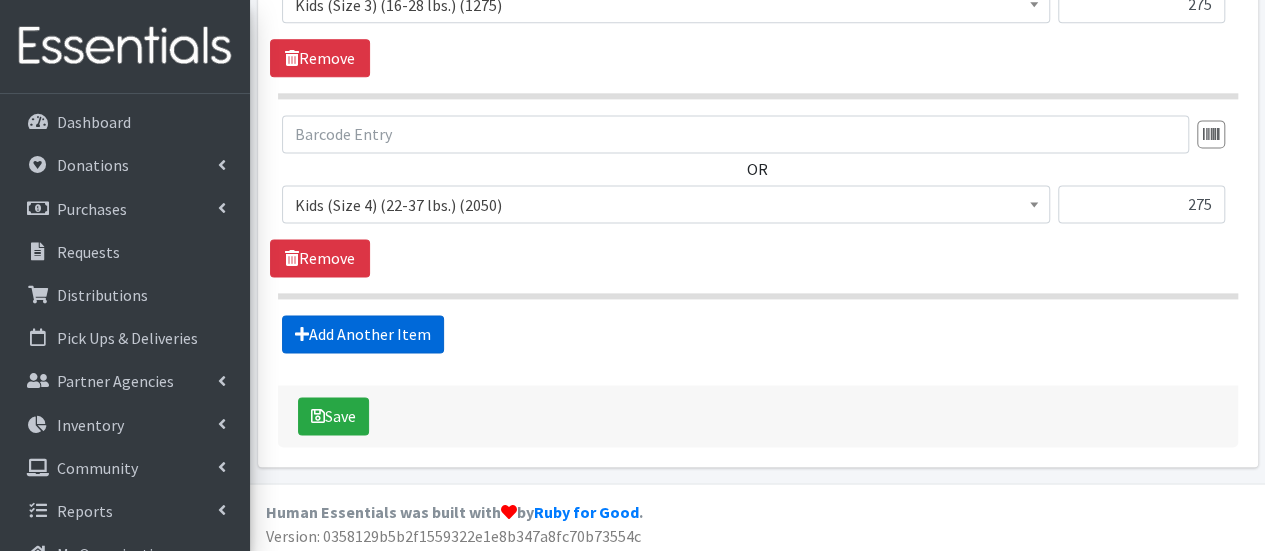 click on "Add Another Item" at bounding box center (363, 334) 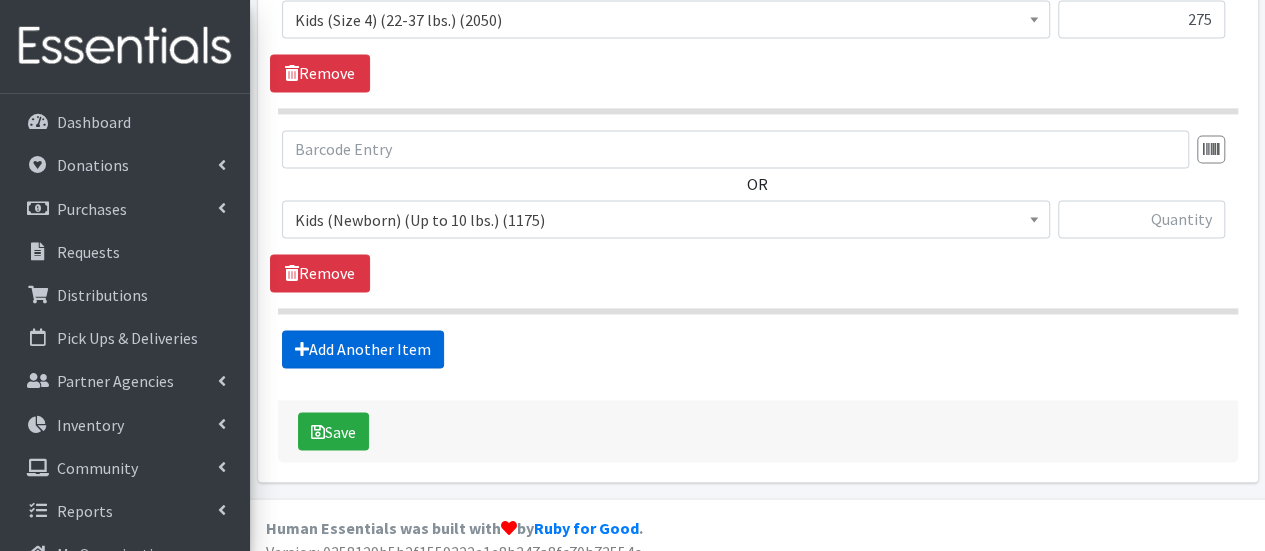 scroll, scrollTop: 1542, scrollLeft: 0, axis: vertical 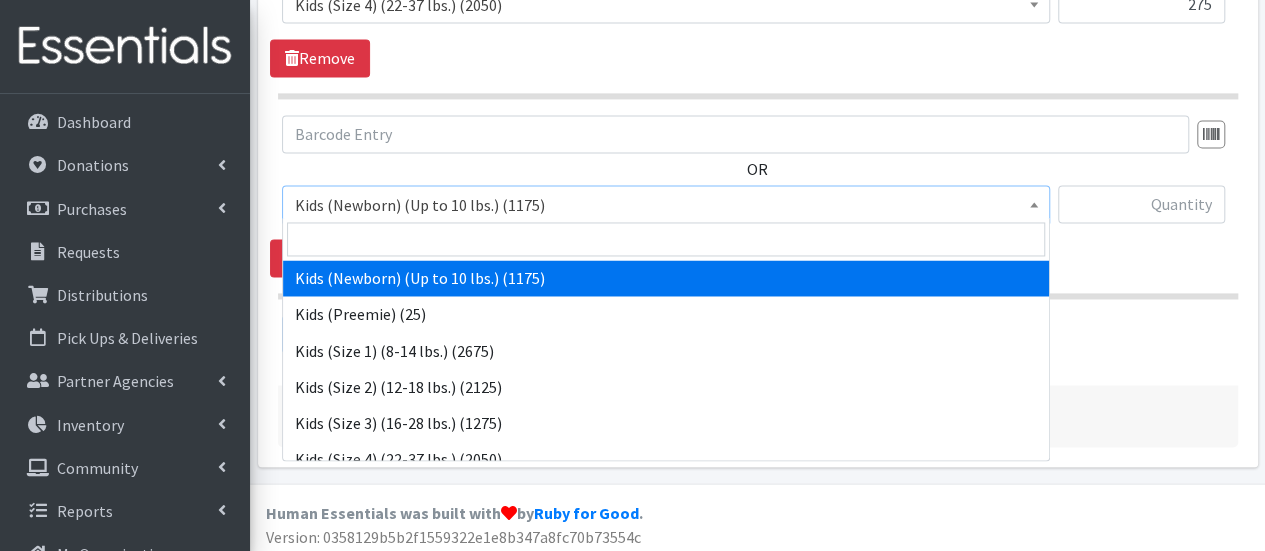 click on "Kids (Newborn) (Up to 10 lbs.) (1175)" at bounding box center [666, 205] 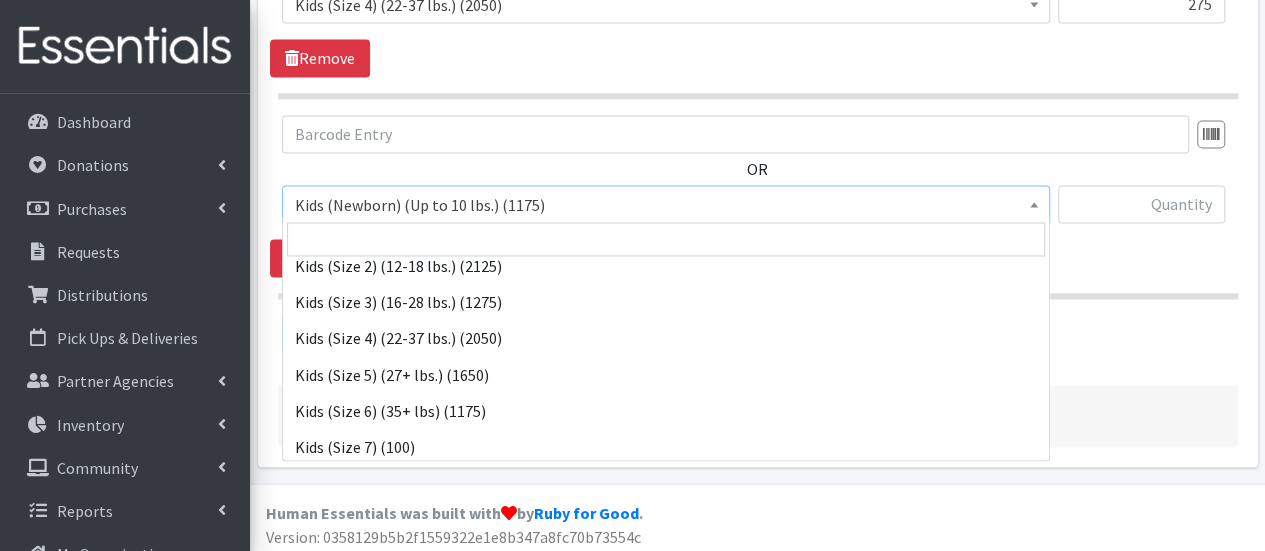 scroll, scrollTop: 118, scrollLeft: 0, axis: vertical 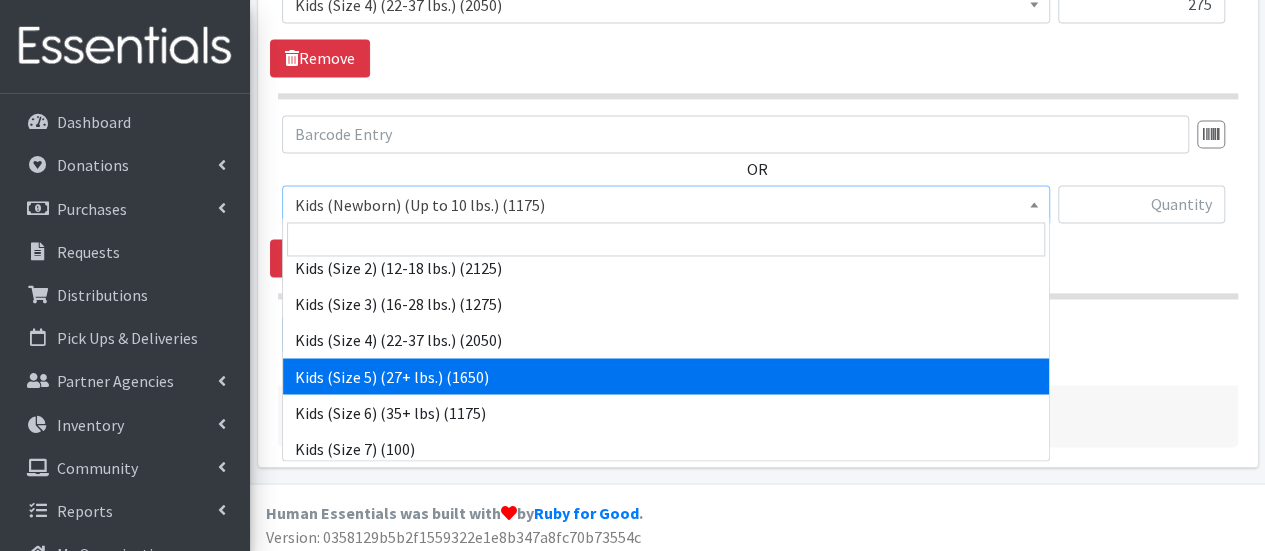 select on "558" 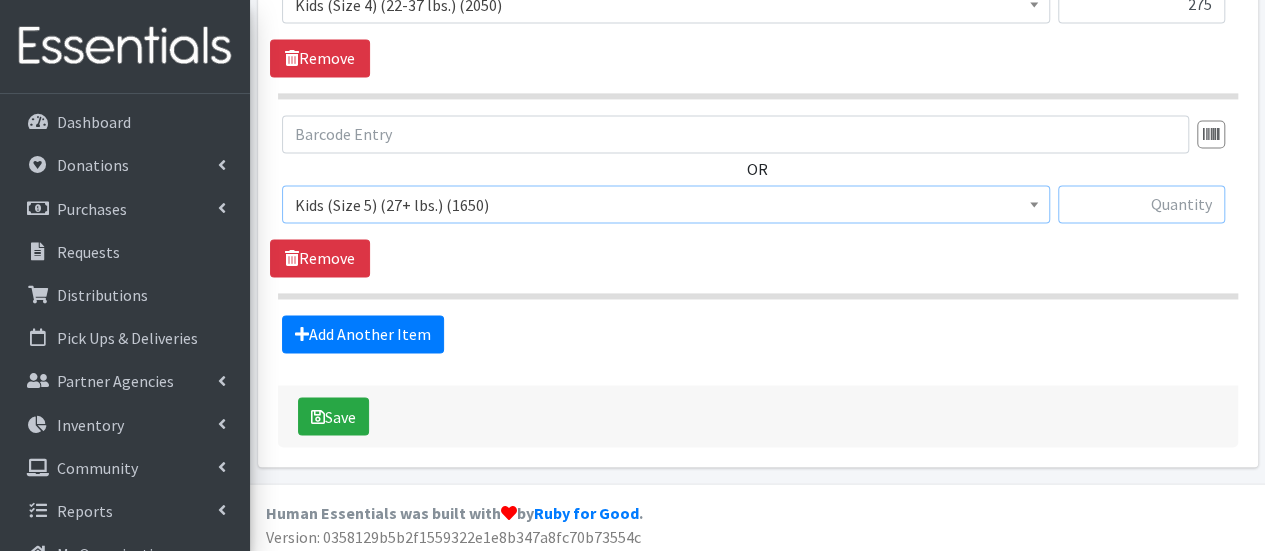 click at bounding box center (1141, 204) 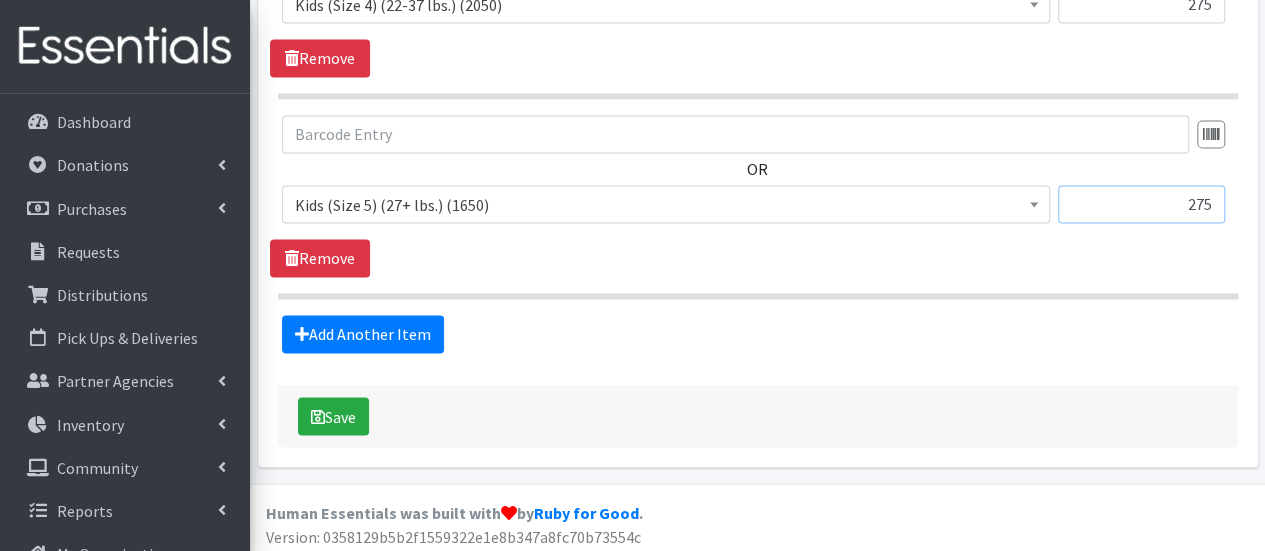 type on "275" 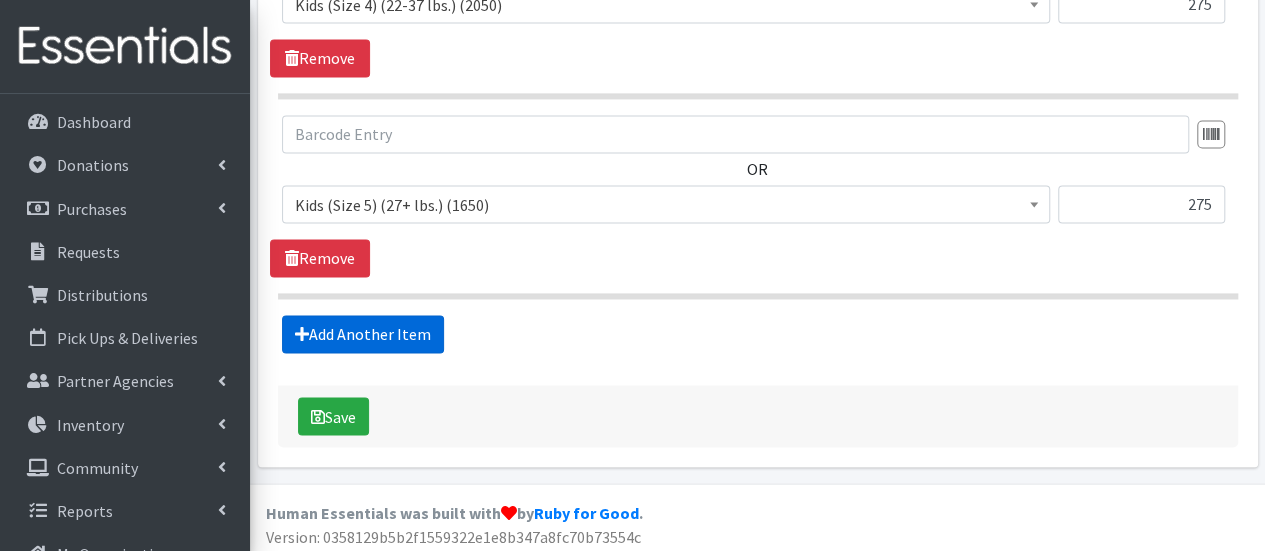 click on "Add Another Item" at bounding box center (363, 334) 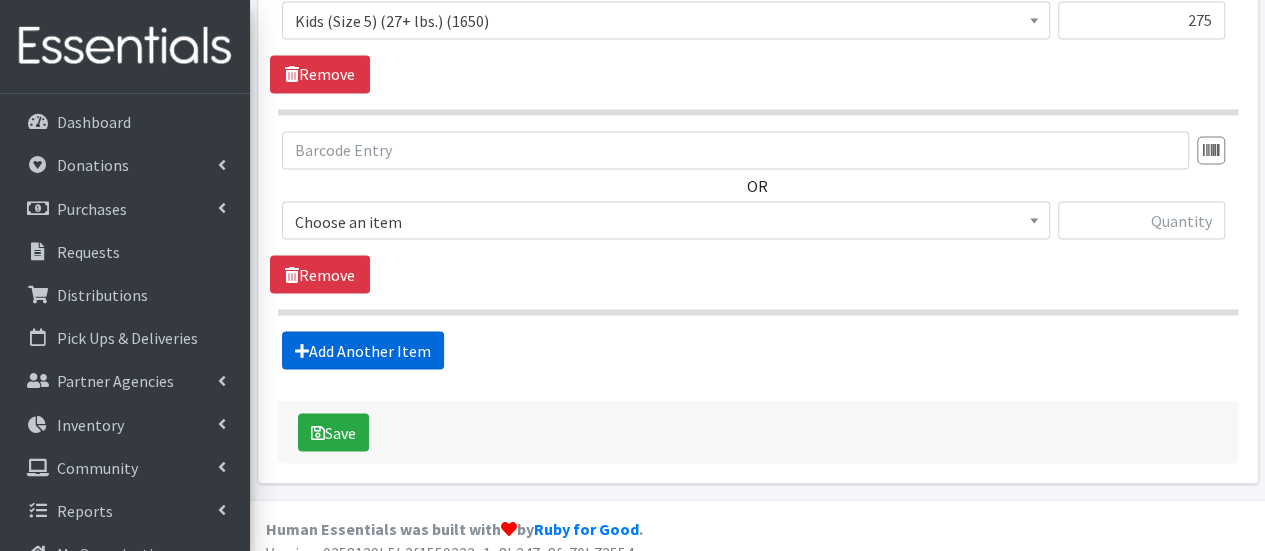 scroll, scrollTop: 1740, scrollLeft: 0, axis: vertical 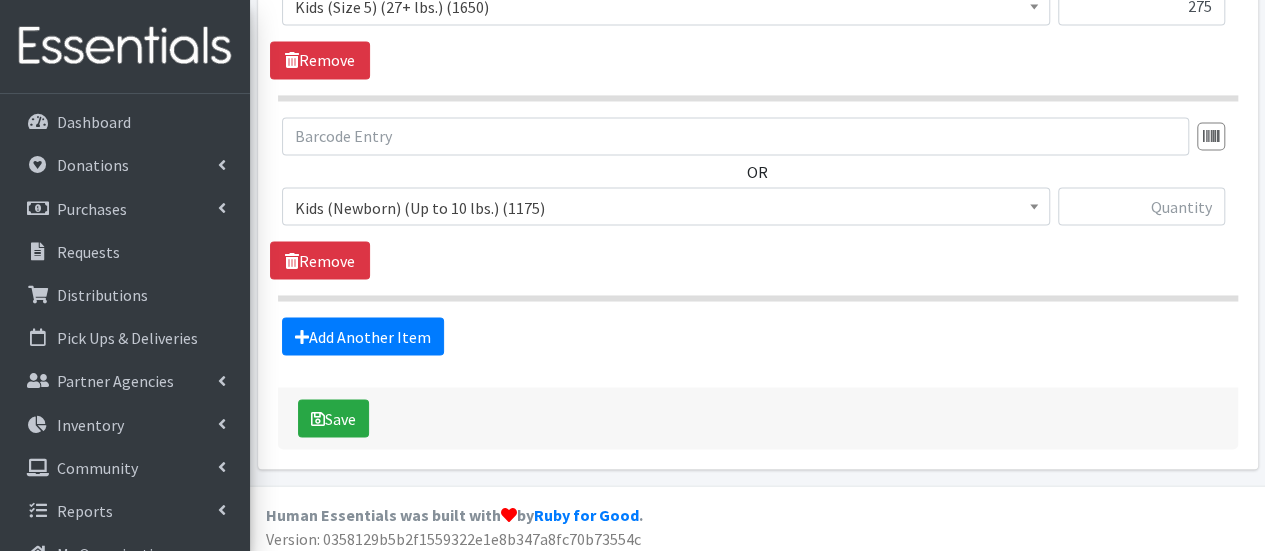 click on "Kids (Newborn) (Up to 10 lbs.) (1175)" at bounding box center (666, 207) 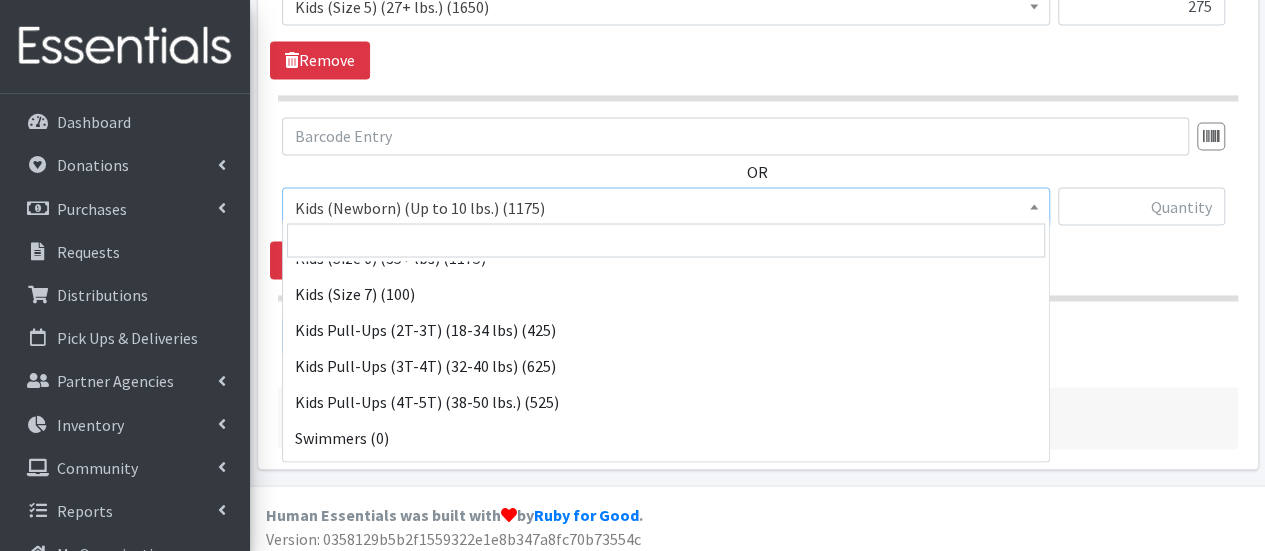 scroll, scrollTop: 314, scrollLeft: 0, axis: vertical 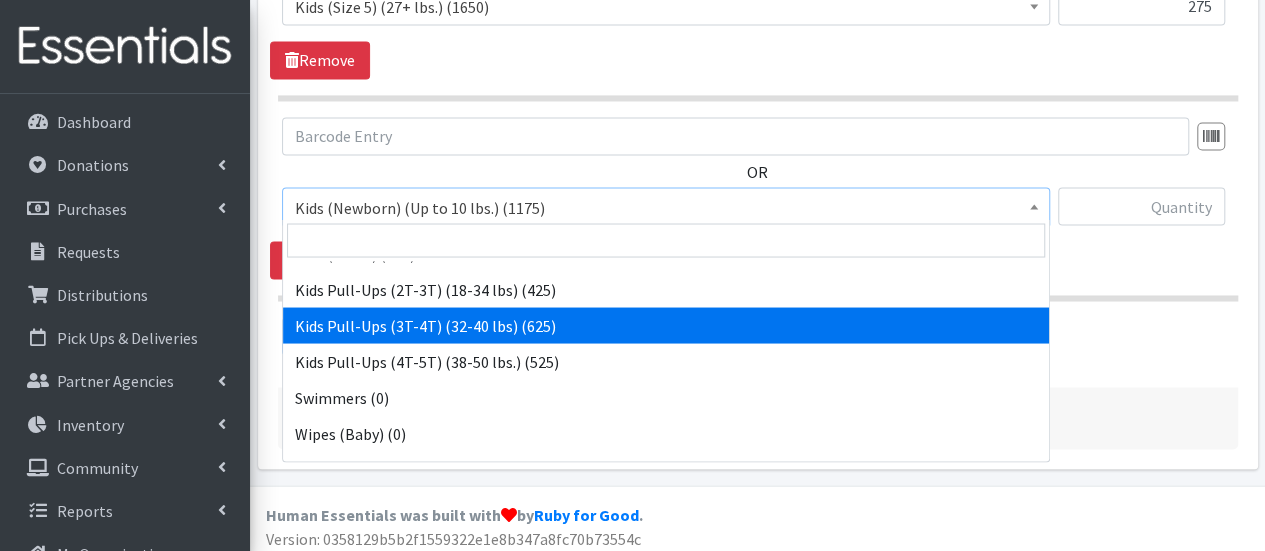 select on "565" 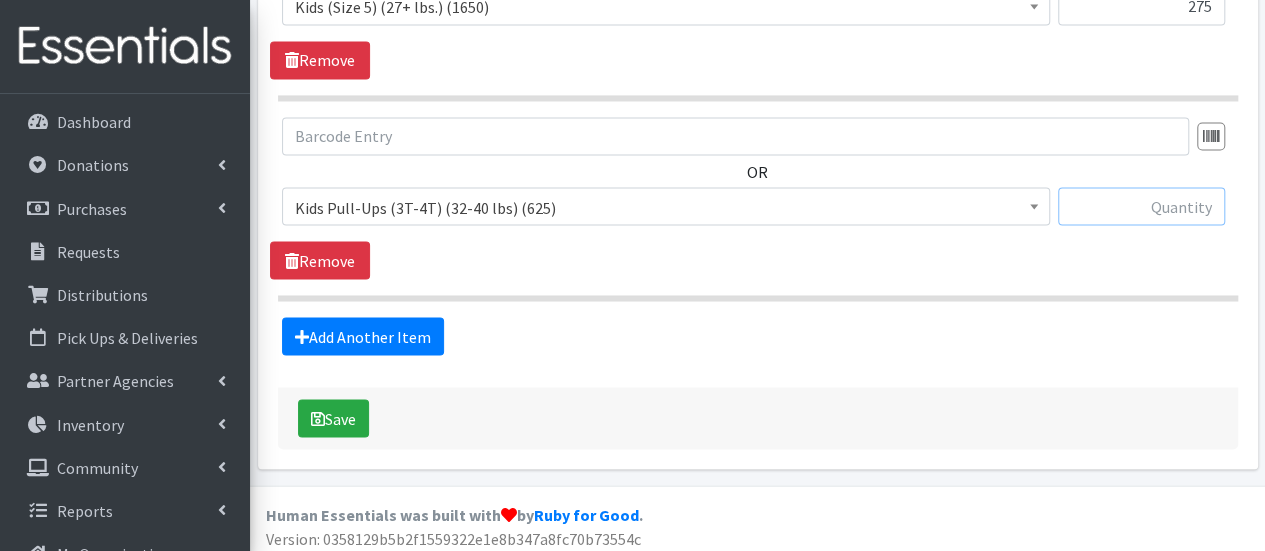 click at bounding box center [1141, 206] 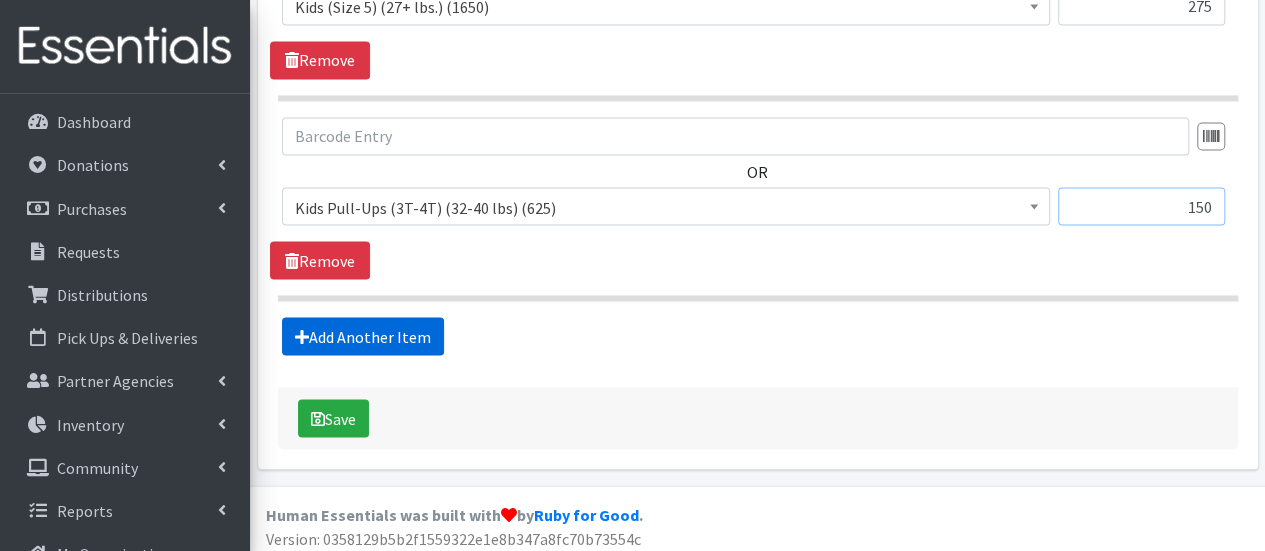 type on "150" 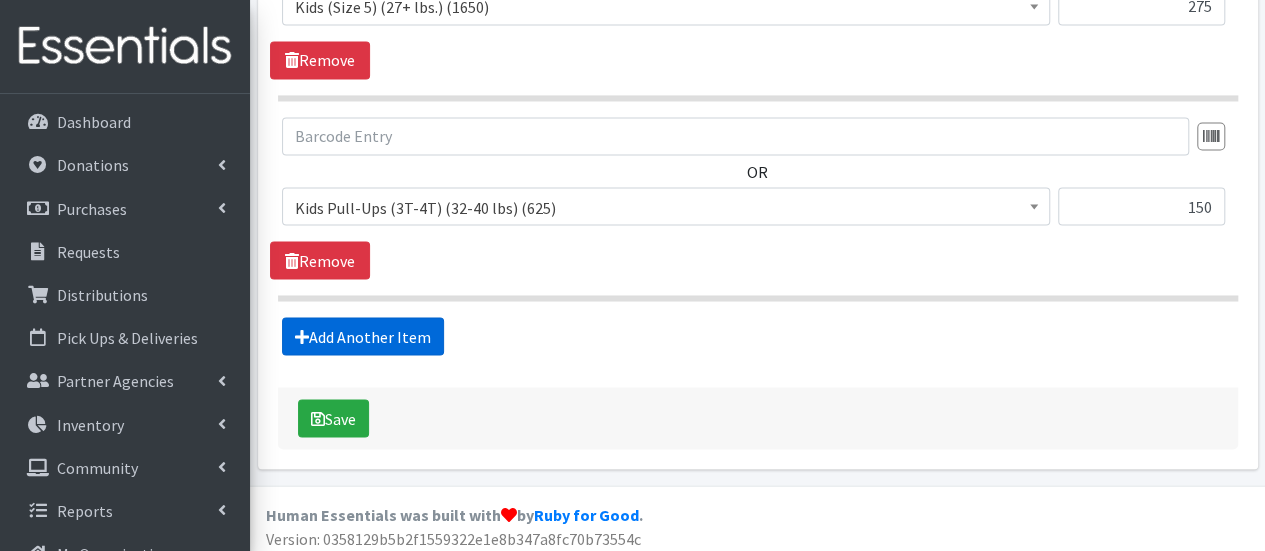 click on "Add Another Item" at bounding box center [363, 336] 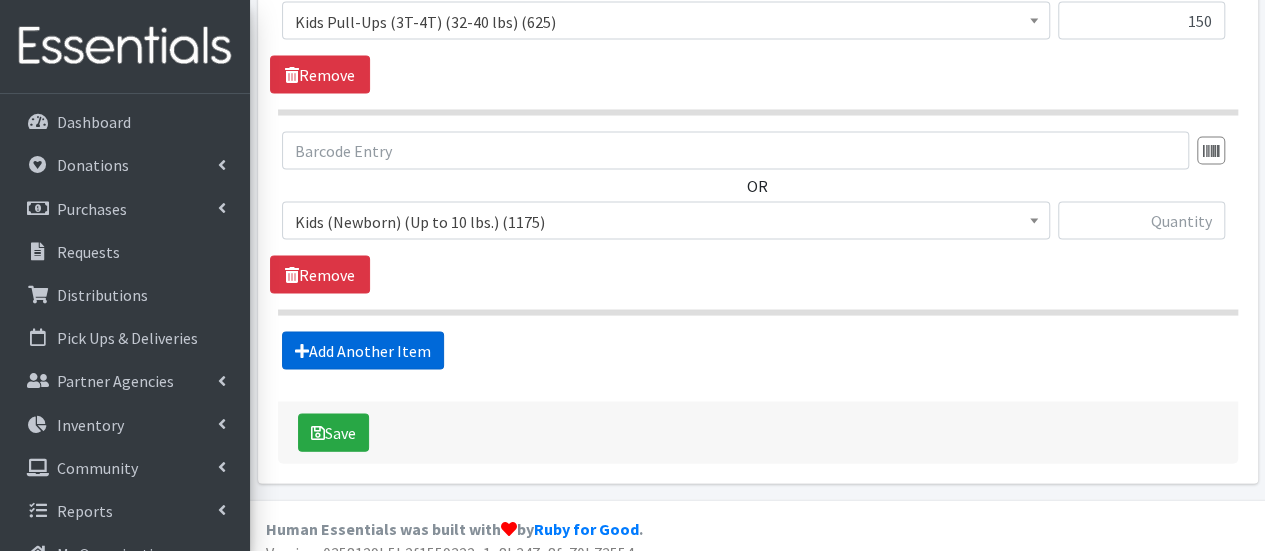 scroll, scrollTop: 1940, scrollLeft: 0, axis: vertical 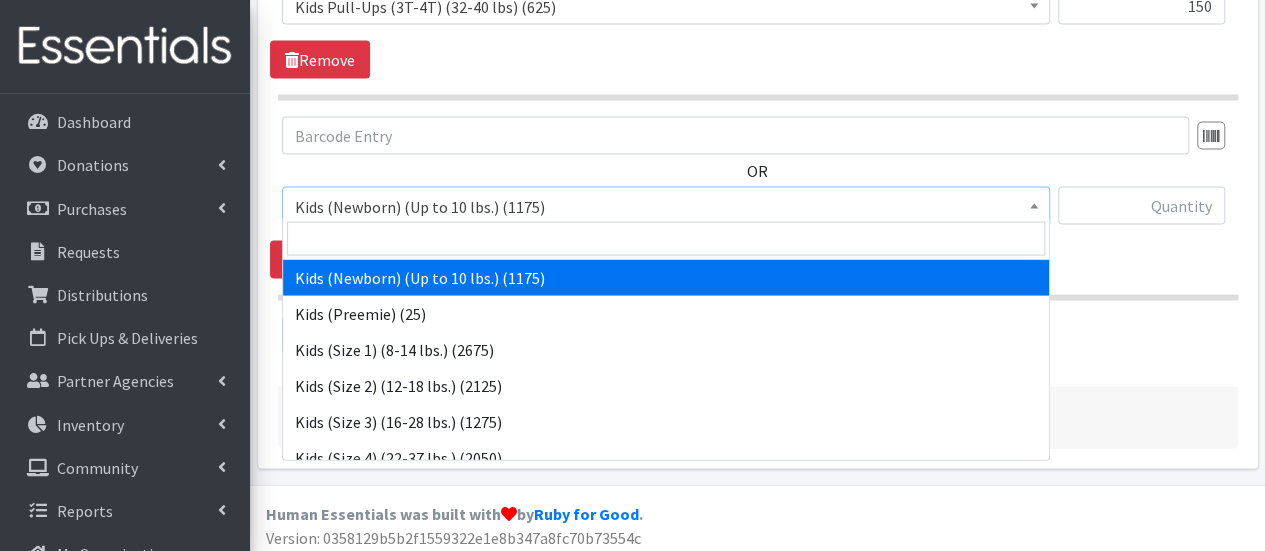 click on "Kids (Newborn) (Up to 10 lbs.) (1175)" at bounding box center (666, 207) 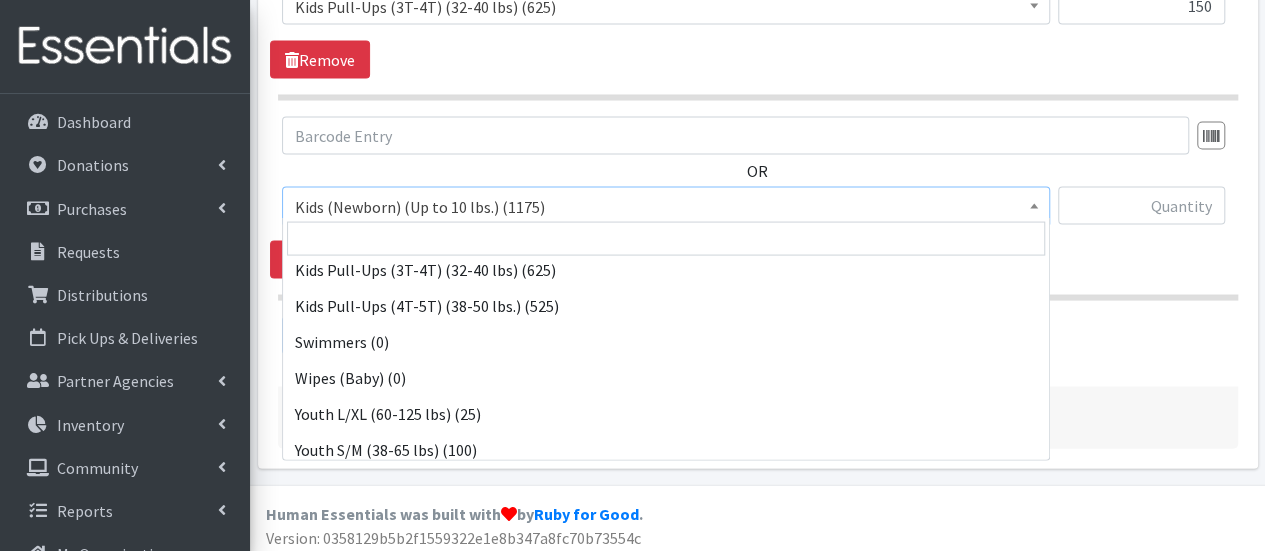 scroll, scrollTop: 331, scrollLeft: 0, axis: vertical 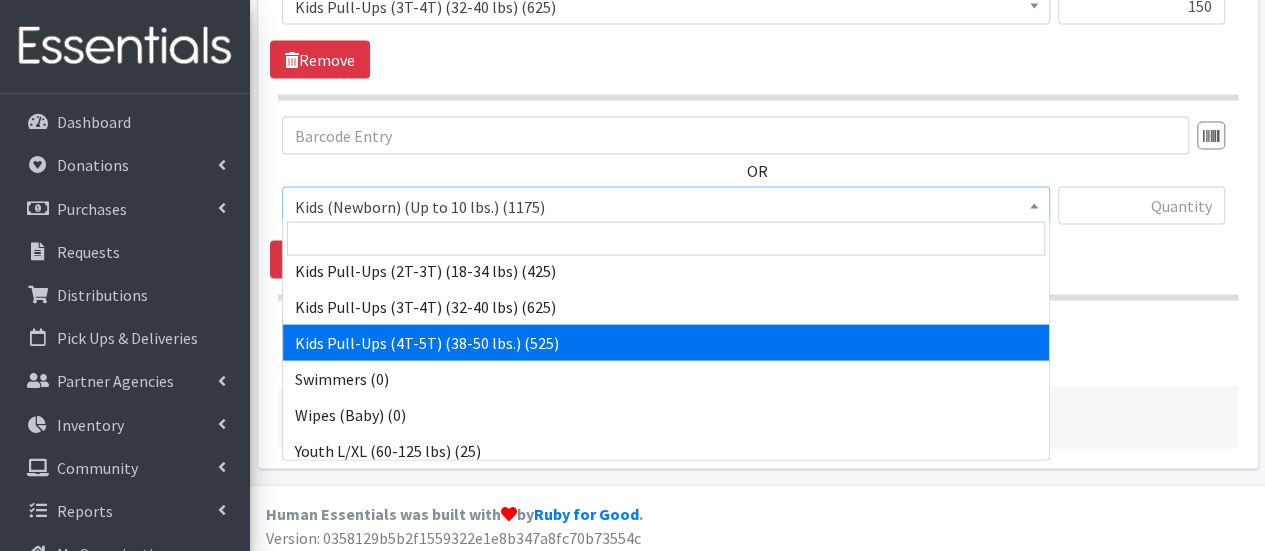 select on "566" 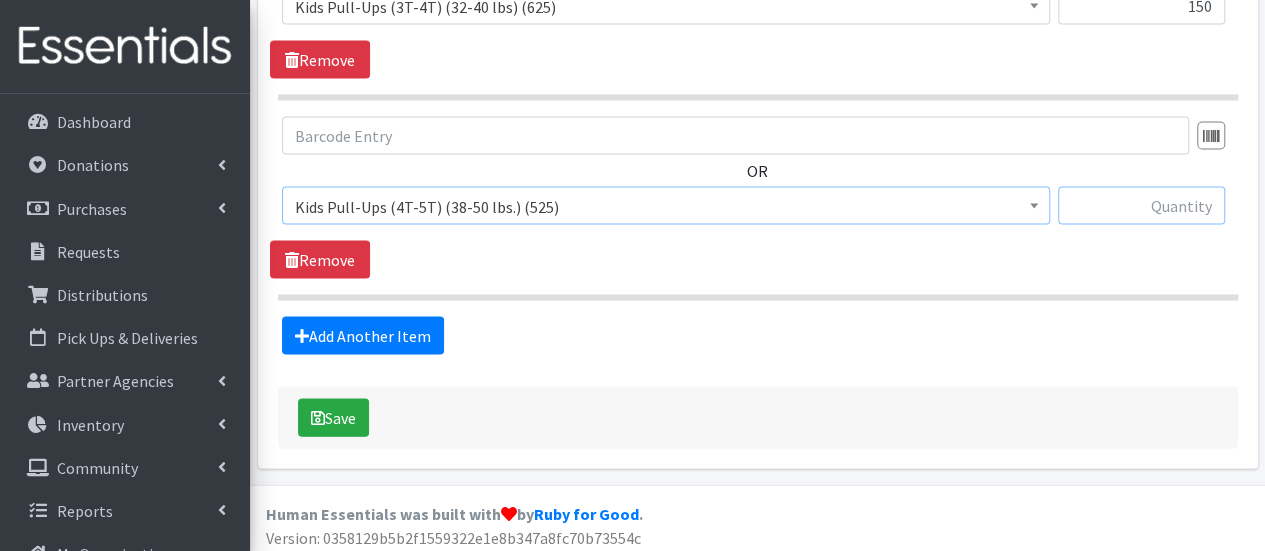 click at bounding box center (1141, 206) 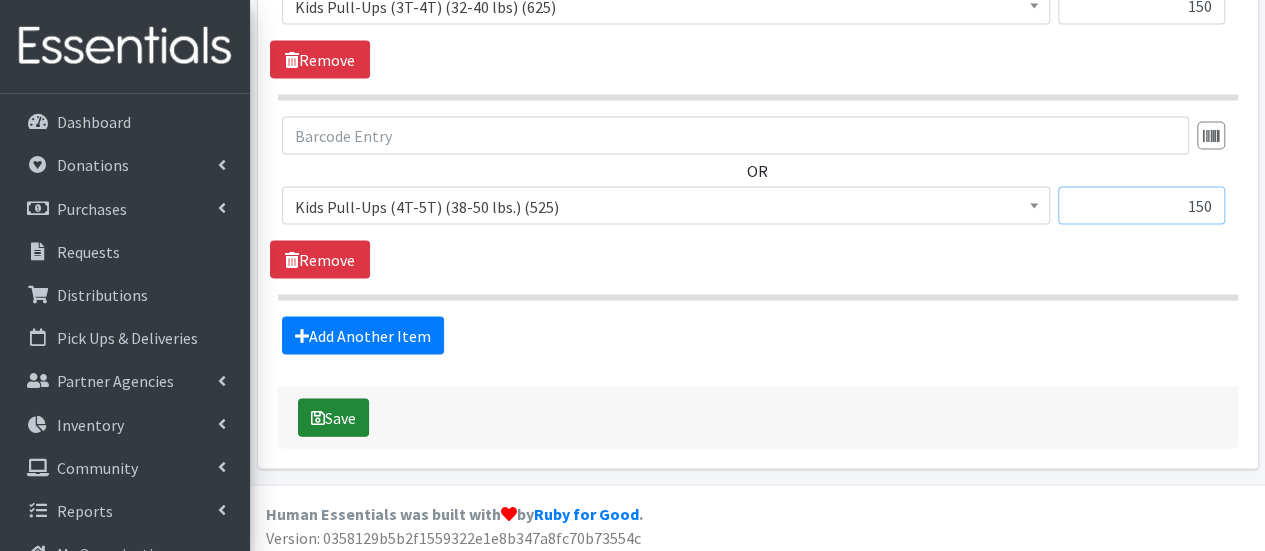 type on "150" 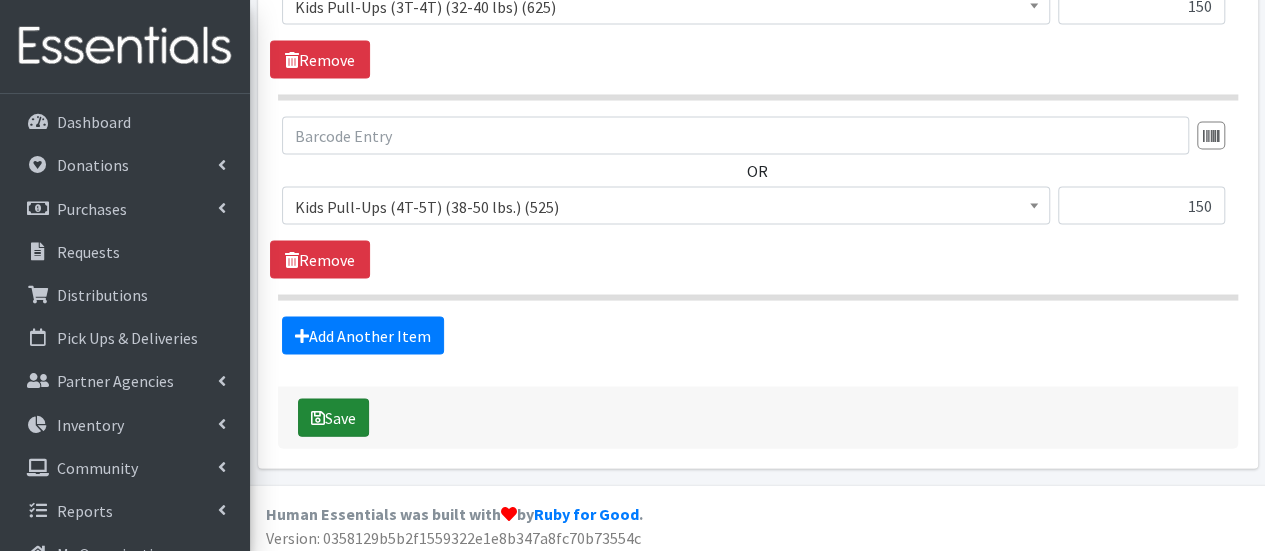 click on "Save" at bounding box center [333, 418] 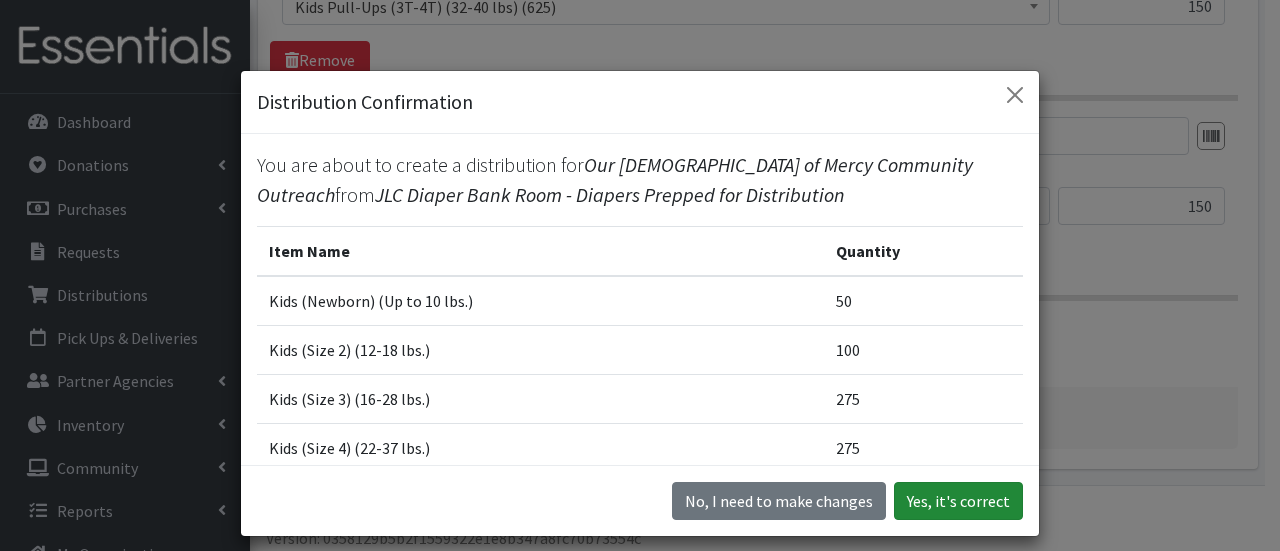click on "Yes, it's correct" at bounding box center (958, 501) 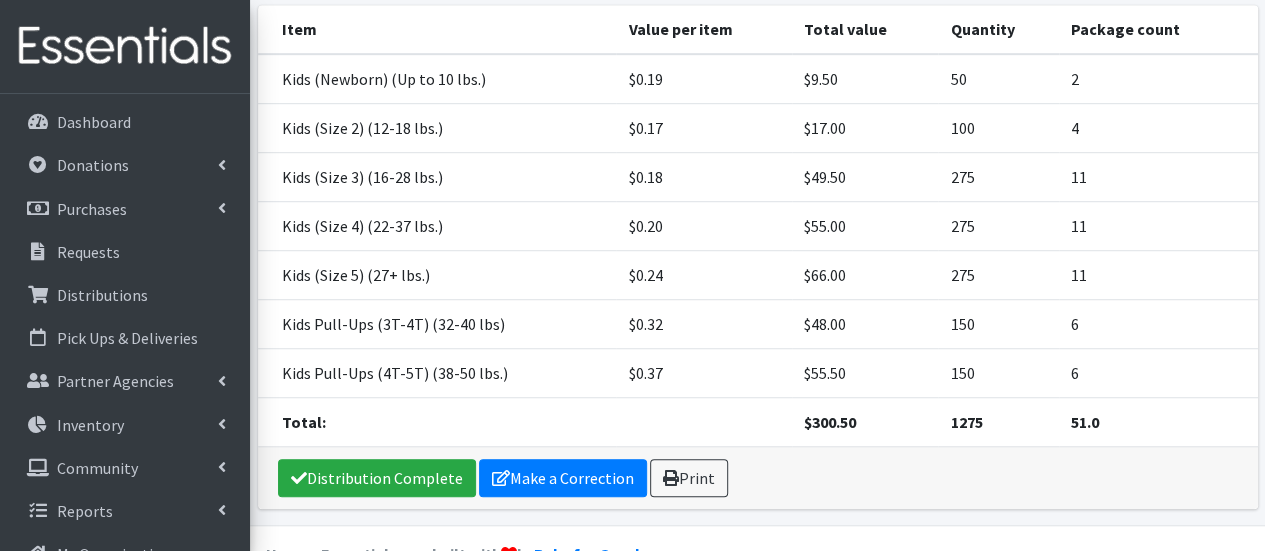 scroll, scrollTop: 580, scrollLeft: 0, axis: vertical 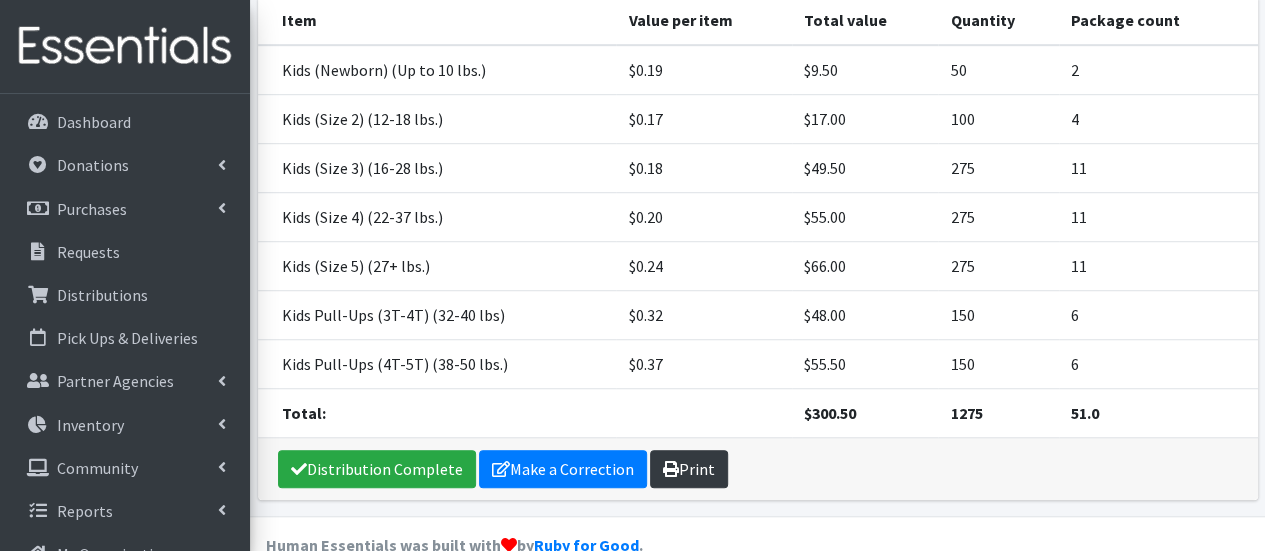 click on "Print" at bounding box center (689, 469) 